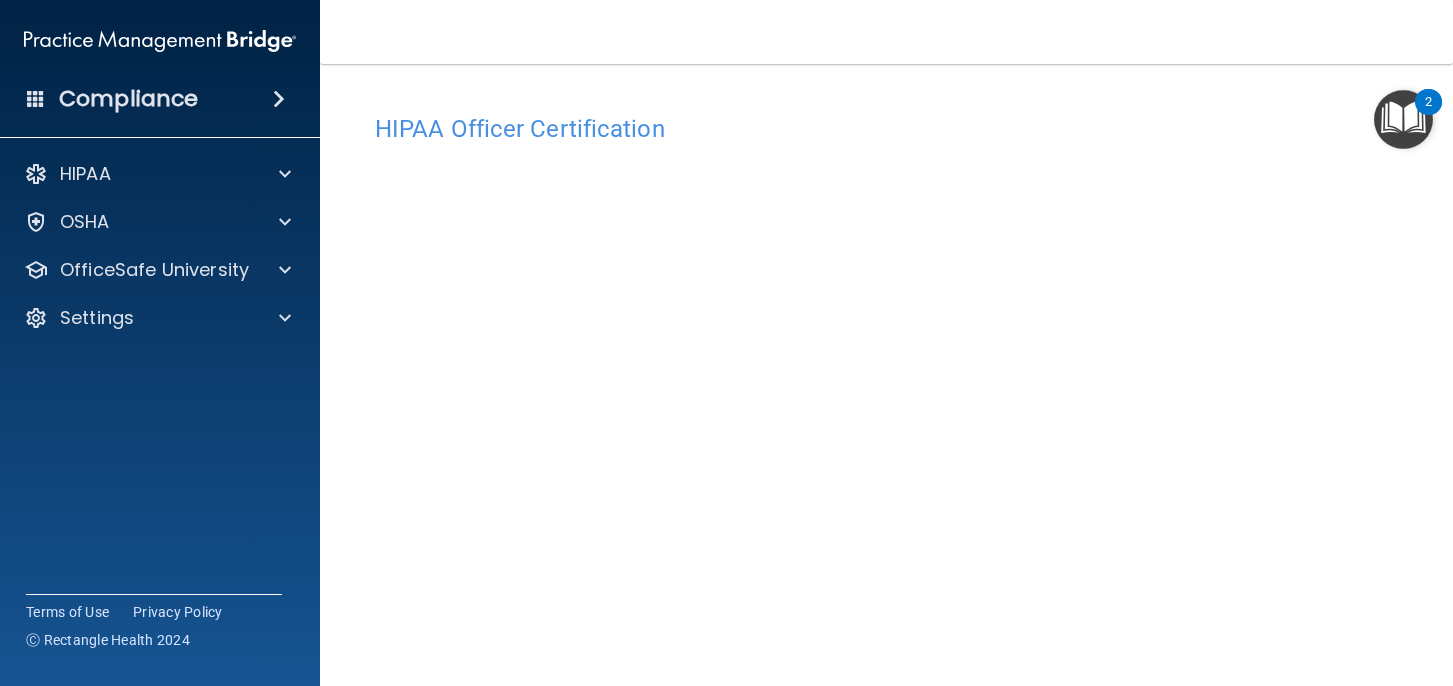 scroll, scrollTop: 0, scrollLeft: 0, axis: both 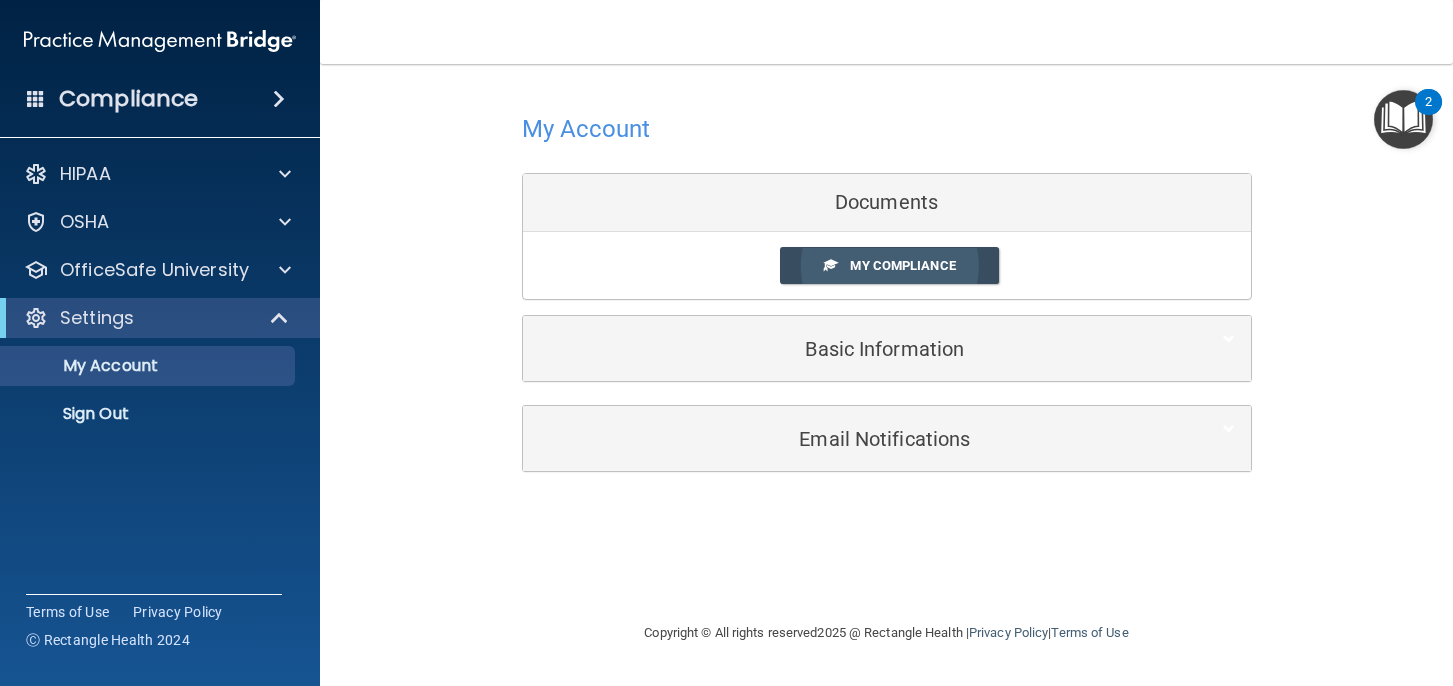 click on "My Compliance" at bounding box center (902, 265) 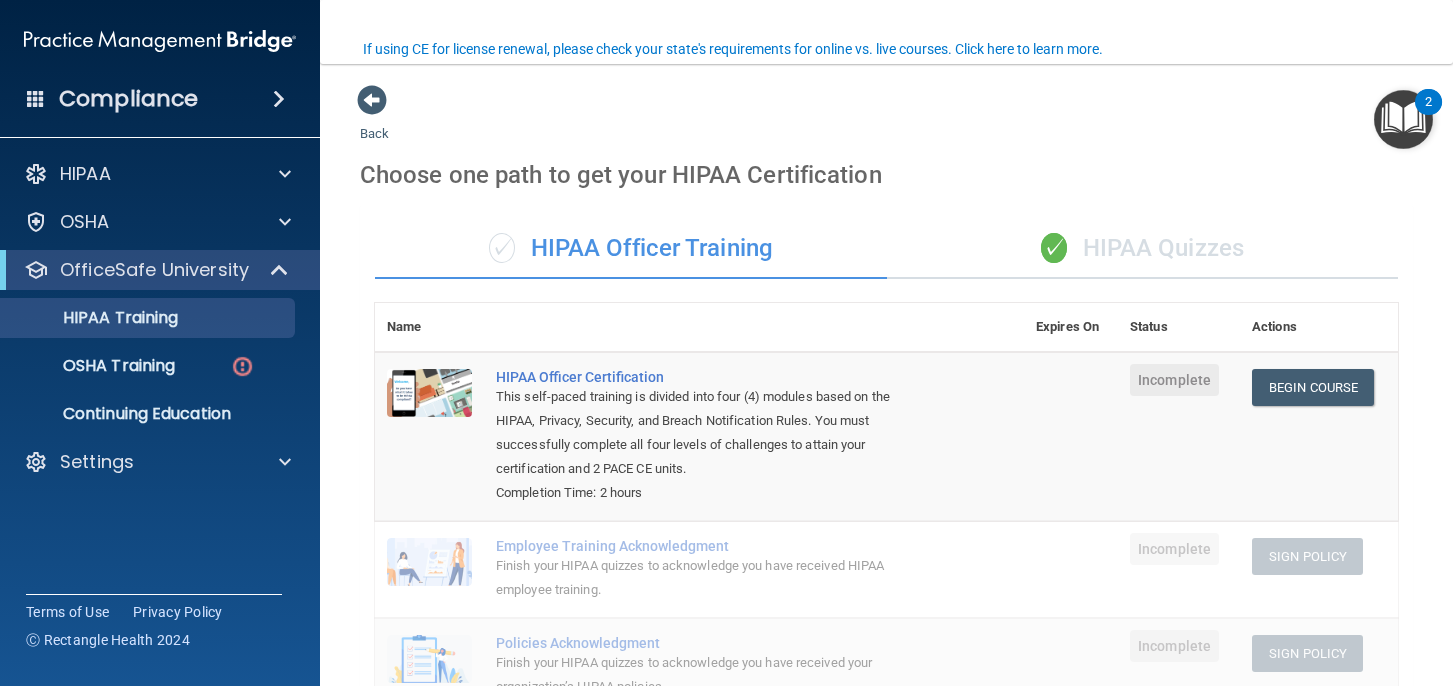 scroll, scrollTop: 0, scrollLeft: 0, axis: both 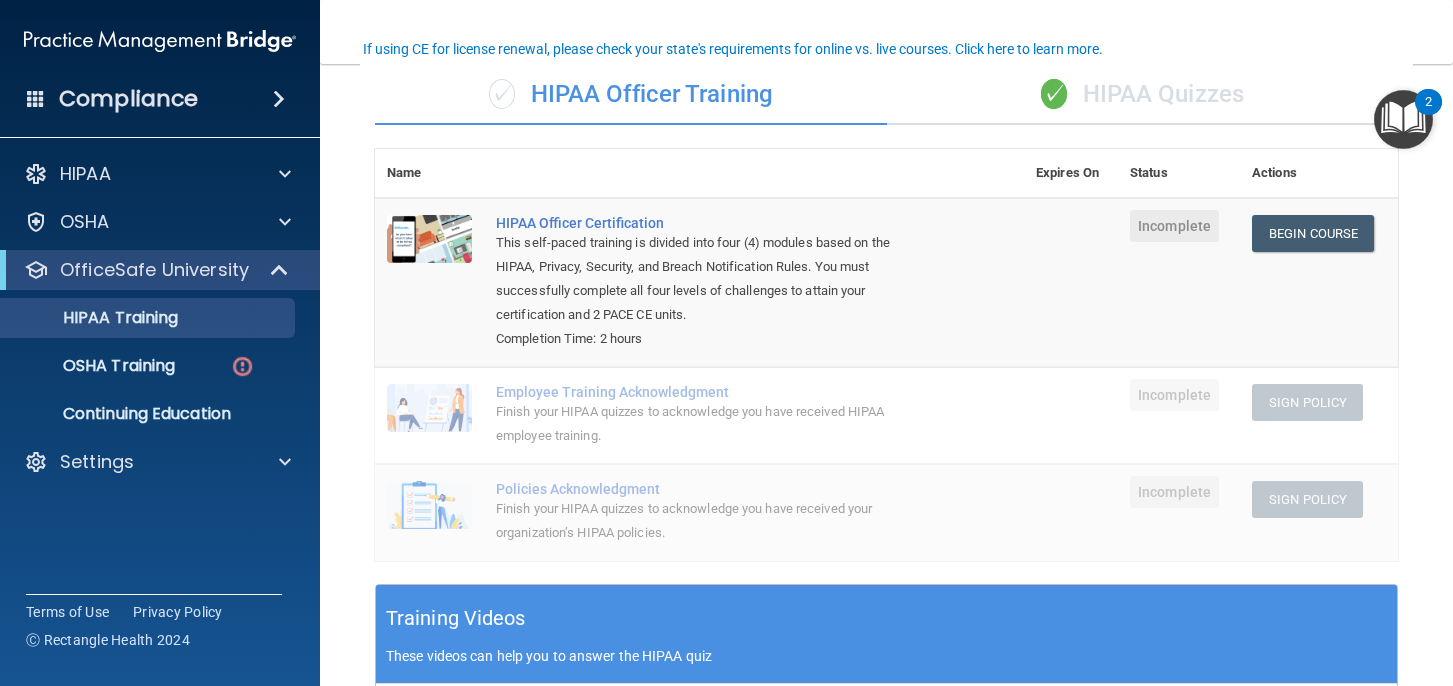 click on "OfficeSafe University" at bounding box center (160, 270) 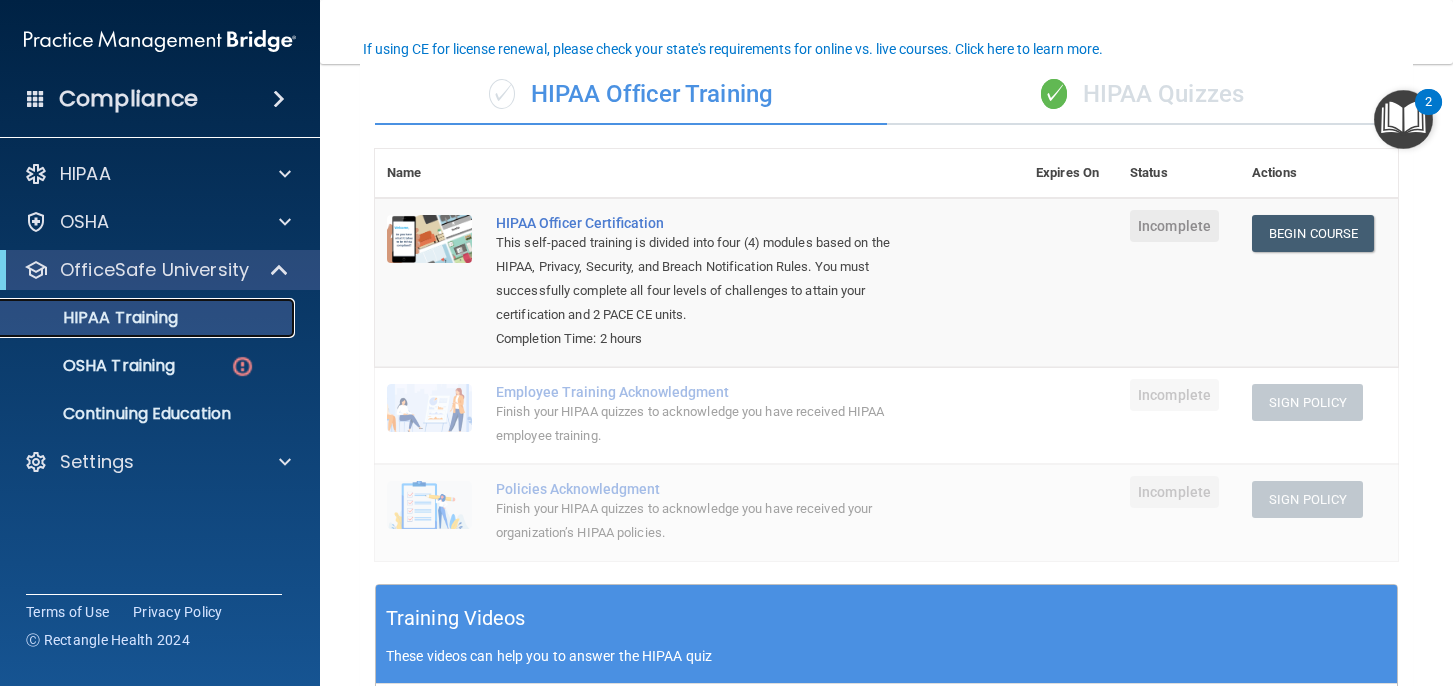 click on "HIPAA Training" at bounding box center (95, 318) 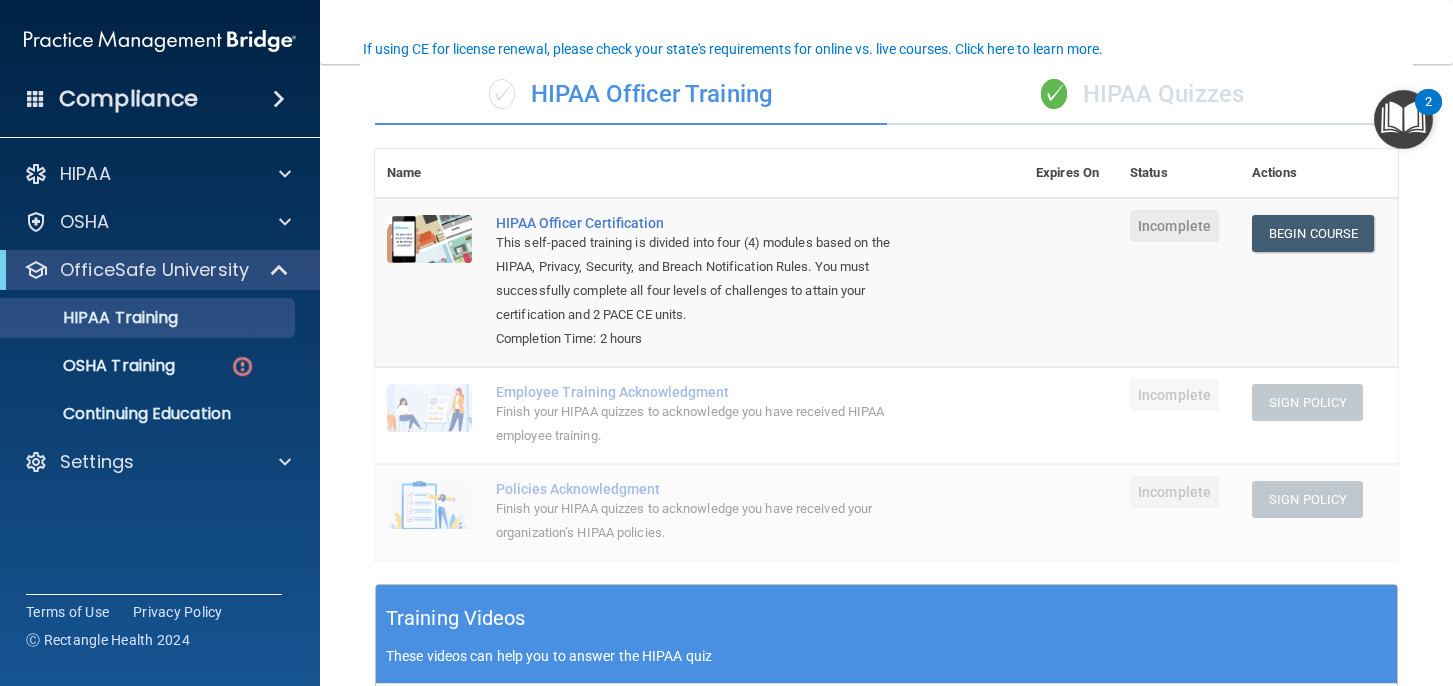 click on "✓   HIPAA Officer Training" at bounding box center (631, 95) 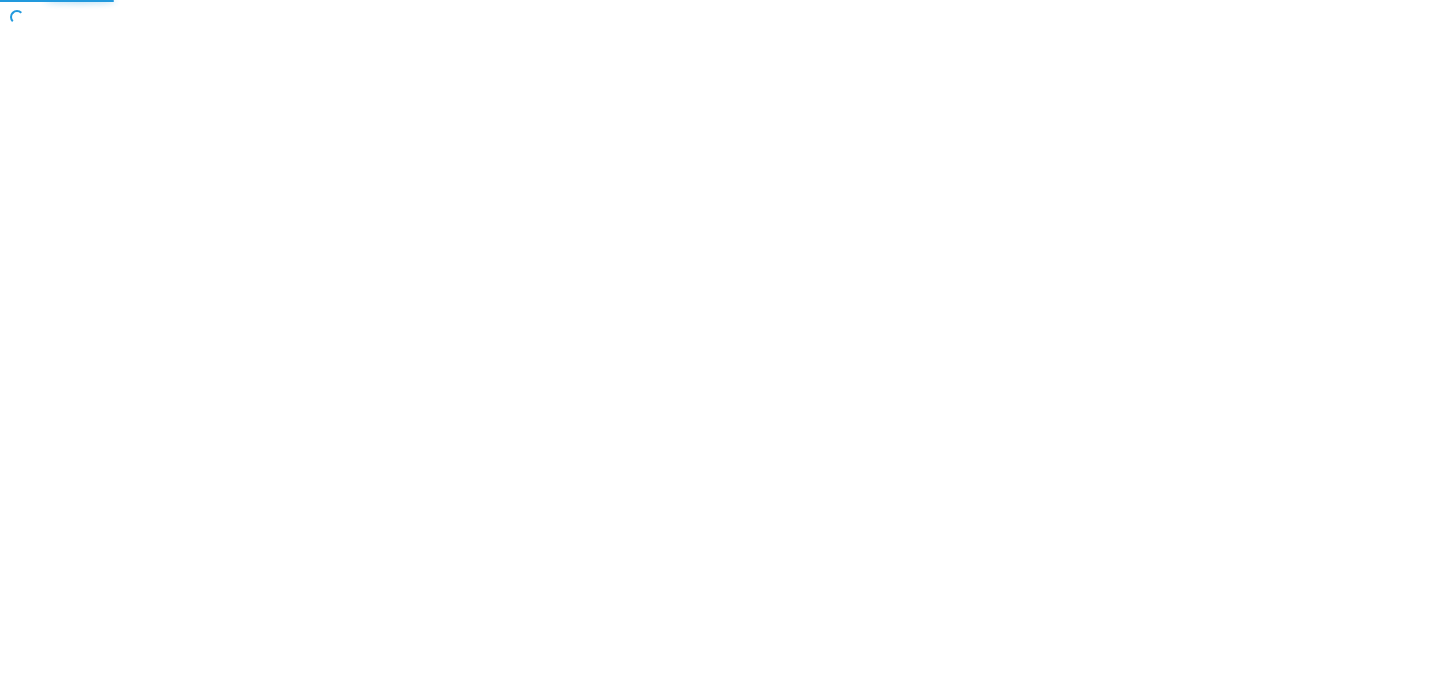 scroll, scrollTop: 0, scrollLeft: 0, axis: both 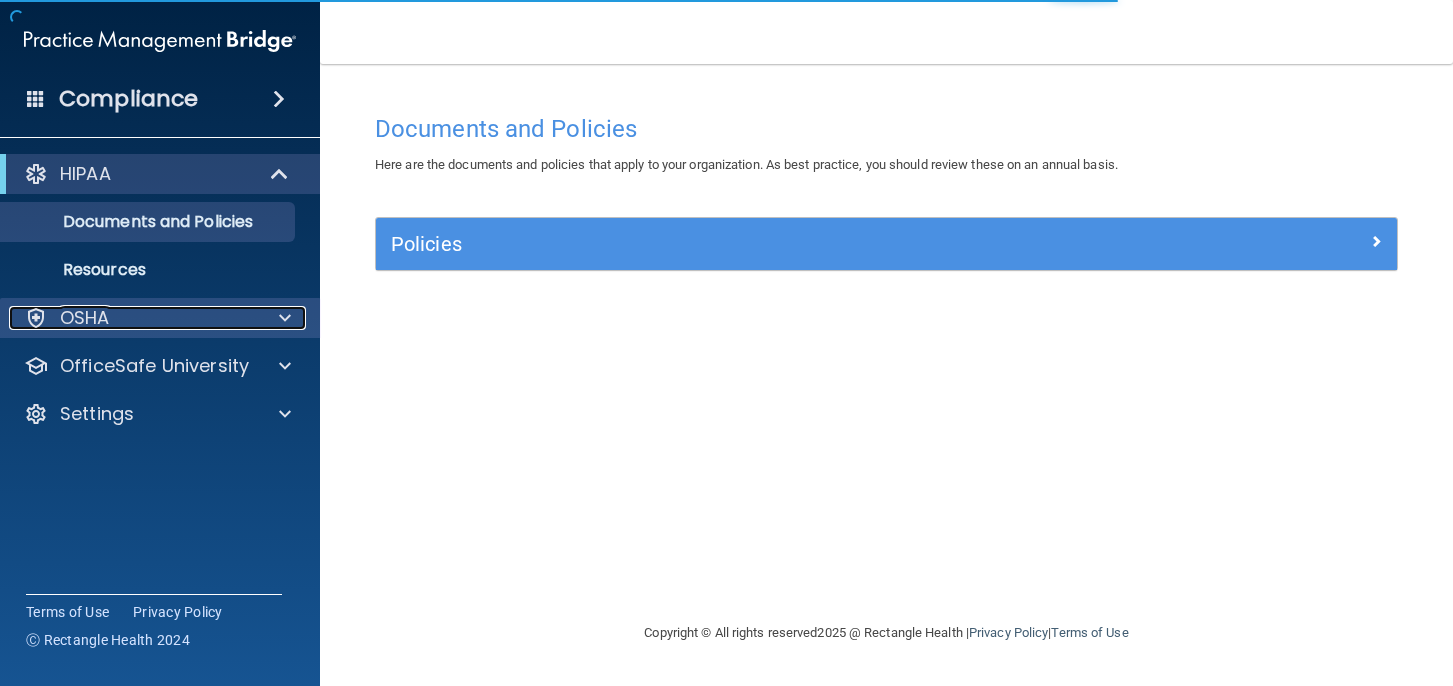 click at bounding box center (285, 318) 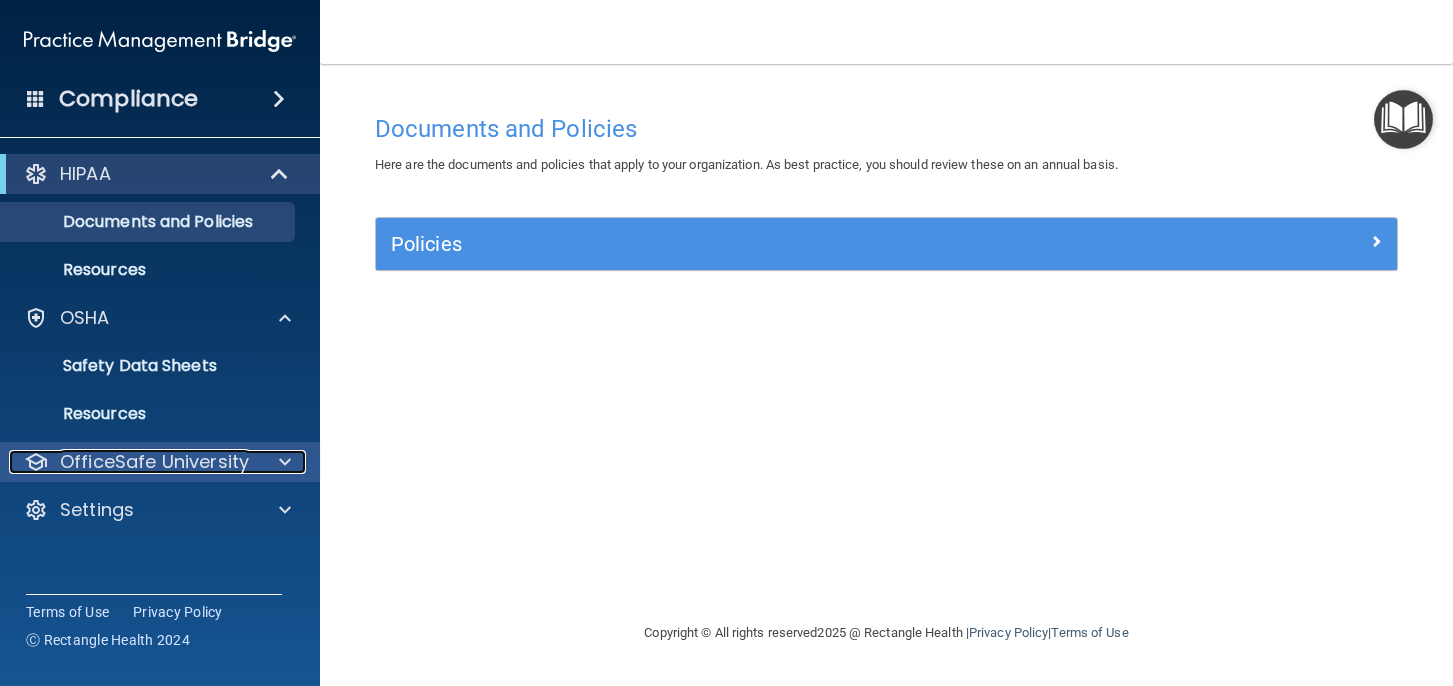 click at bounding box center (285, 462) 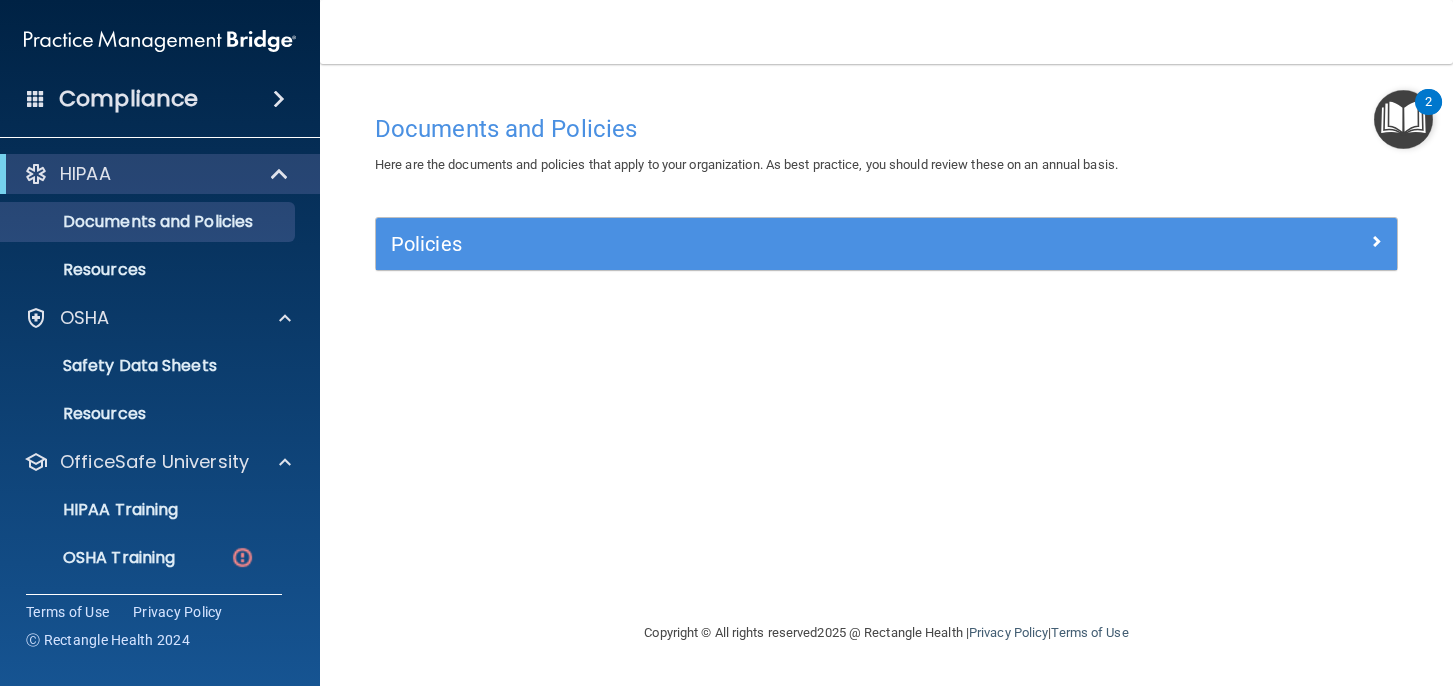 click at bounding box center (1403, 119) 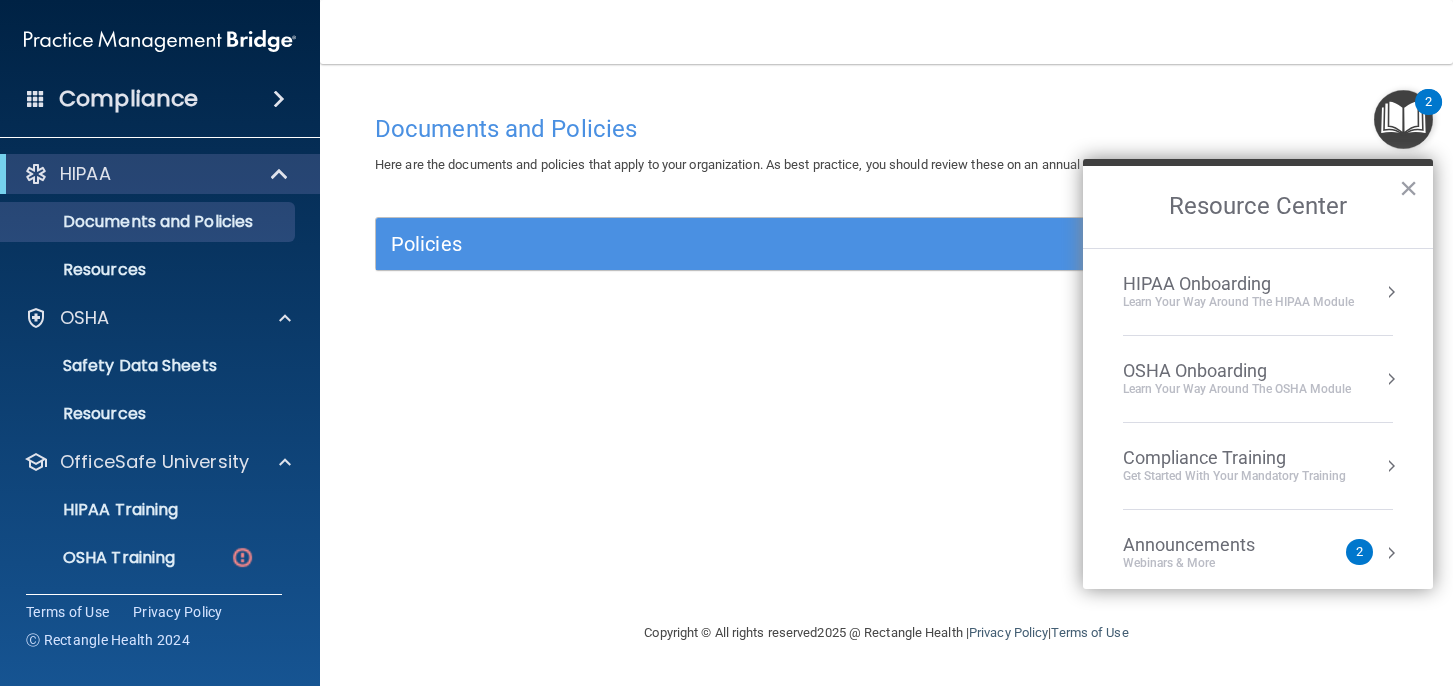 click on "HIPAA Onboarding Learn Your Way around the HIPAA module" at bounding box center [1258, 292] 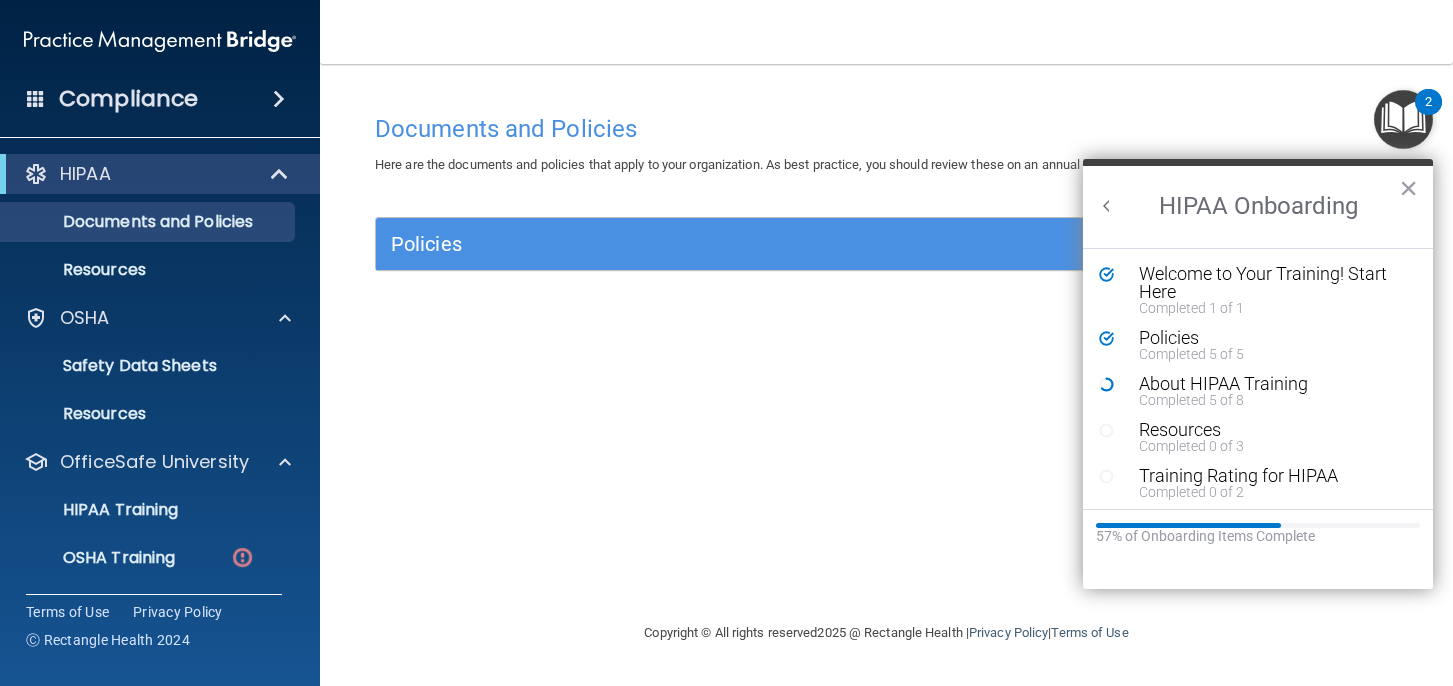 scroll, scrollTop: 0, scrollLeft: 0, axis: both 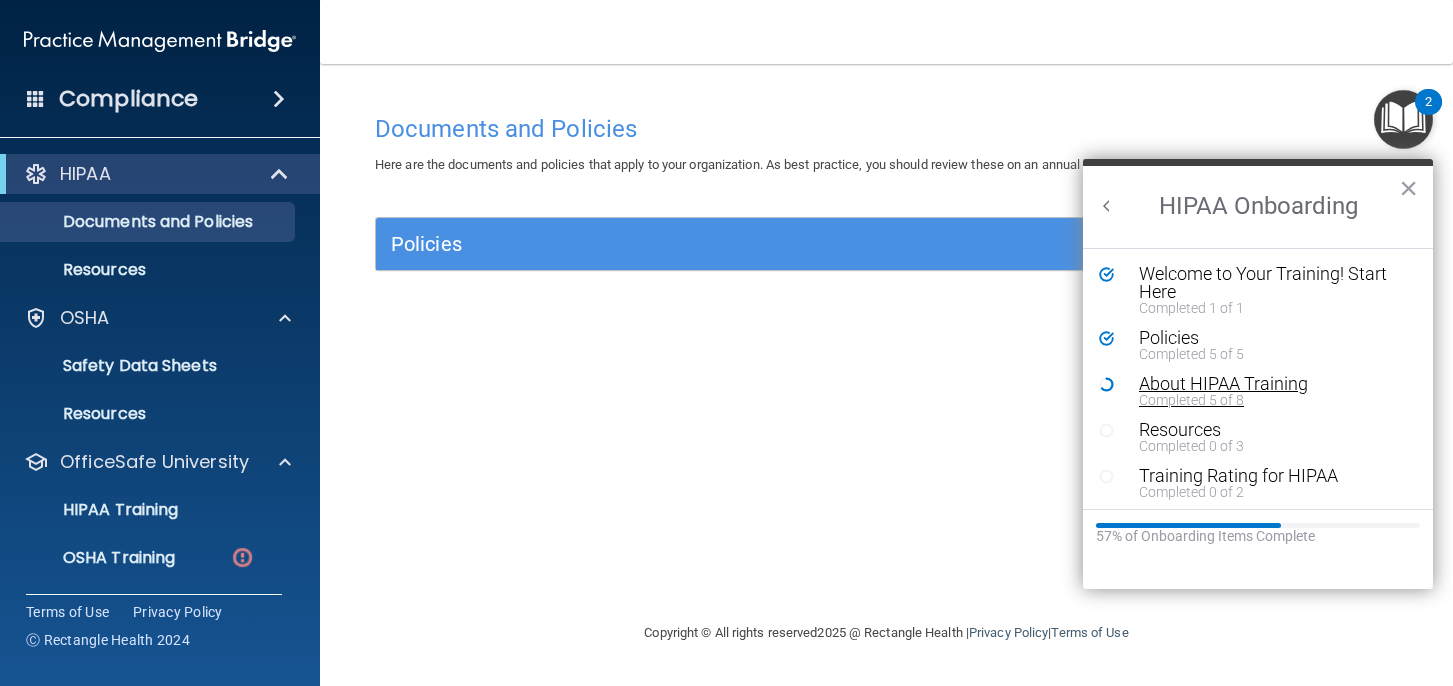 click on "Completed 5 of 8" at bounding box center (1273, 400) 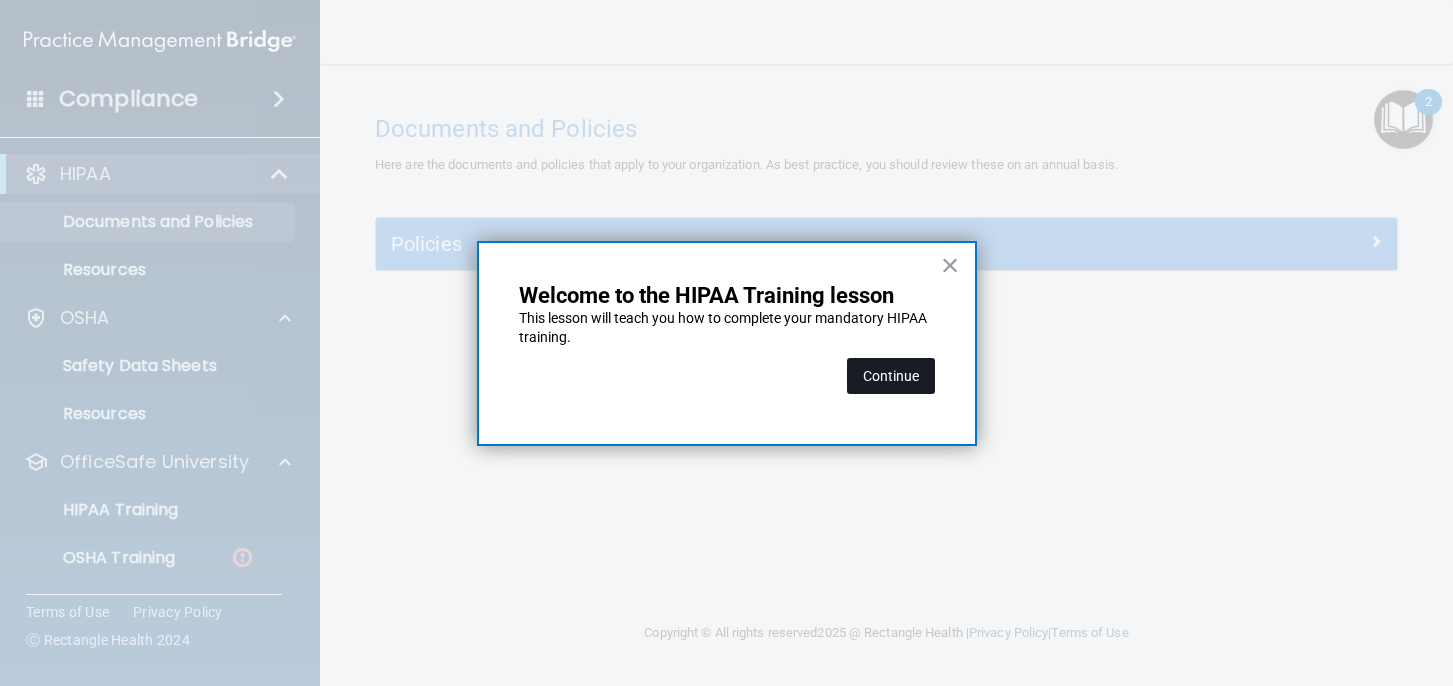 click on "Continue" at bounding box center [891, 376] 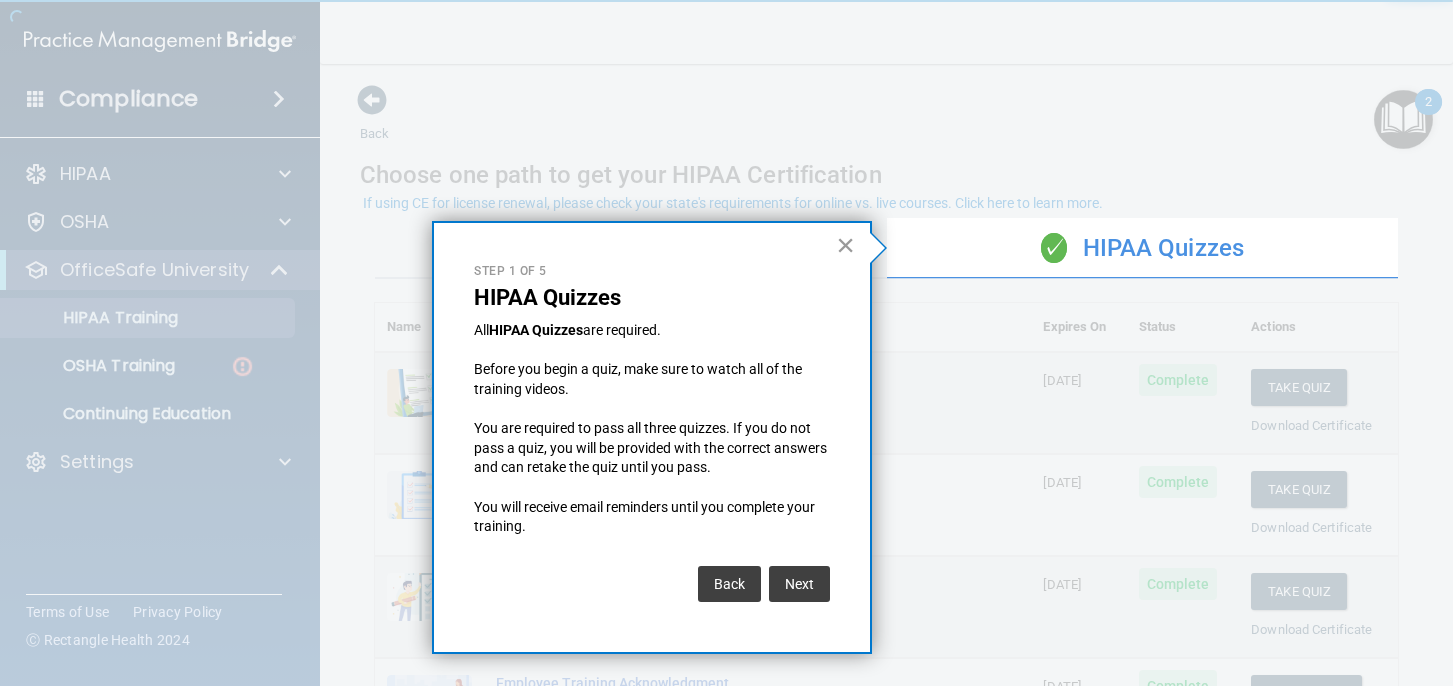 click on "×" at bounding box center (845, 245) 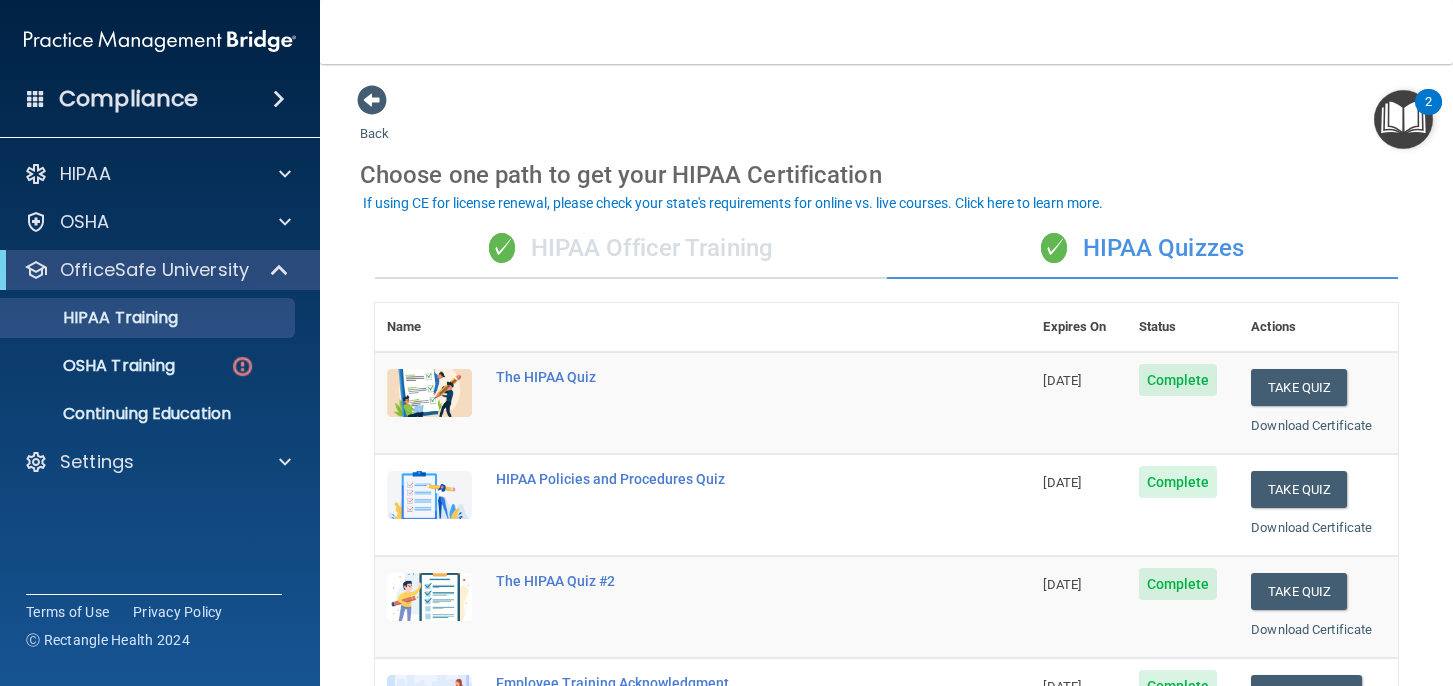 click on "✓   HIPAA Officer Training" at bounding box center [631, 249] 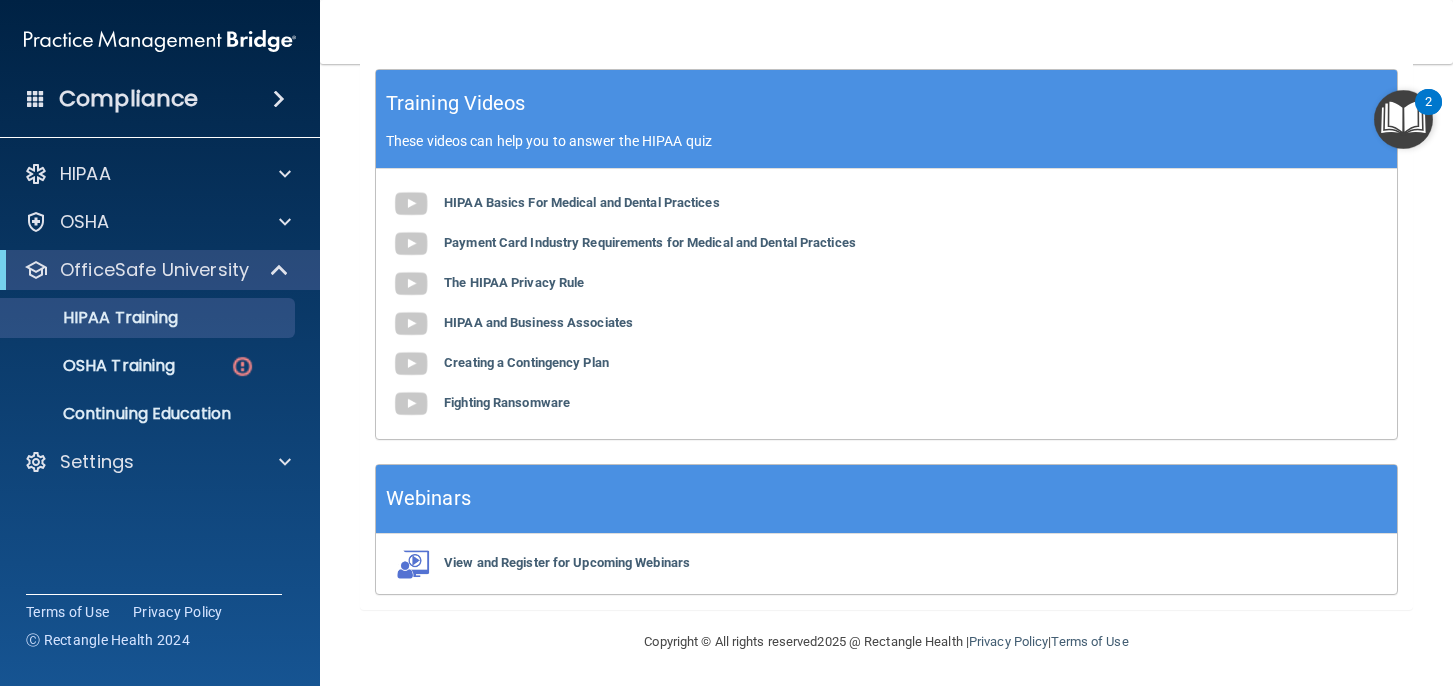 scroll, scrollTop: 683, scrollLeft: 0, axis: vertical 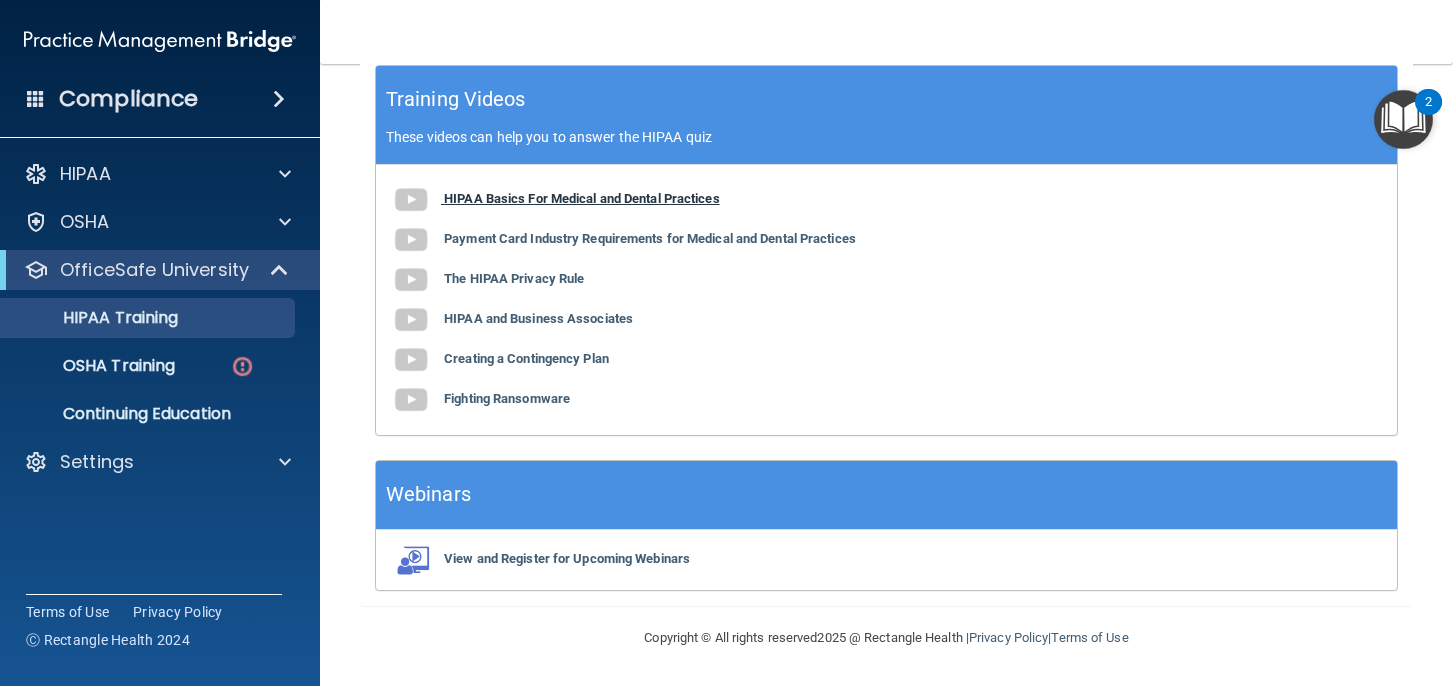 click on "HIPAA Basics For Medical and Dental Practices" at bounding box center (582, 198) 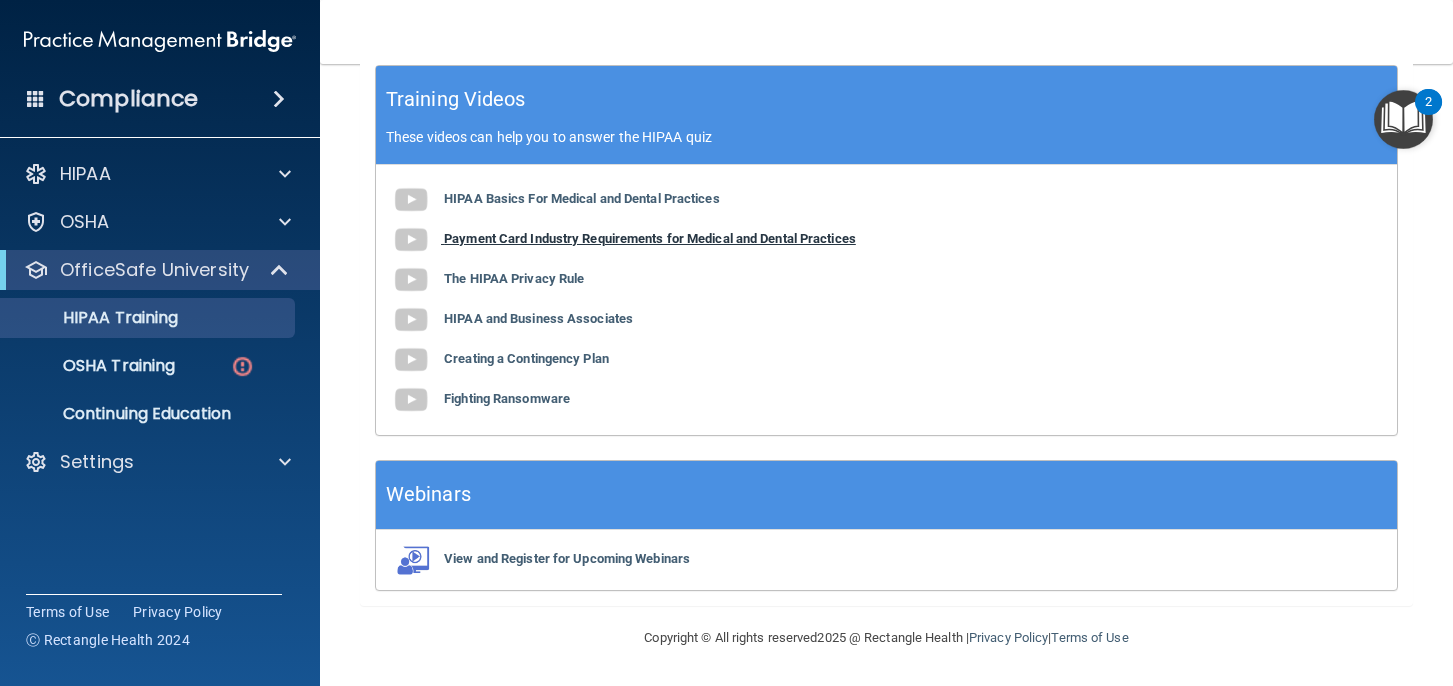 click on "Payment Card Industry Requirements for Medical and Dental Practices" at bounding box center (650, 238) 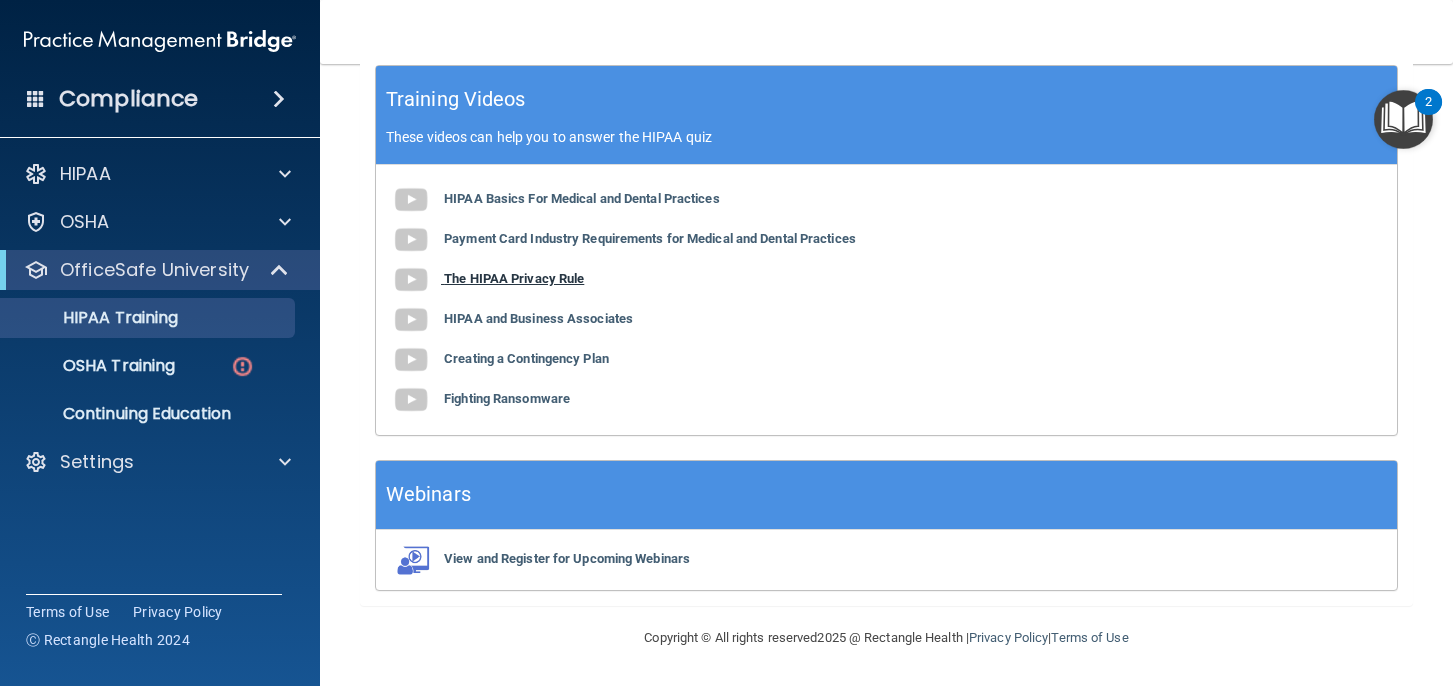 click on "The HIPAA Privacy Rule" at bounding box center [514, 278] 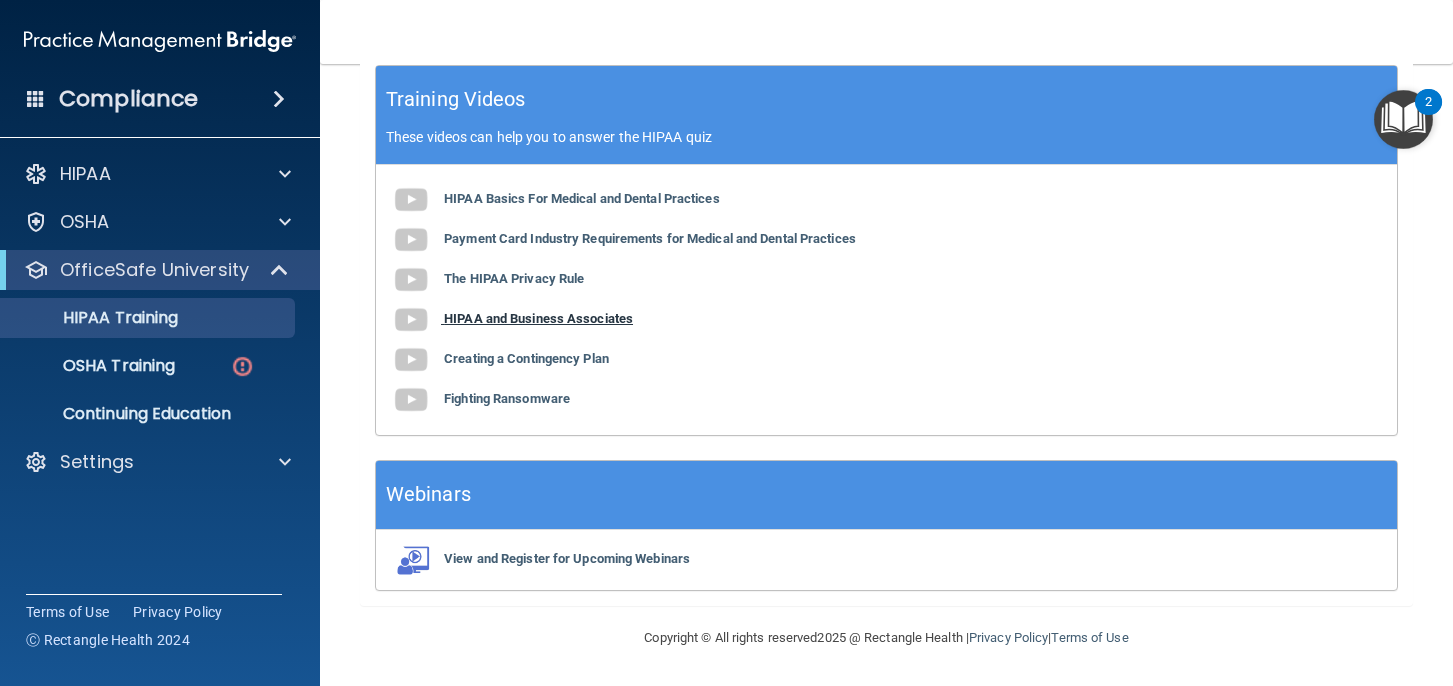 click on "HIPAA and Business Associates" at bounding box center [538, 318] 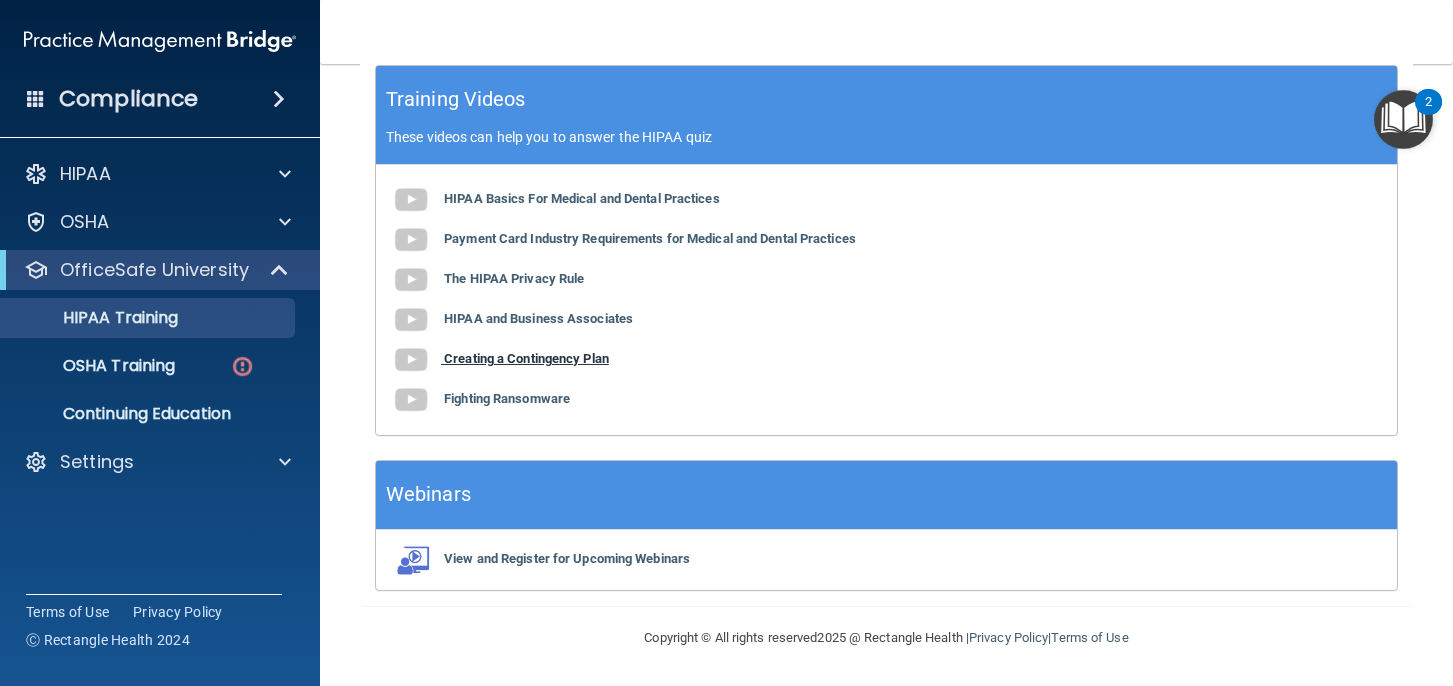 click on "Creating a Contingency Plan" at bounding box center (526, 358) 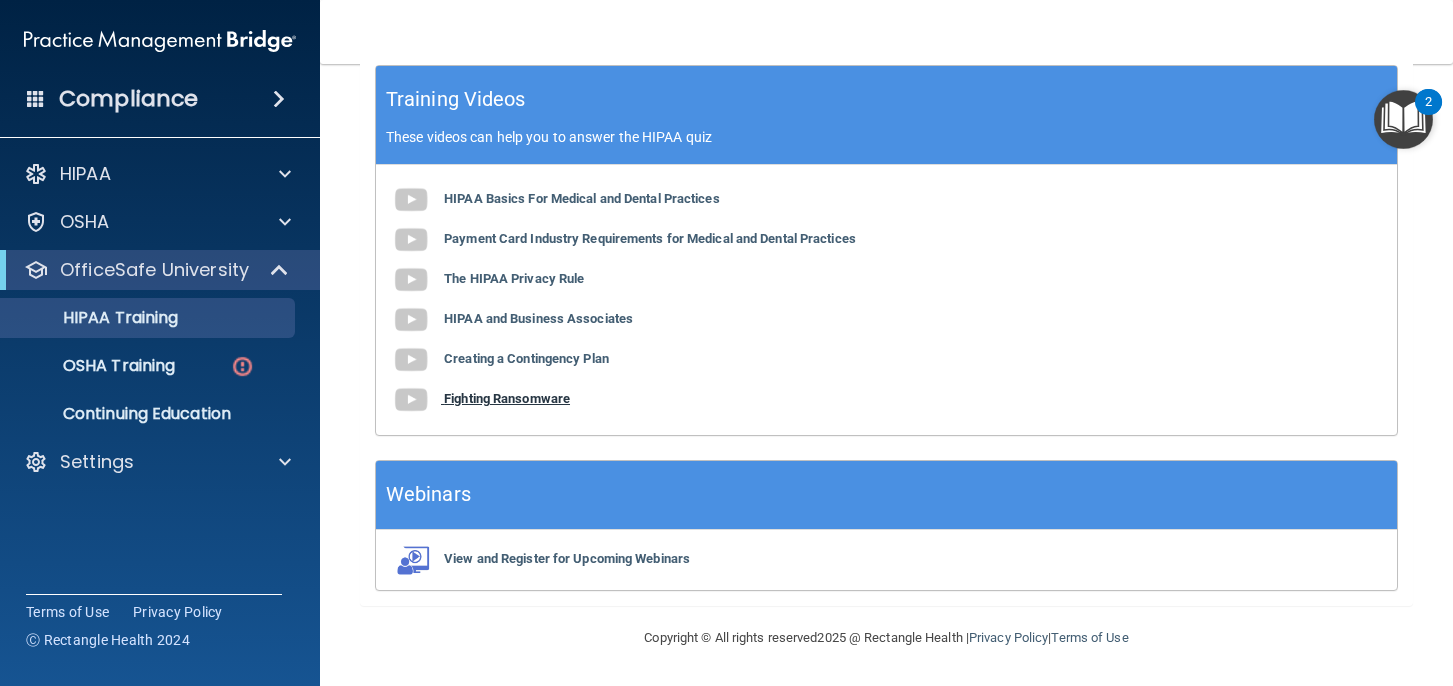 click on "Fighting Ransomware" at bounding box center (507, 398) 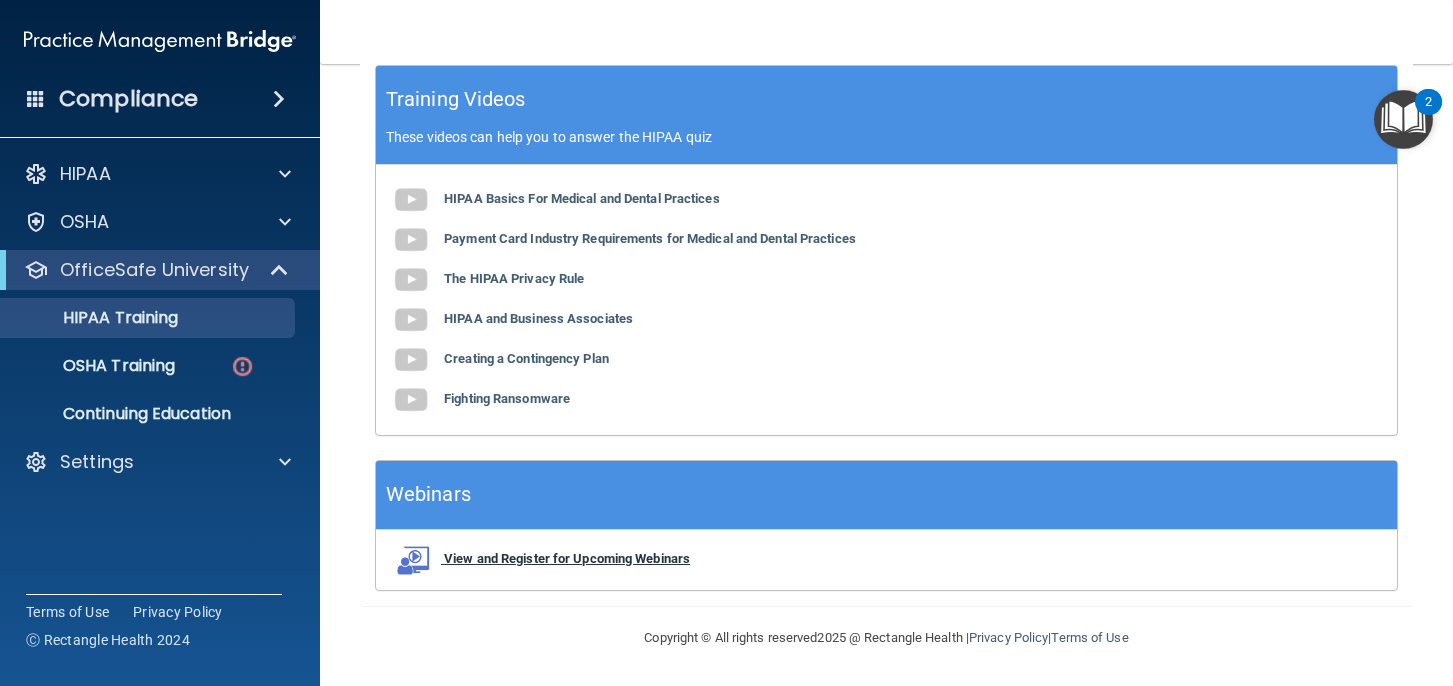 click on "View and Register for Upcoming Webinars" at bounding box center [567, 558] 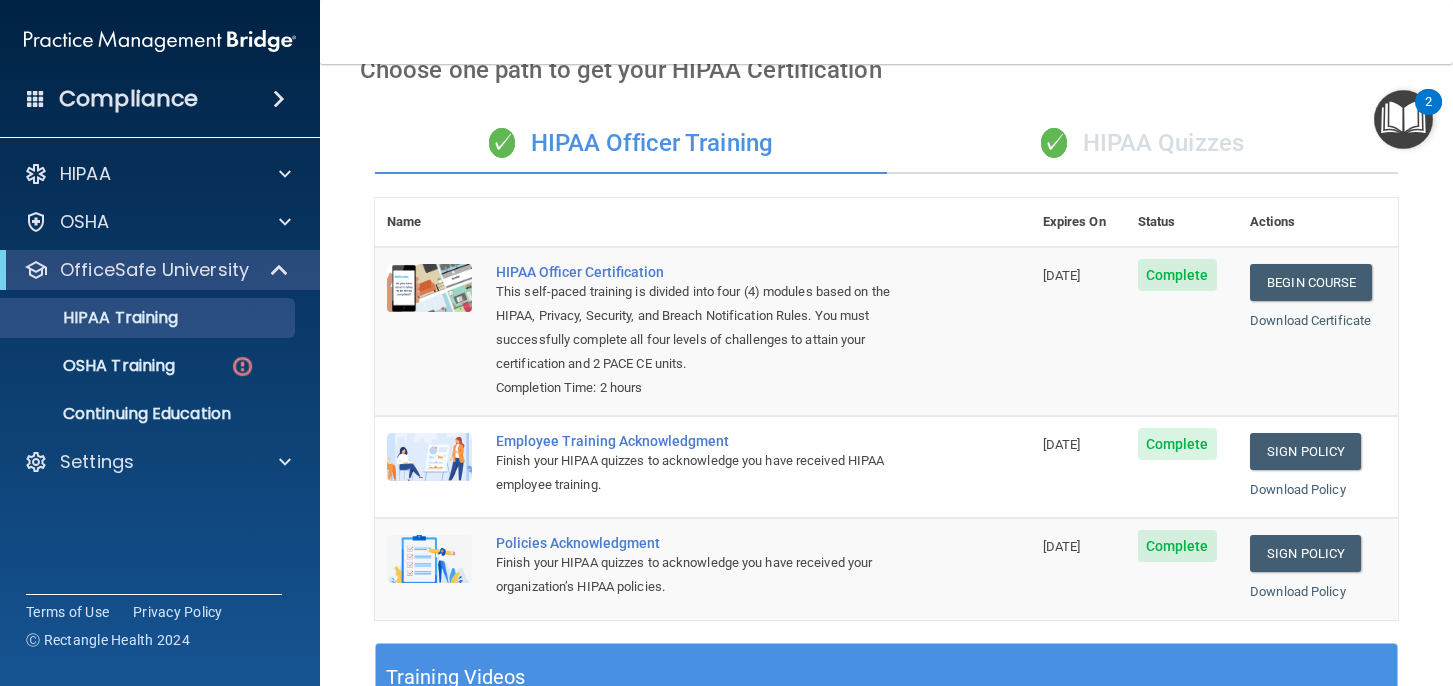 scroll, scrollTop: 0, scrollLeft: 0, axis: both 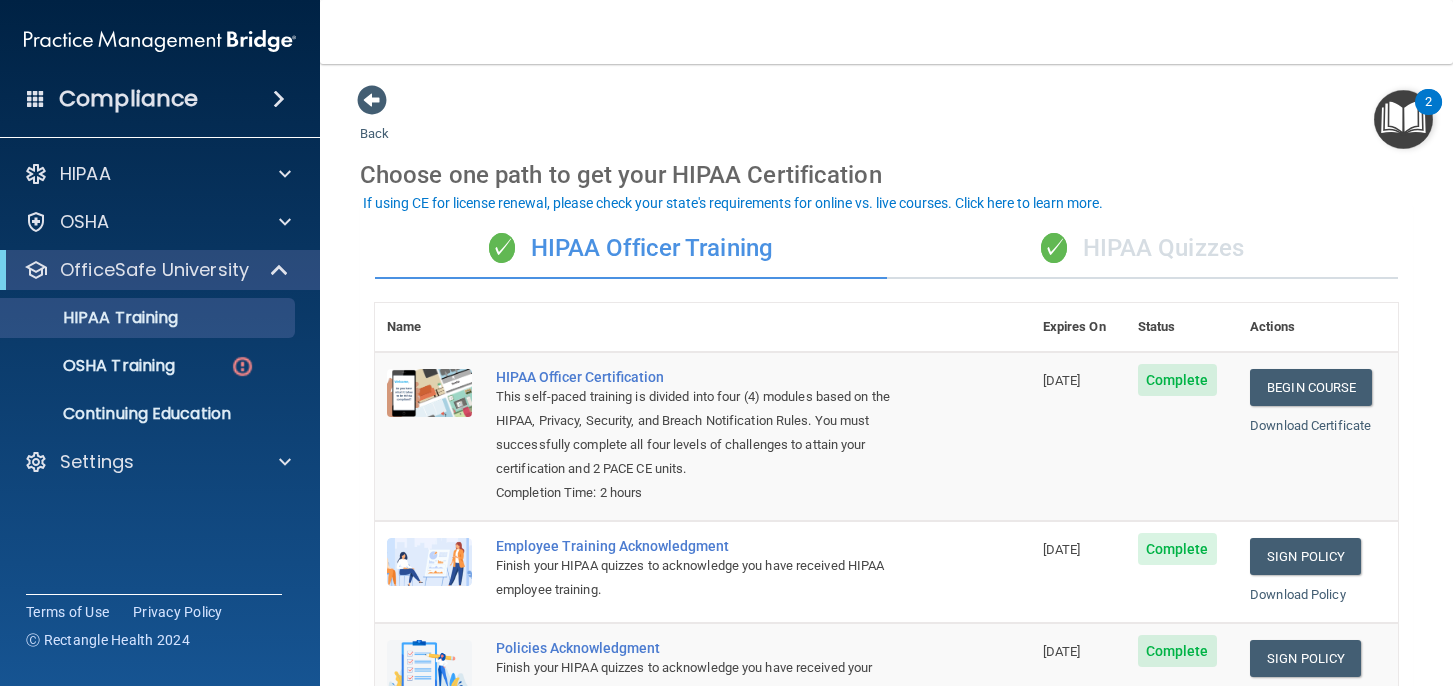 click at bounding box center [1403, 119] 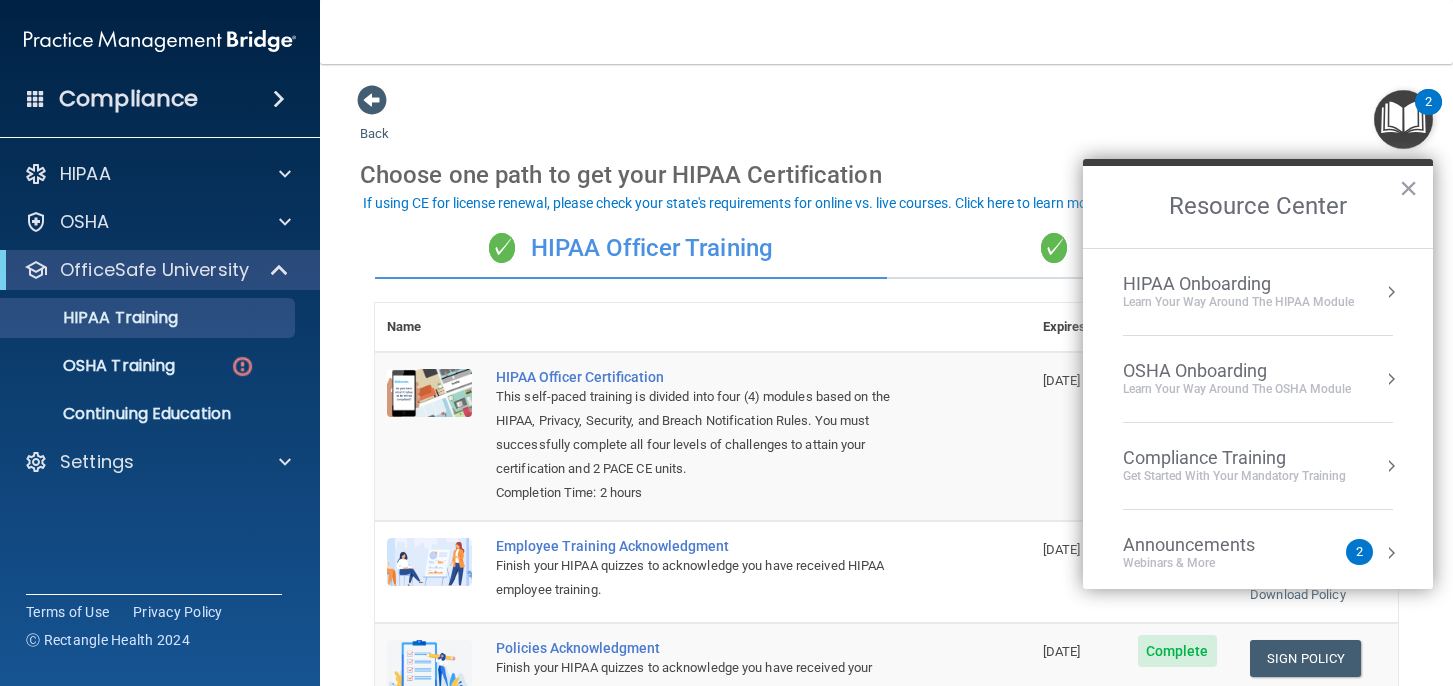 click on "Learn Your Way around the HIPAA module" at bounding box center (1238, 302) 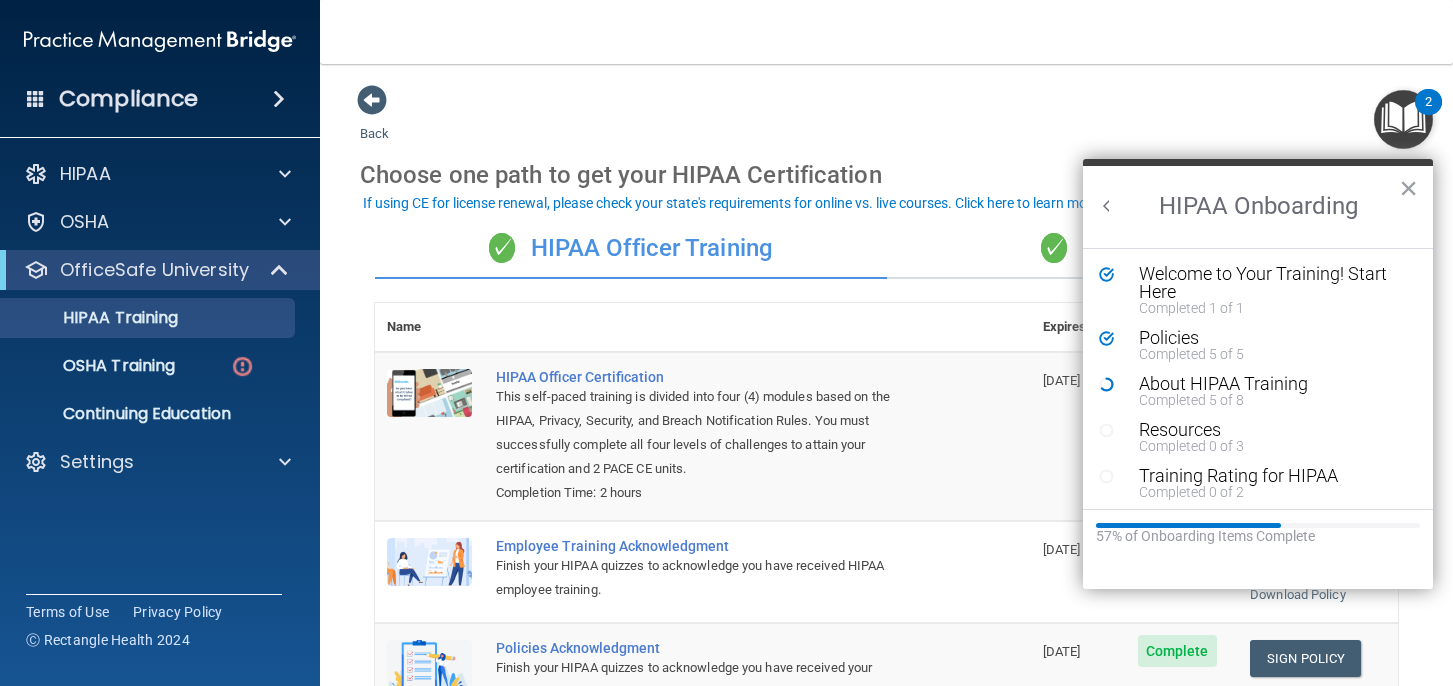 scroll, scrollTop: 0, scrollLeft: 0, axis: both 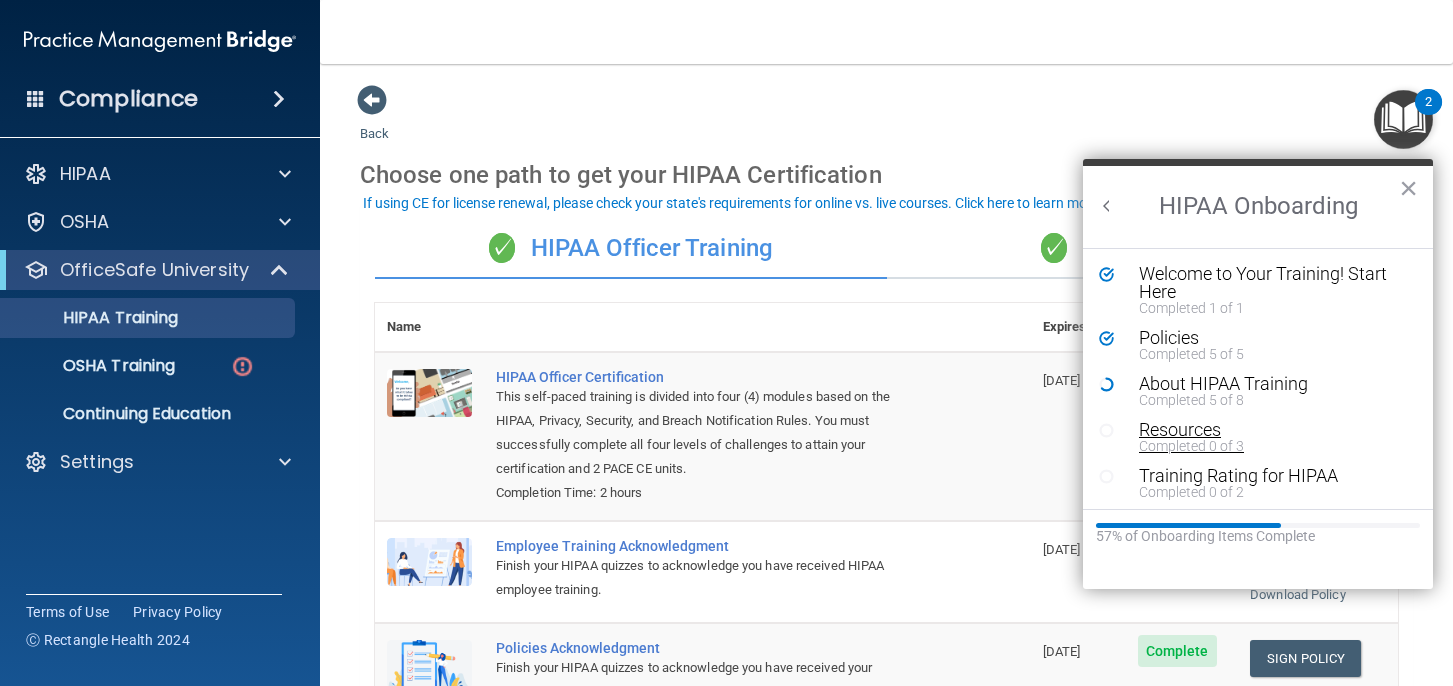 click on "Completed 0 of 3" at bounding box center [1273, 446] 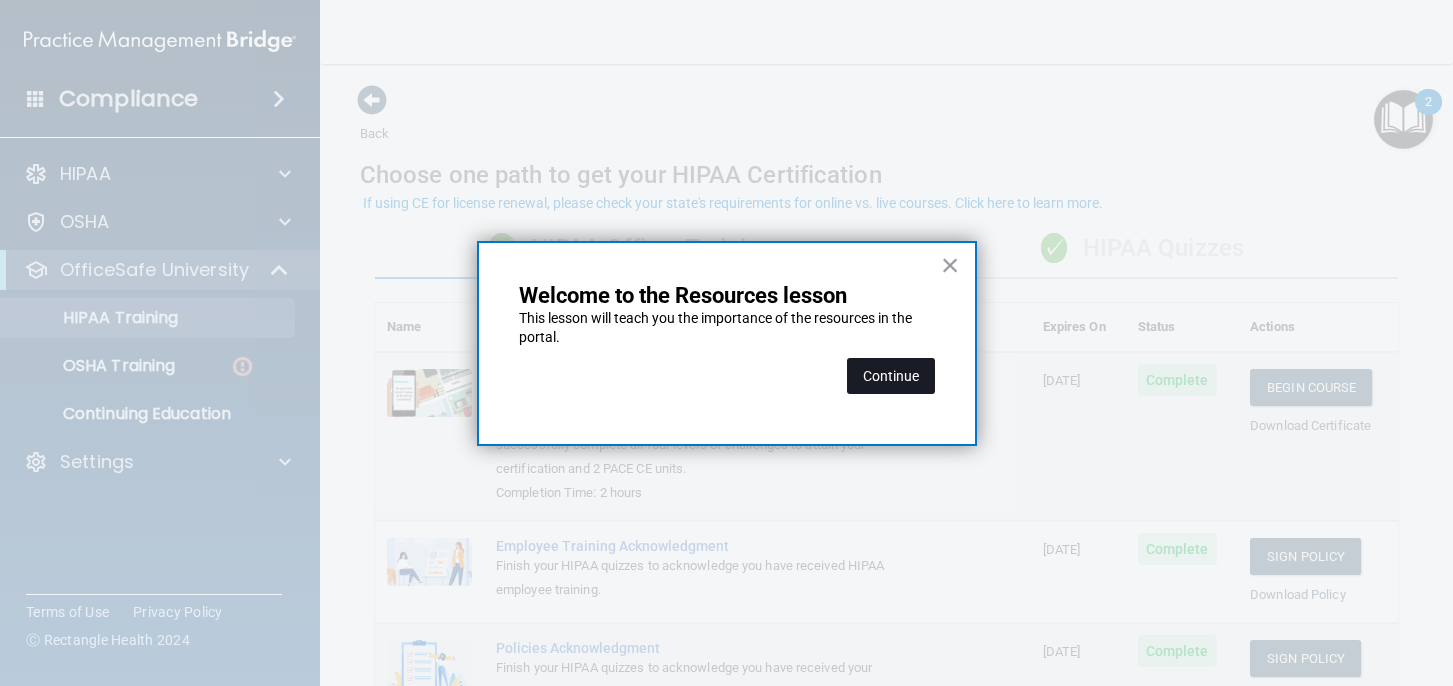 click on "Continue" at bounding box center [891, 376] 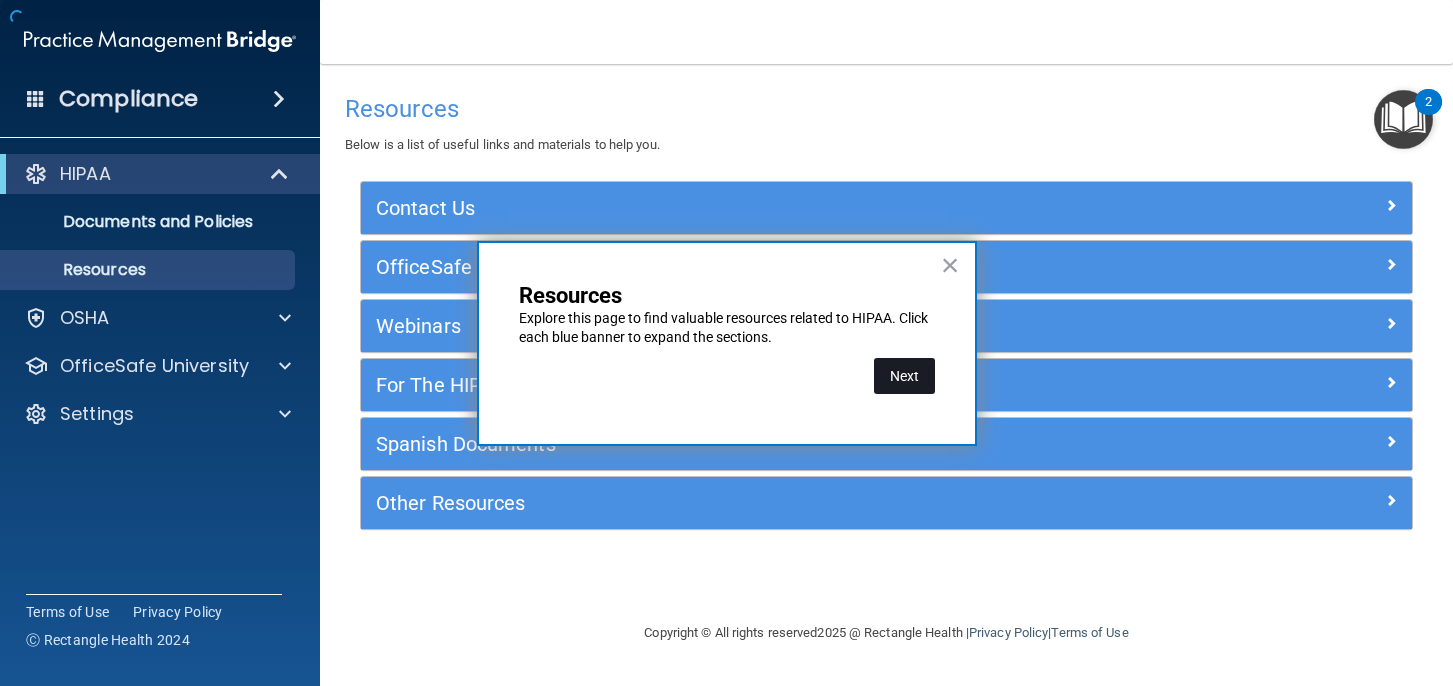 click on "Next" at bounding box center (904, 376) 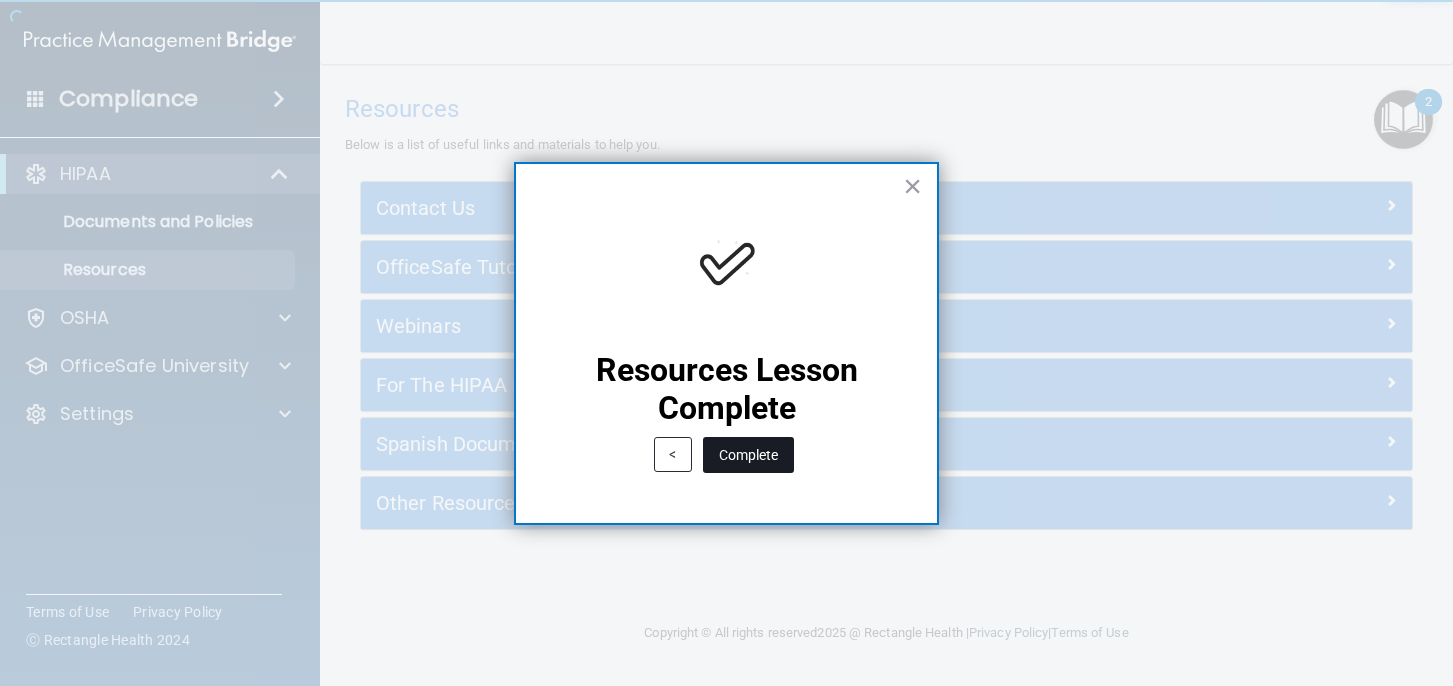 click on "Complete" at bounding box center [748, 455] 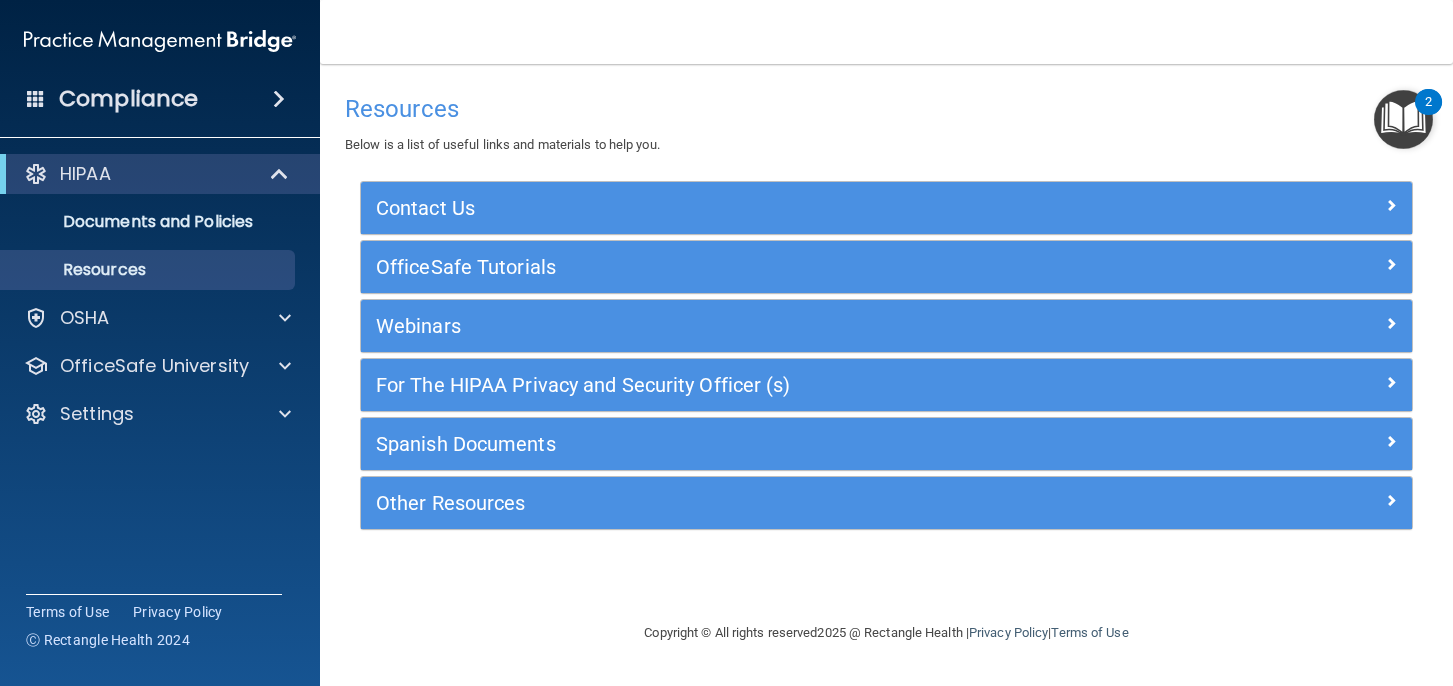 click at bounding box center [1403, 119] 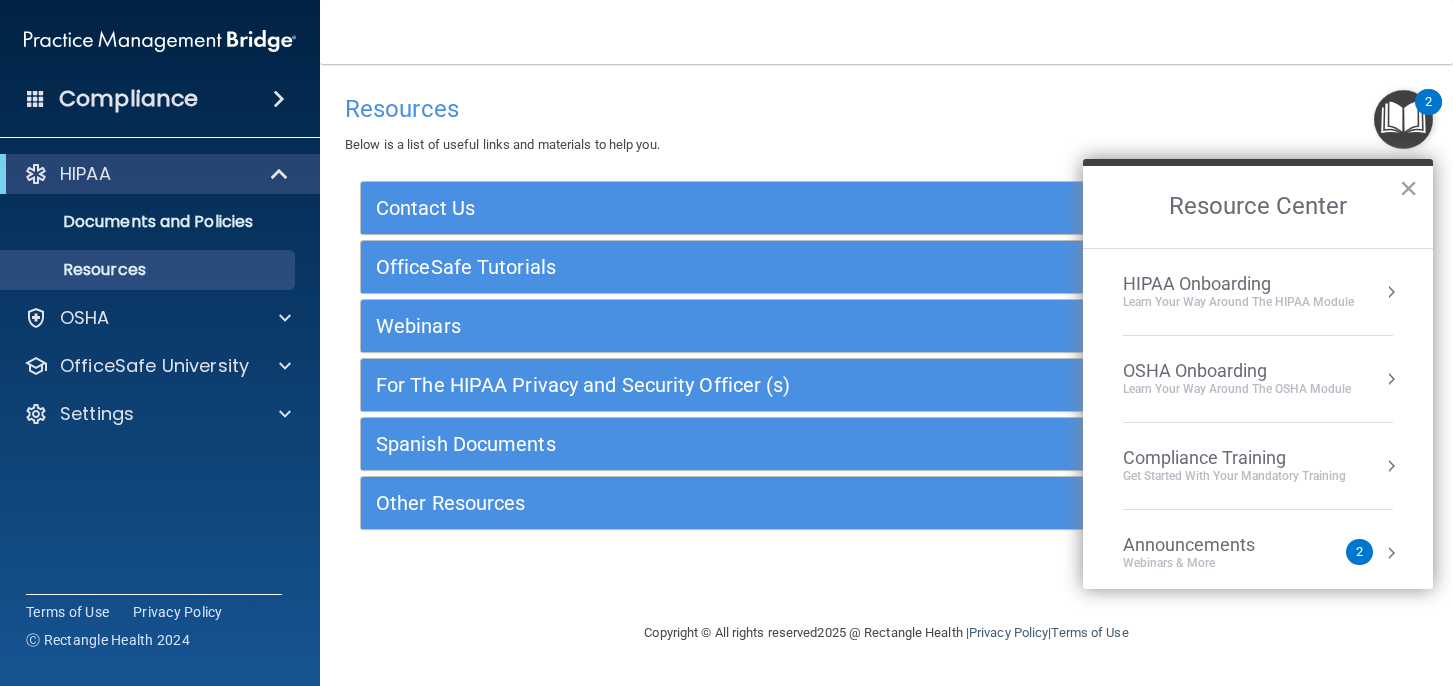 click on "HIPAA Onboarding" at bounding box center [1238, 284] 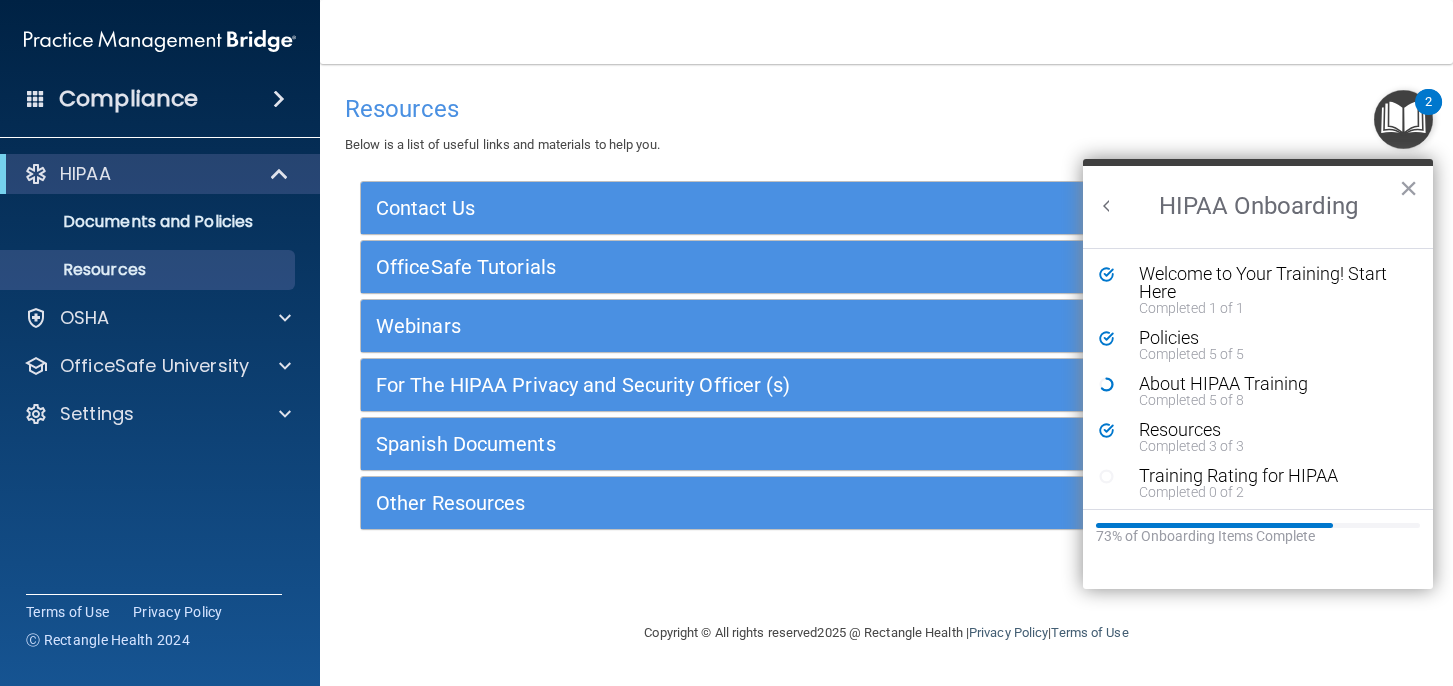 scroll, scrollTop: 0, scrollLeft: 0, axis: both 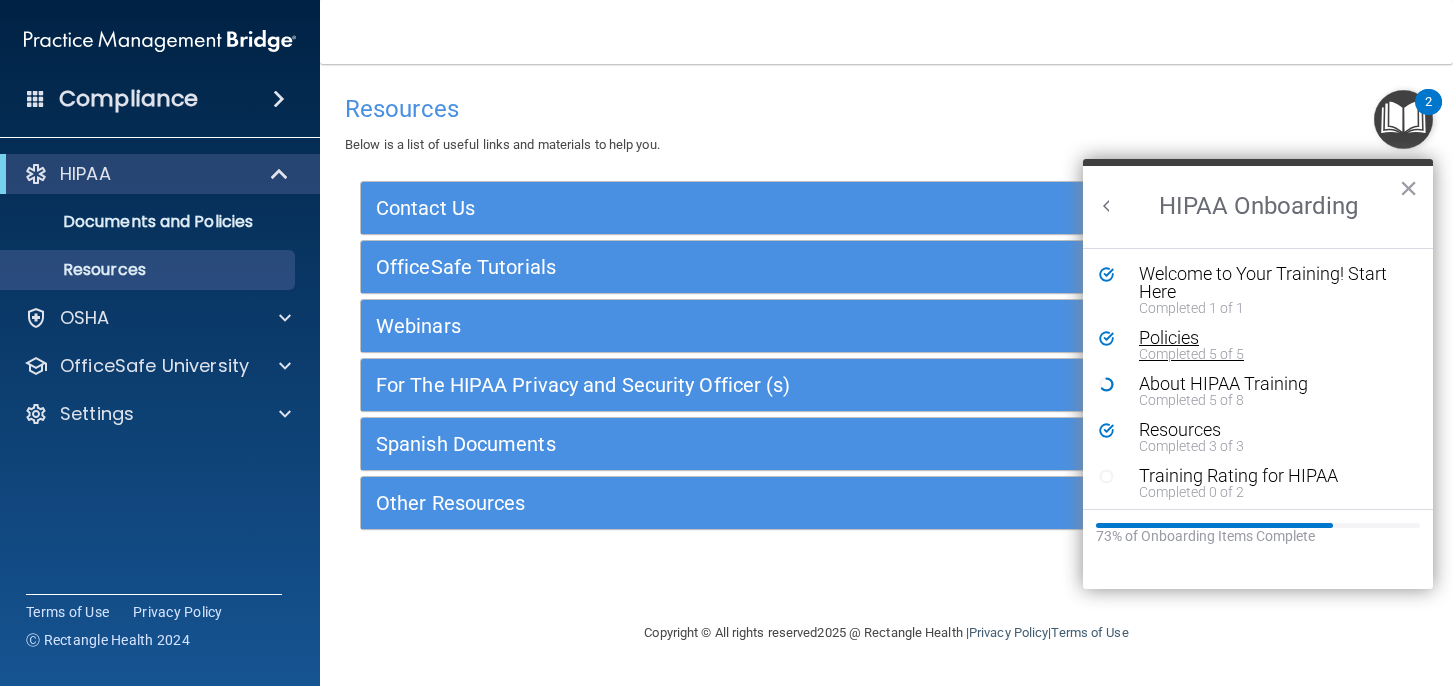 click on "Completed 5 of 5" at bounding box center (1273, 354) 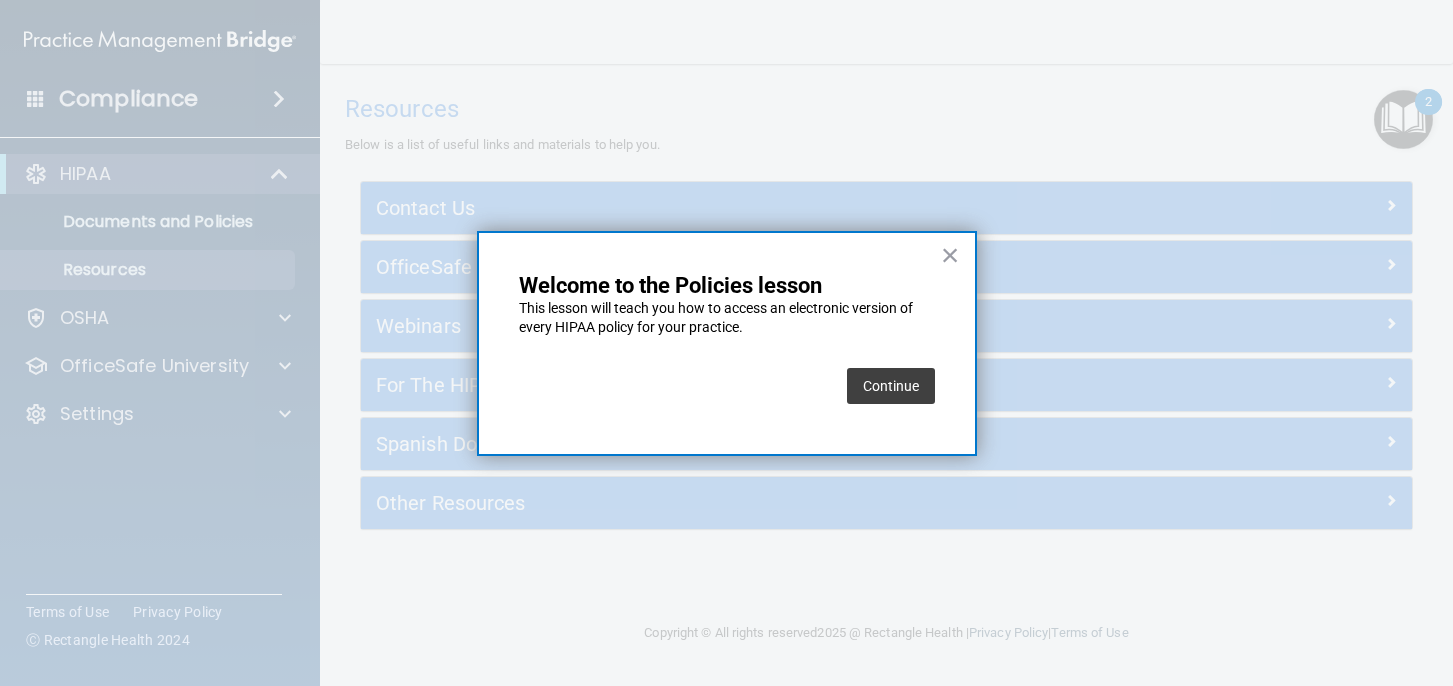 click on "Continue" at bounding box center (891, 386) 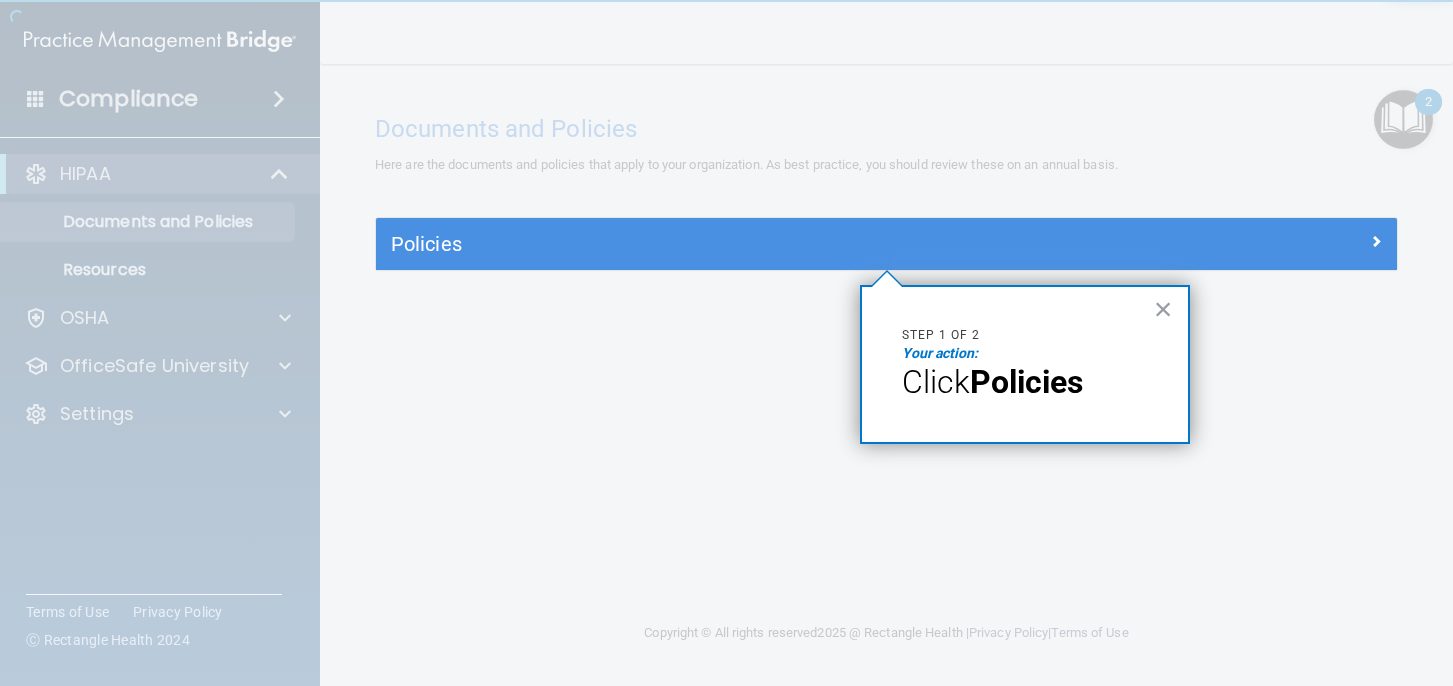 click on "Policies" at bounding box center [1026, 382] 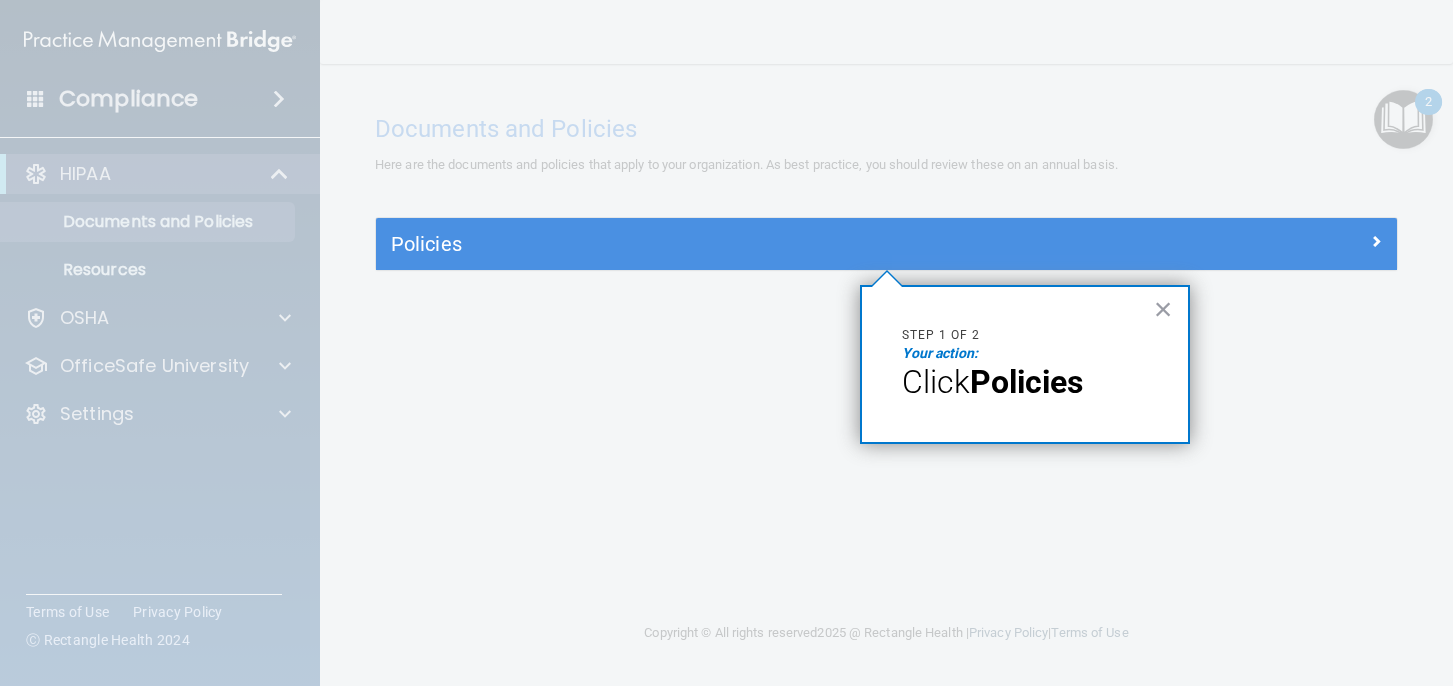 click on "Your action:" at bounding box center (940, 353) 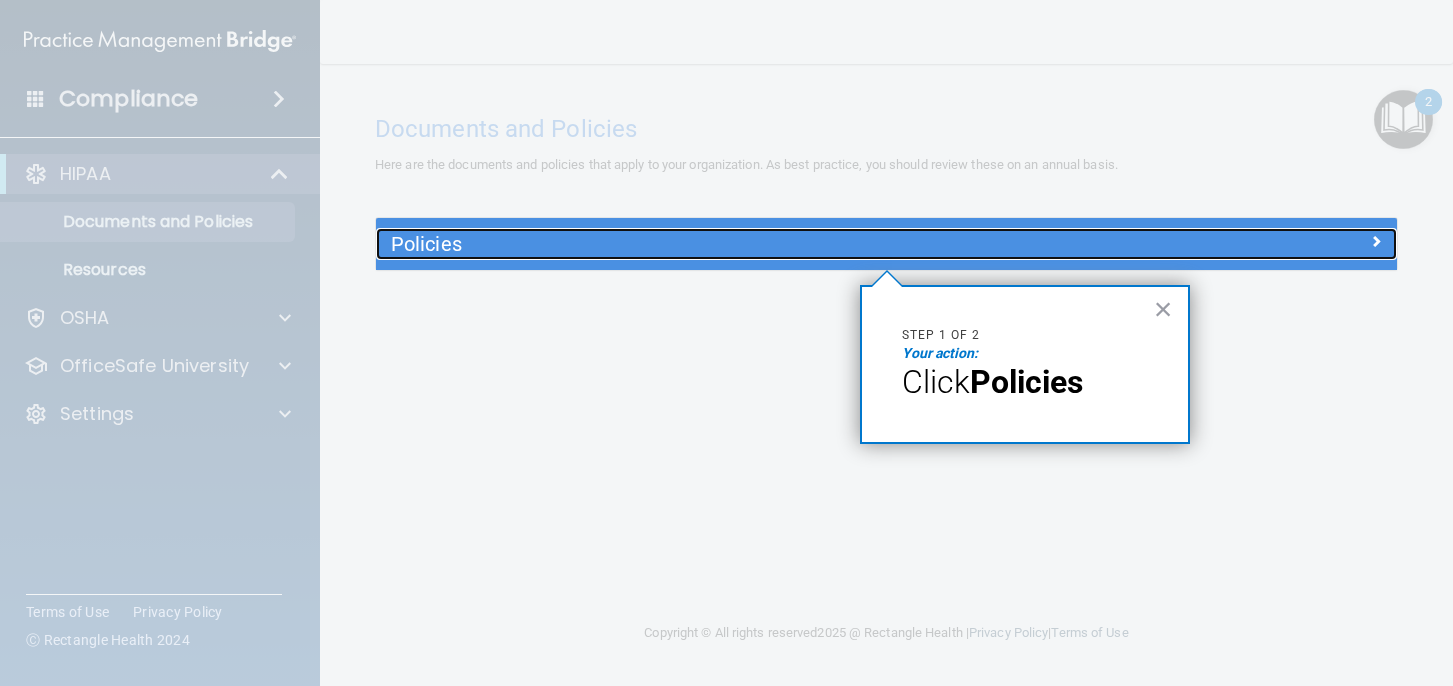 click on "Policies" at bounding box center [886, 244] 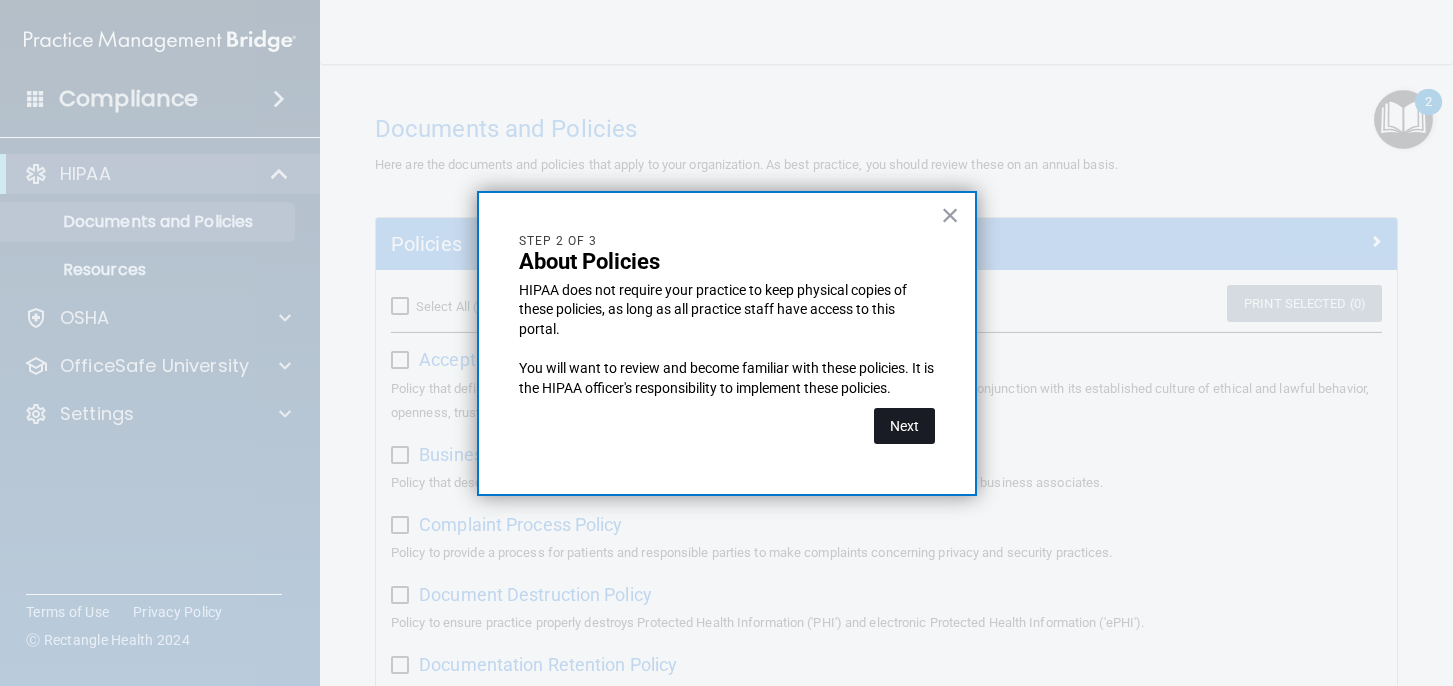 click on "Next" at bounding box center (904, 426) 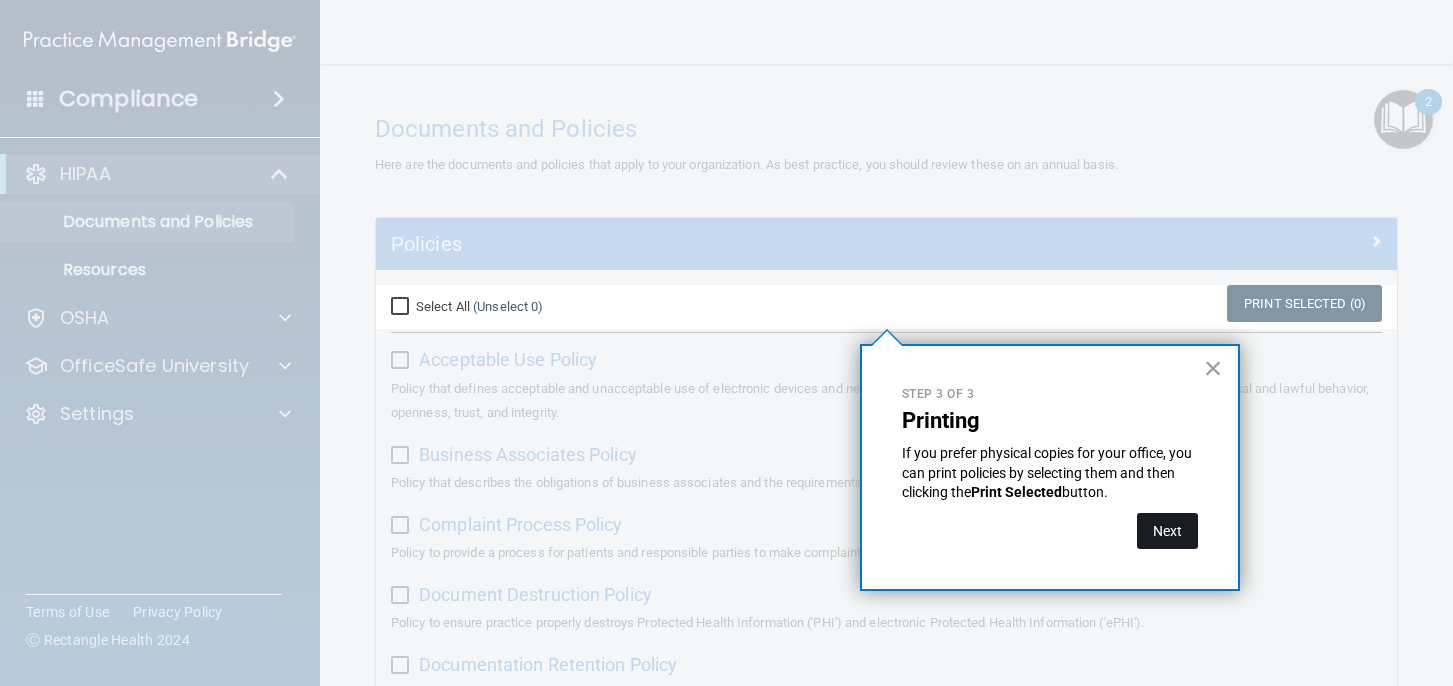 click on "Next" at bounding box center [1167, 531] 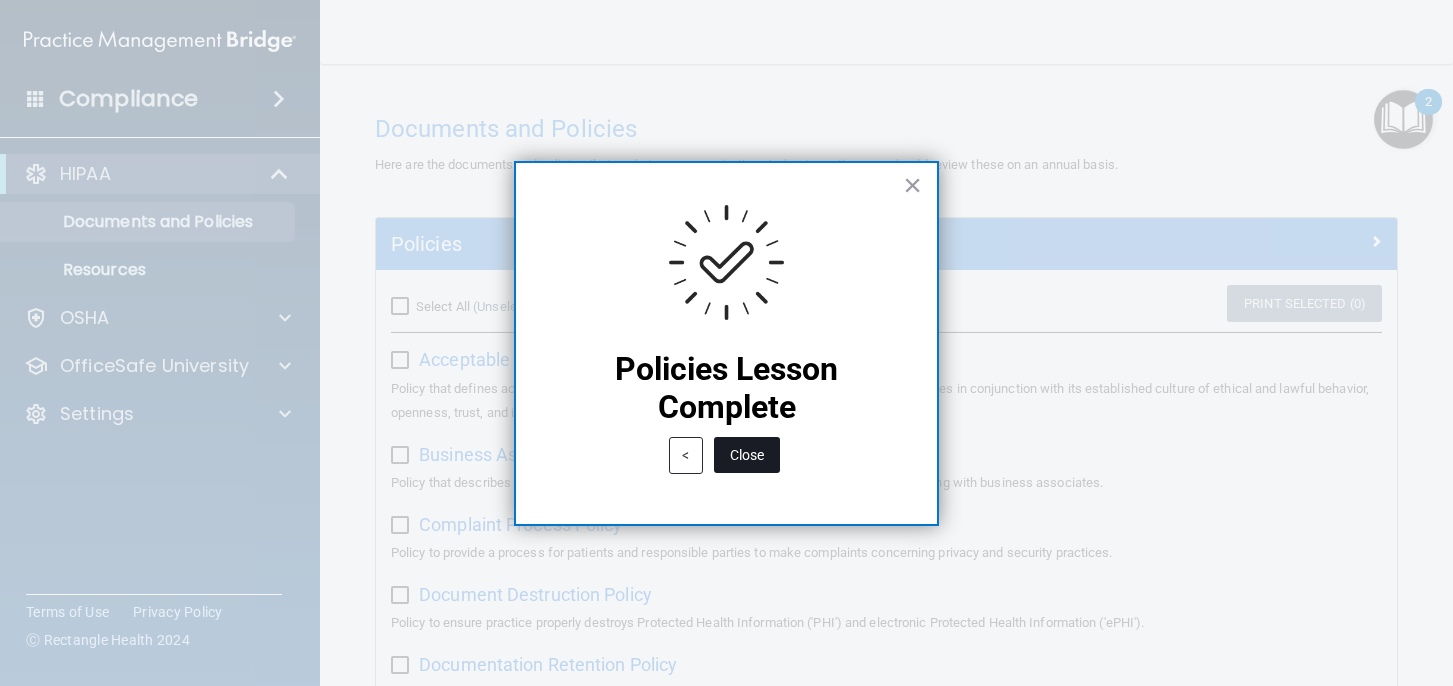 click on "Close" at bounding box center (747, 455) 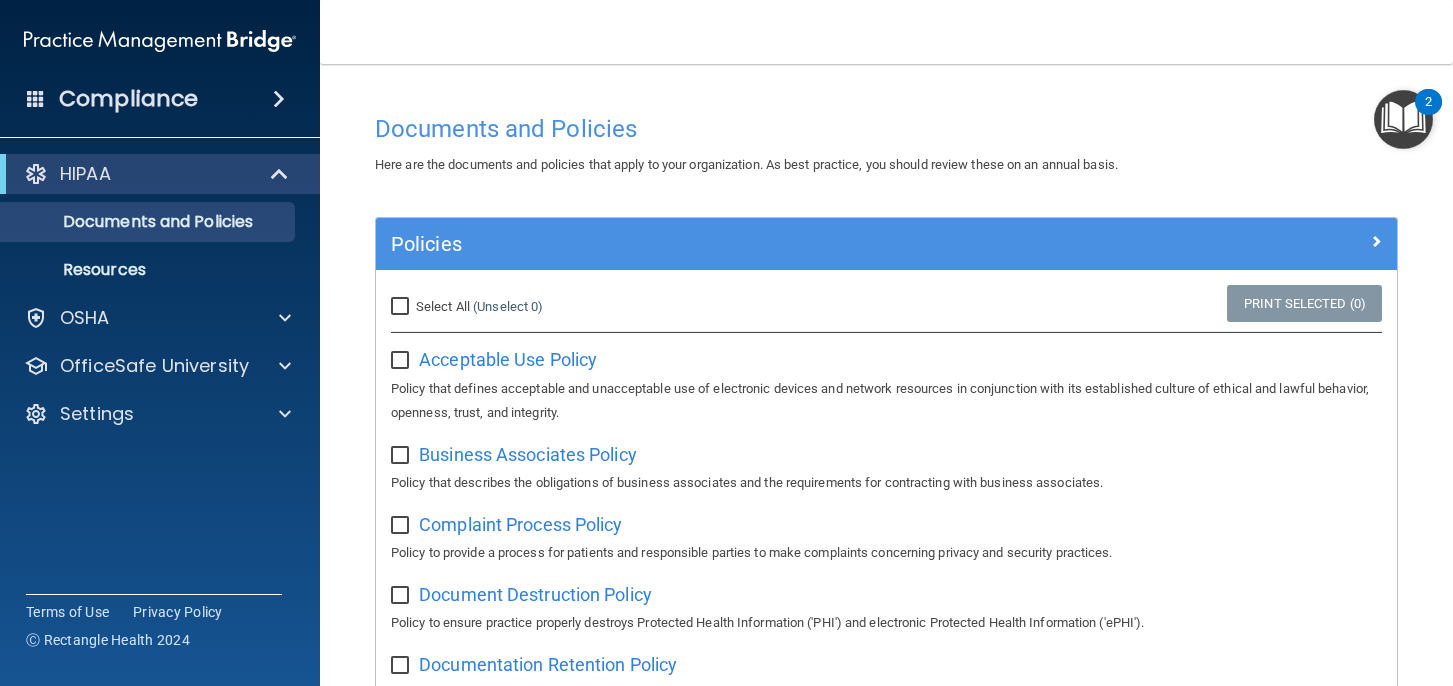 click on "Select All" at bounding box center [443, 306] 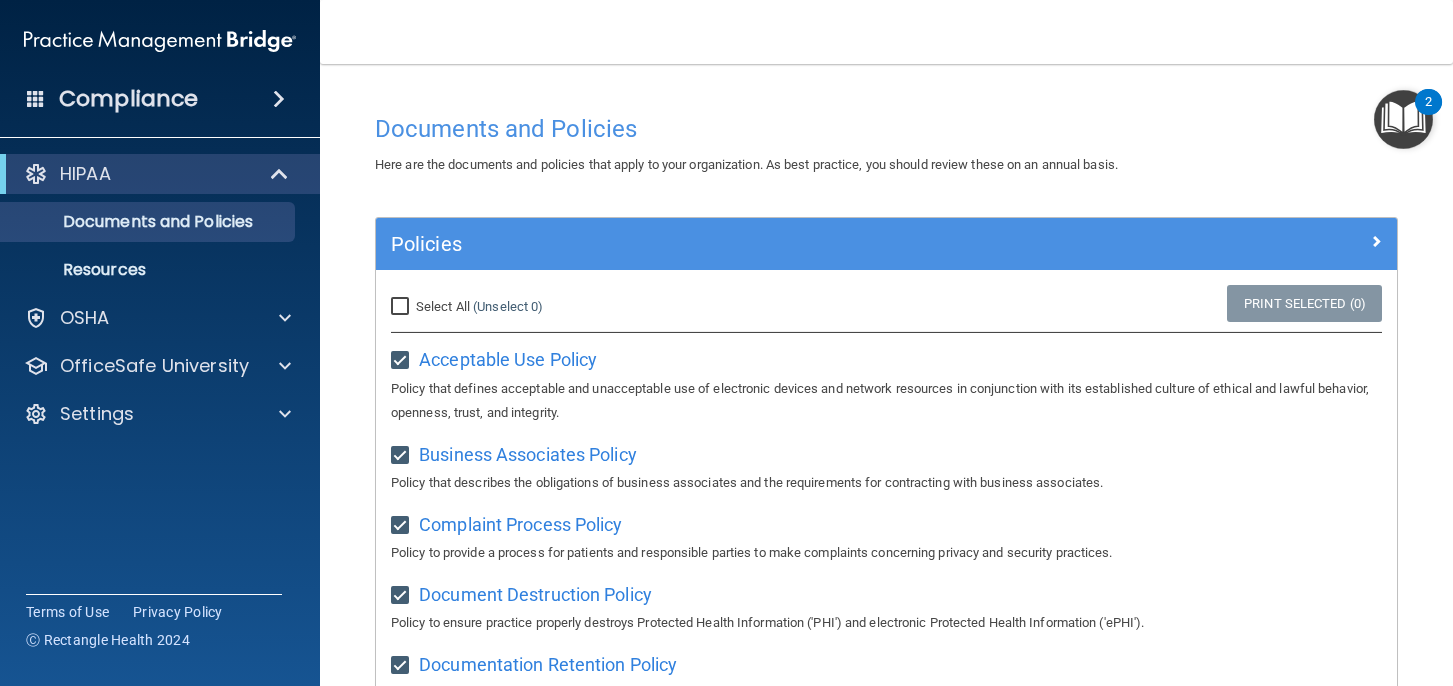 checkbox on "true" 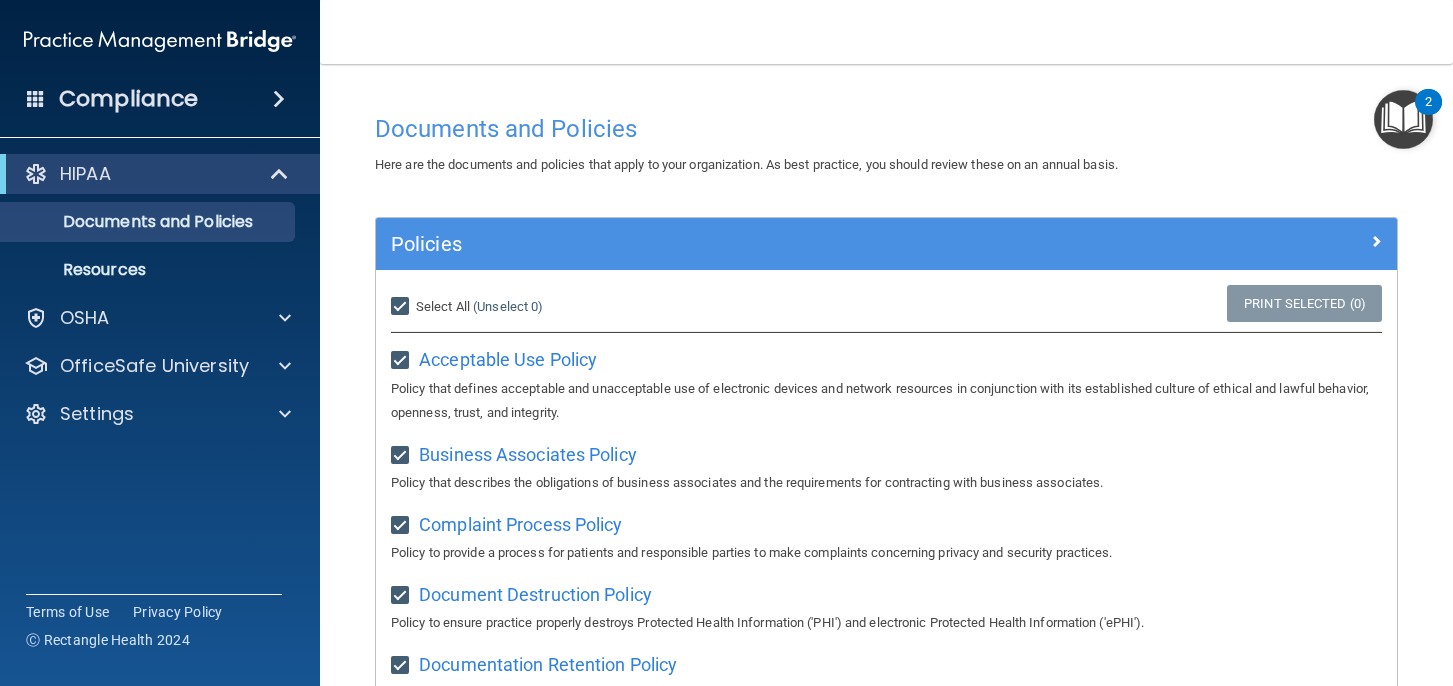 checkbox on "true" 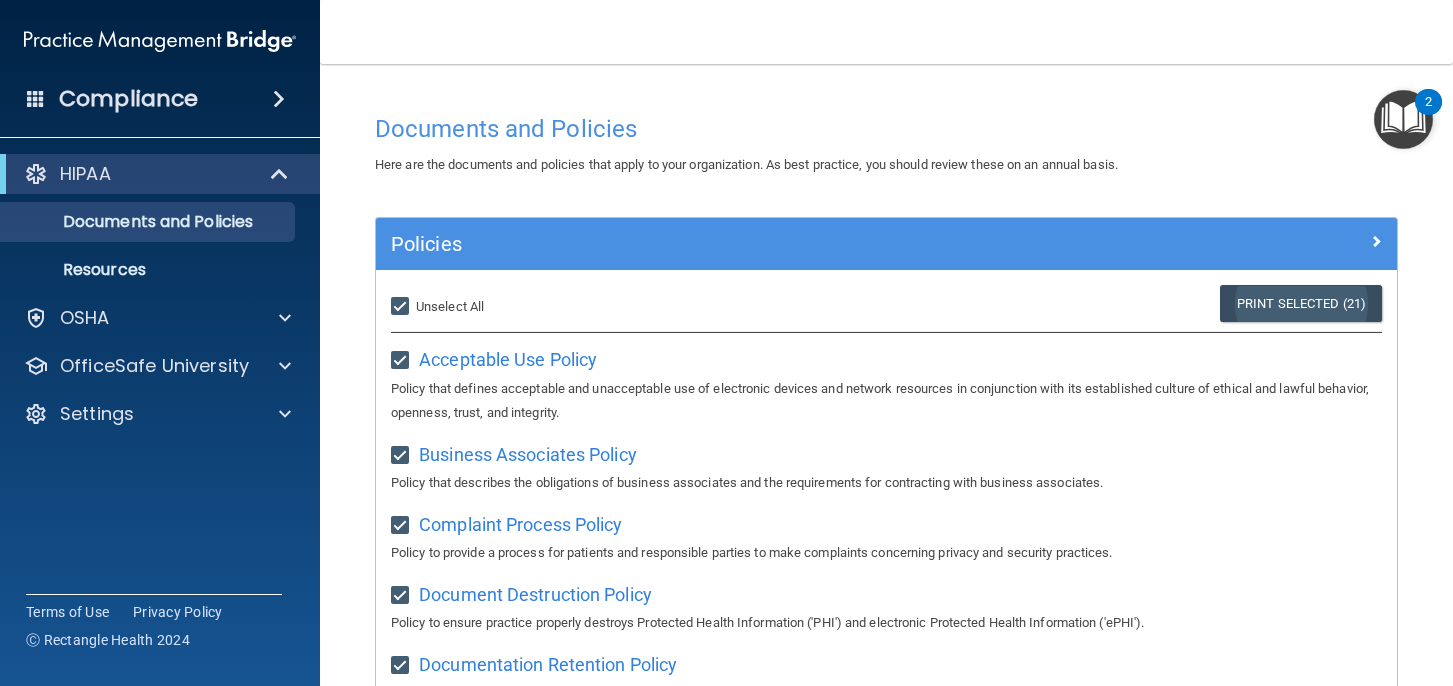 click on "Print Selected (21)" at bounding box center [1301, 303] 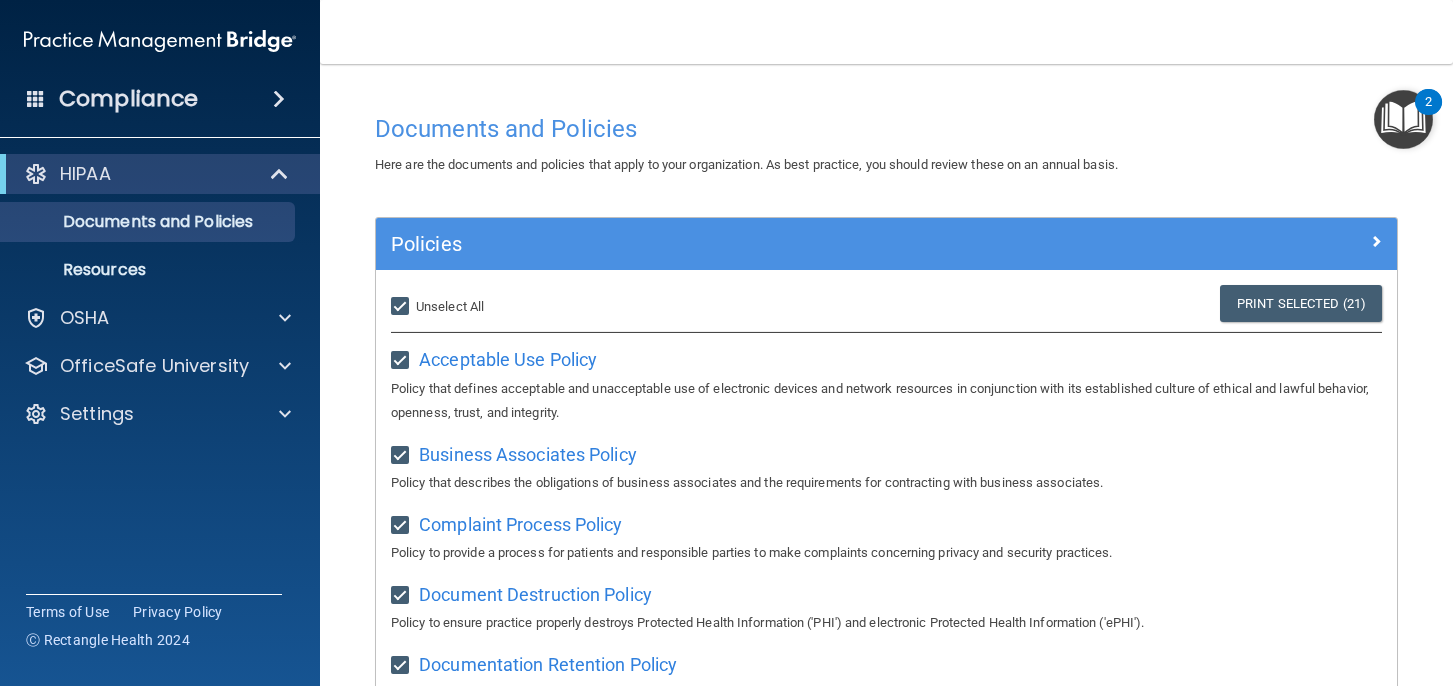 click at bounding box center (1403, 119) 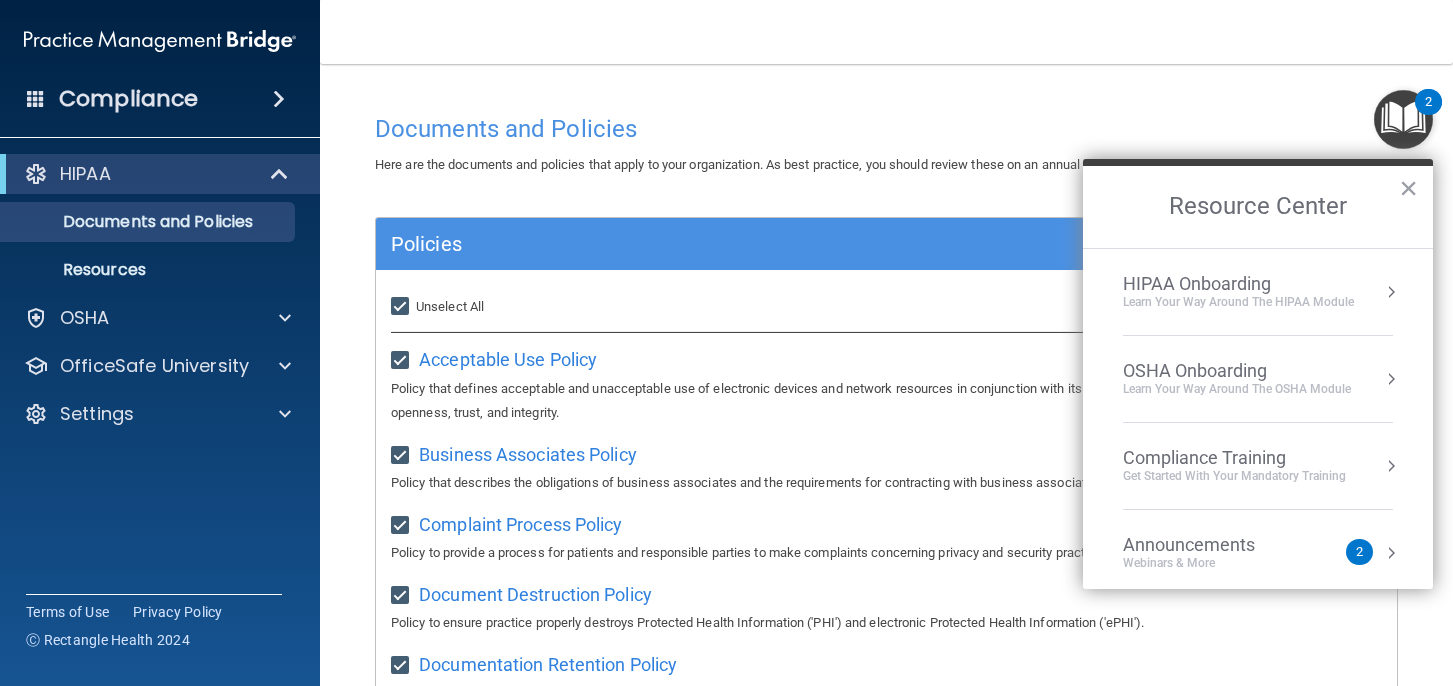click on "Learn Your Way around the HIPAA module" at bounding box center [1238, 302] 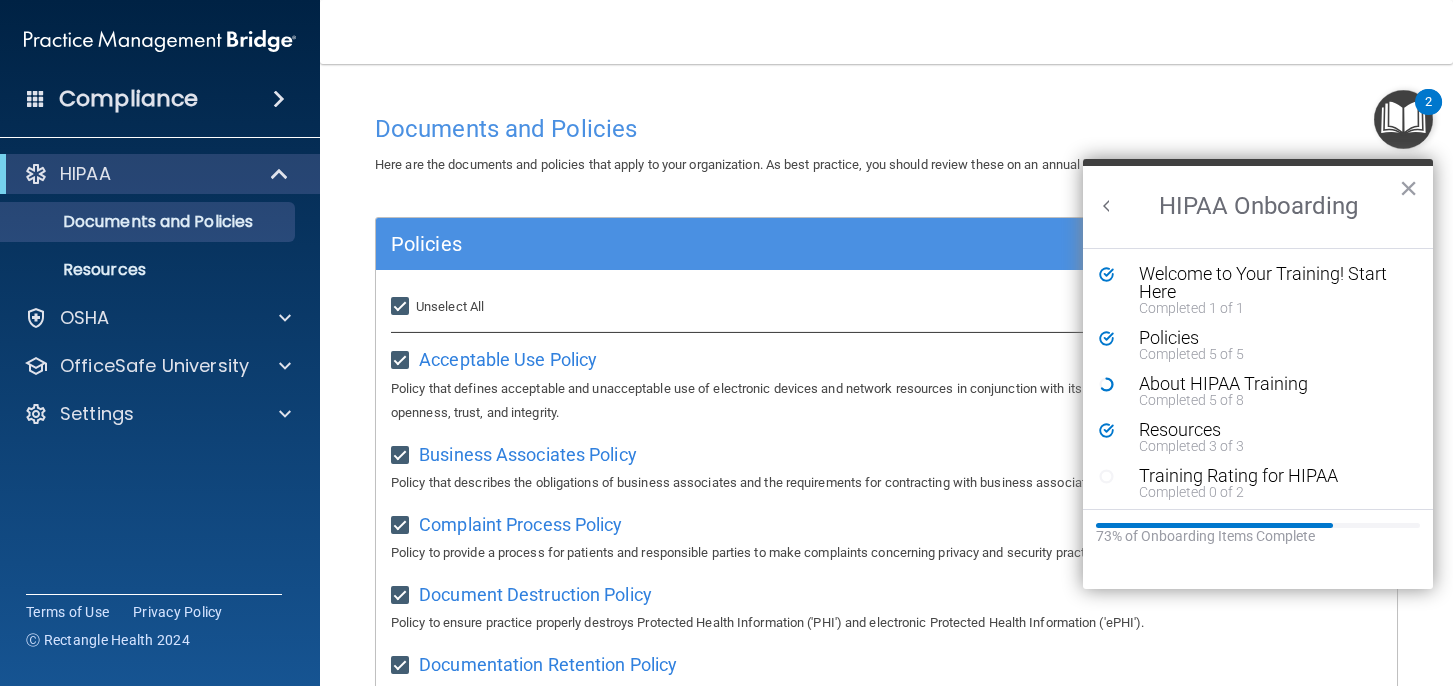 scroll, scrollTop: 0, scrollLeft: 0, axis: both 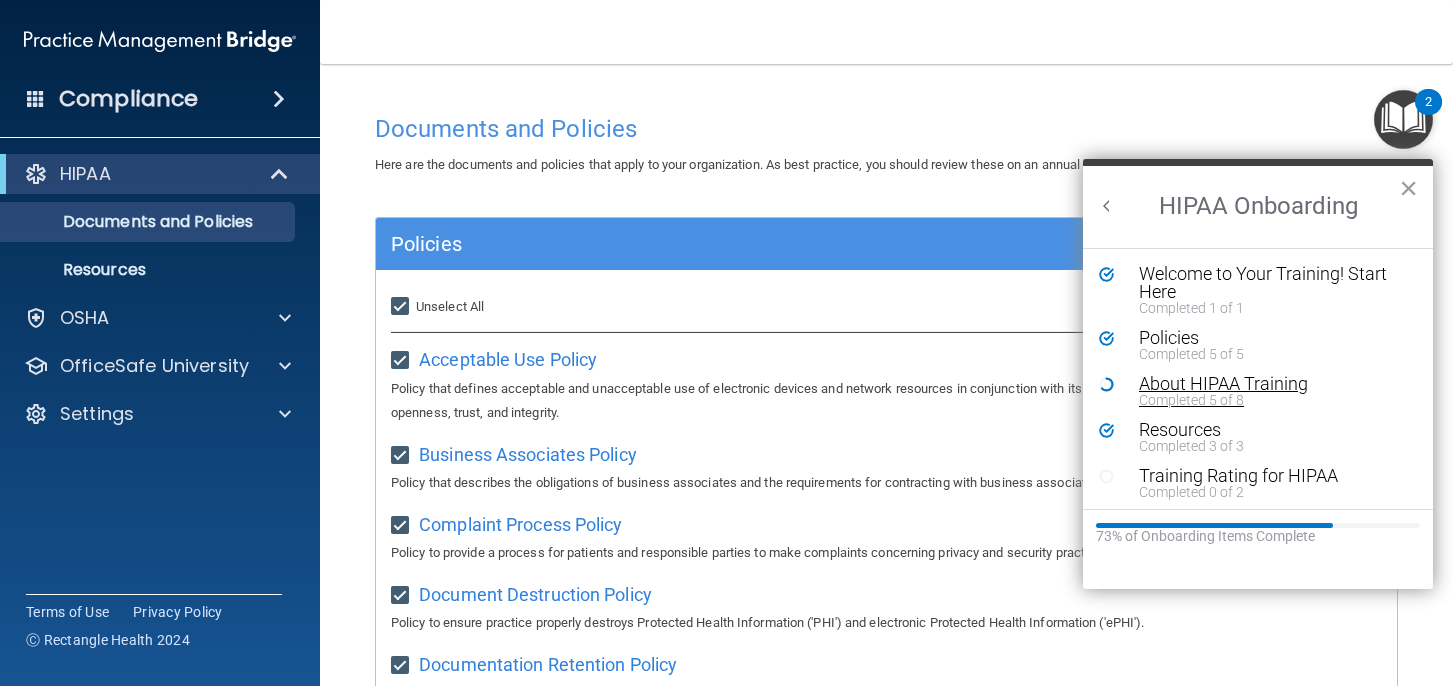 click on "About HIPAA Training" at bounding box center [1273, 384] 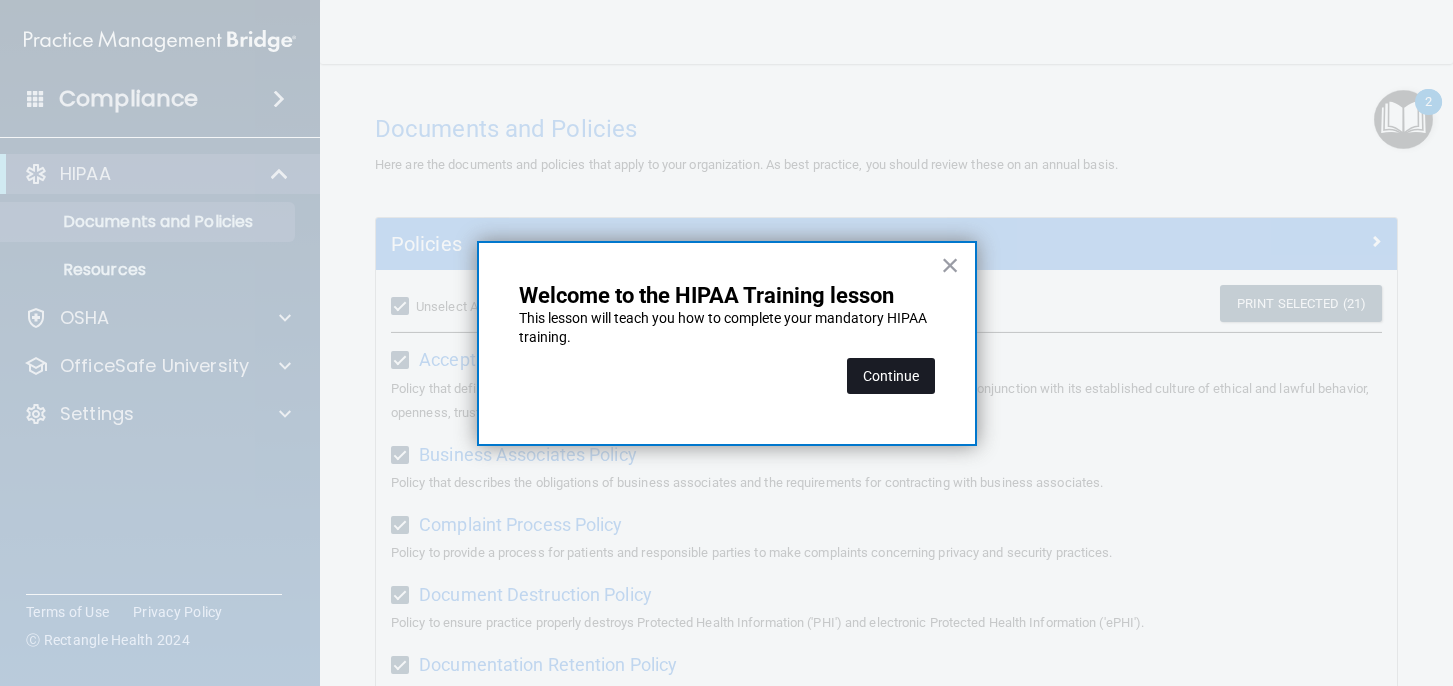 click on "Continue" at bounding box center [891, 376] 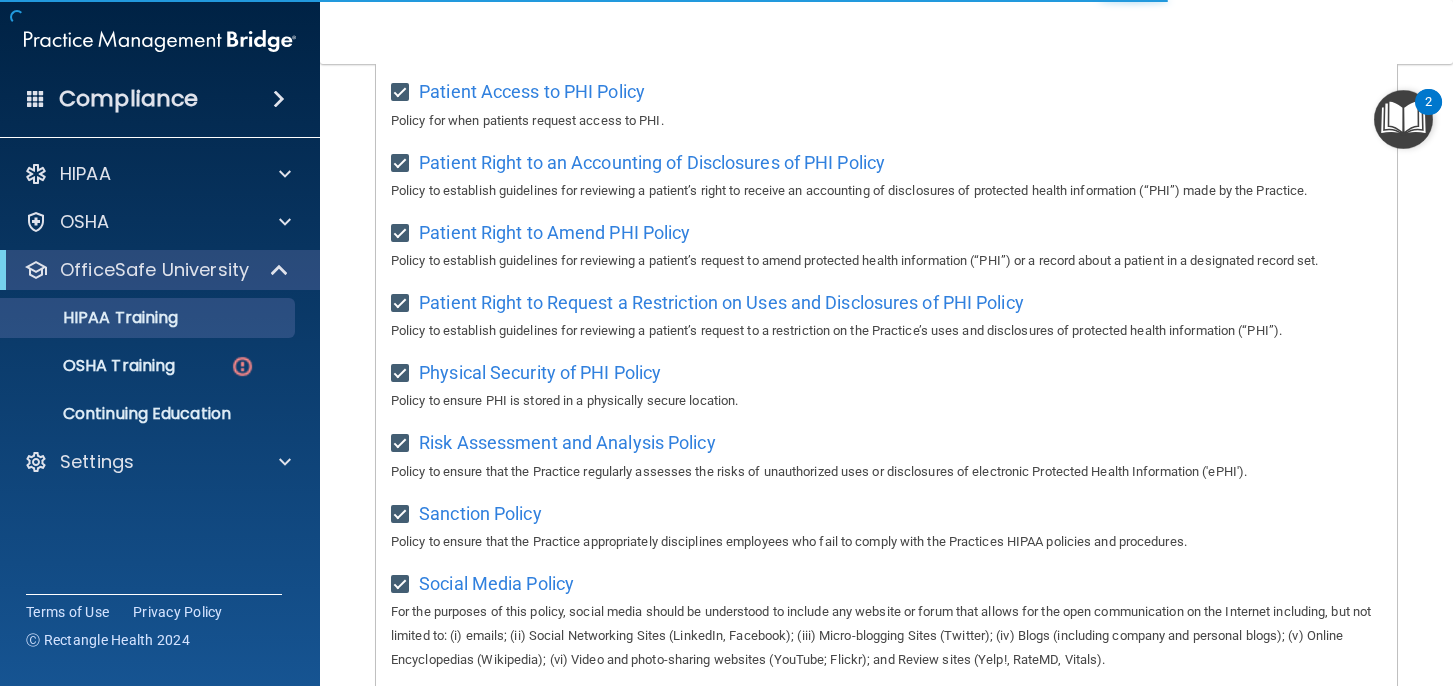 scroll, scrollTop: 0, scrollLeft: 0, axis: both 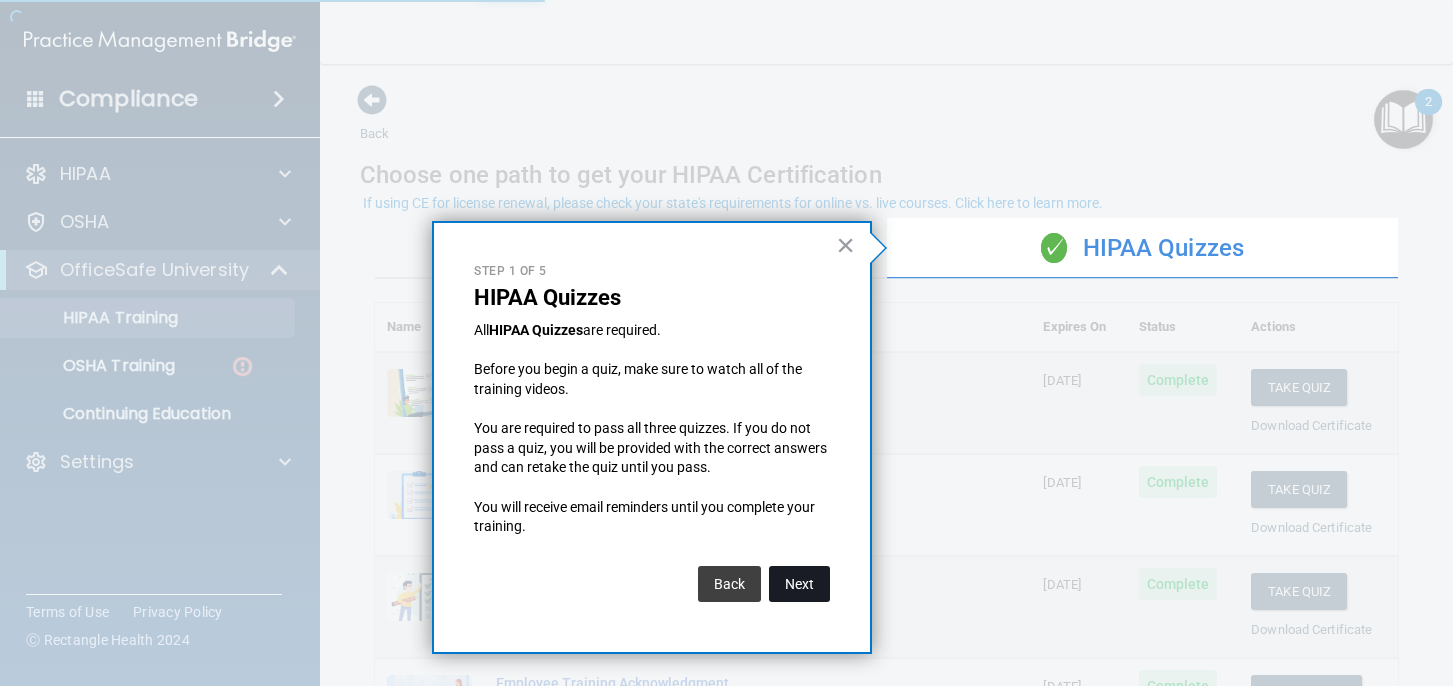 click on "Next" at bounding box center [799, 584] 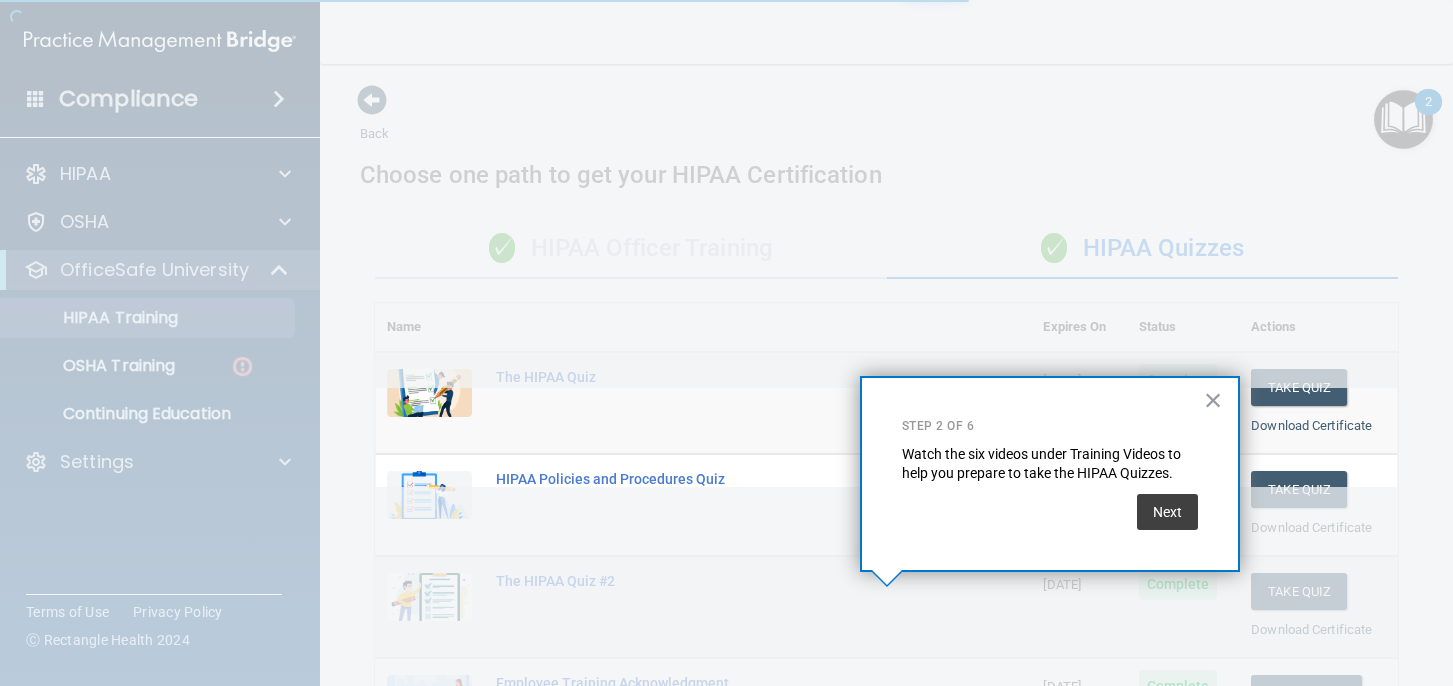 scroll, scrollTop: 298, scrollLeft: 0, axis: vertical 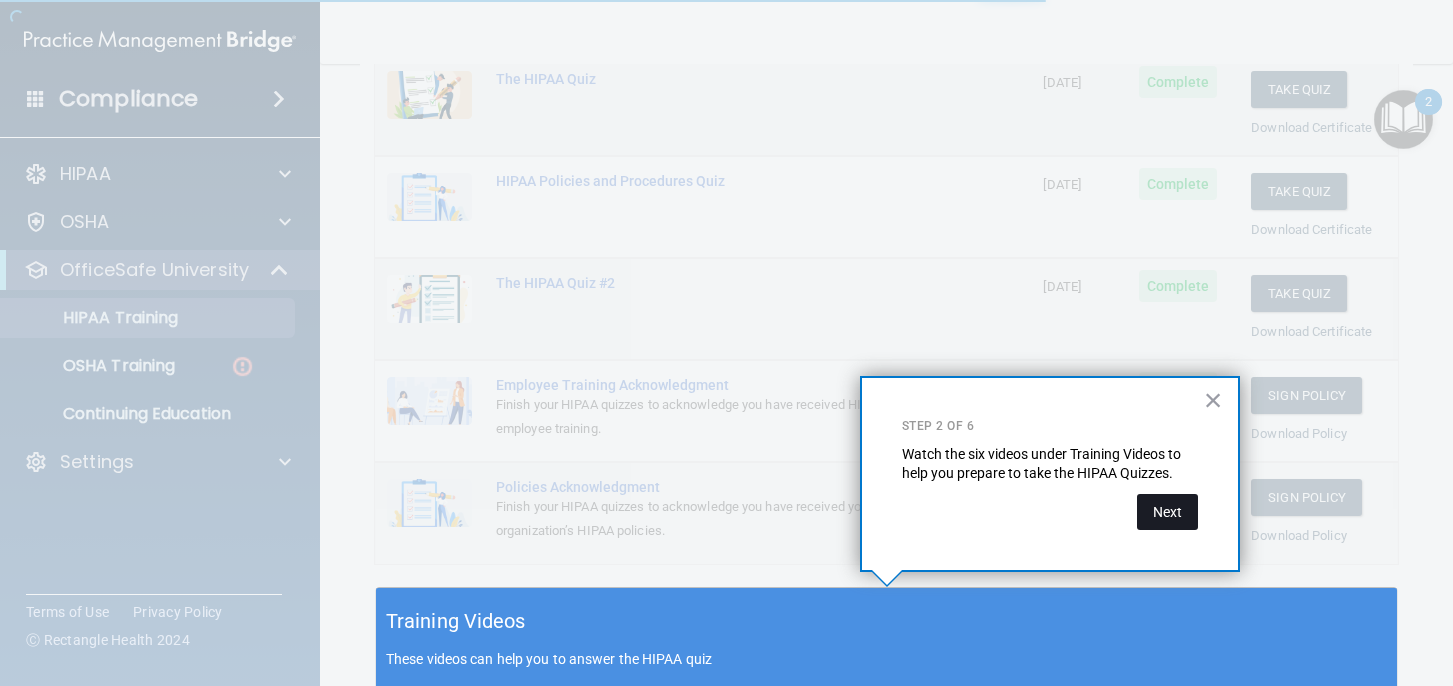 click on "Next" at bounding box center [1167, 512] 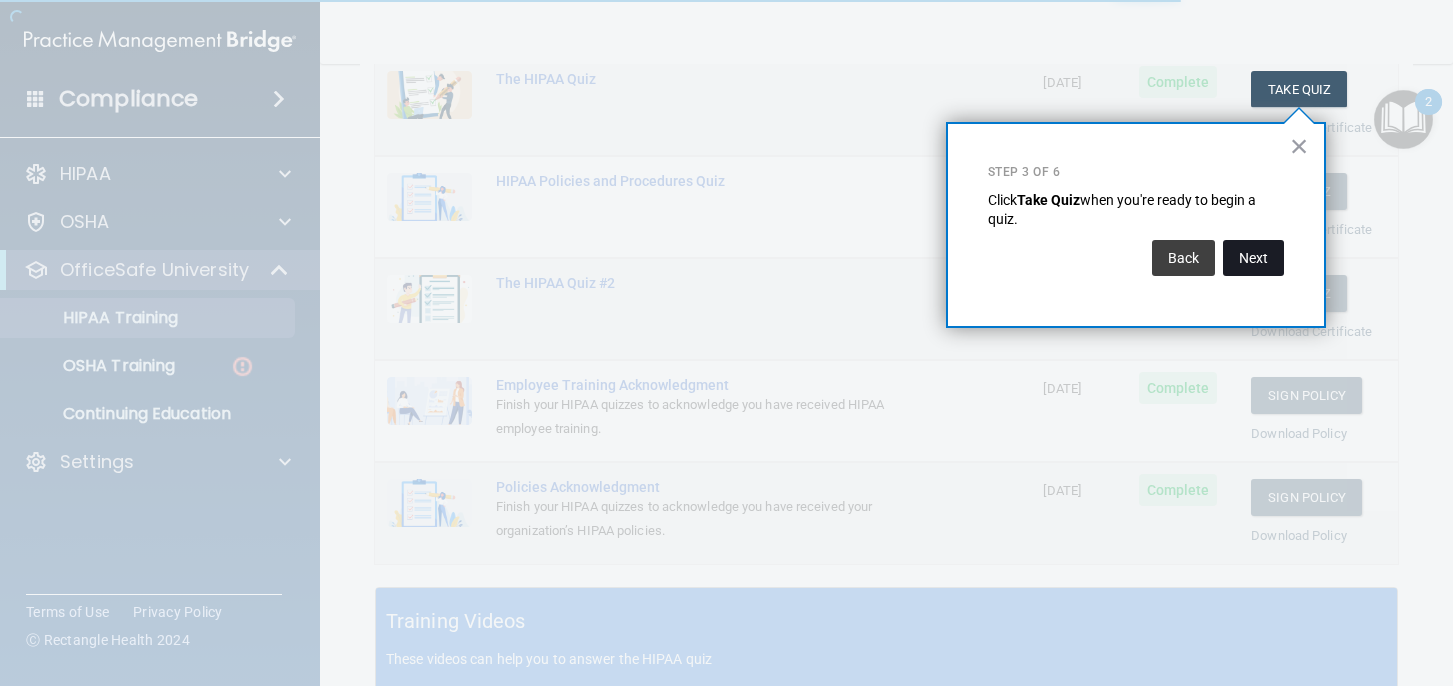 click on "Next" at bounding box center (1253, 258) 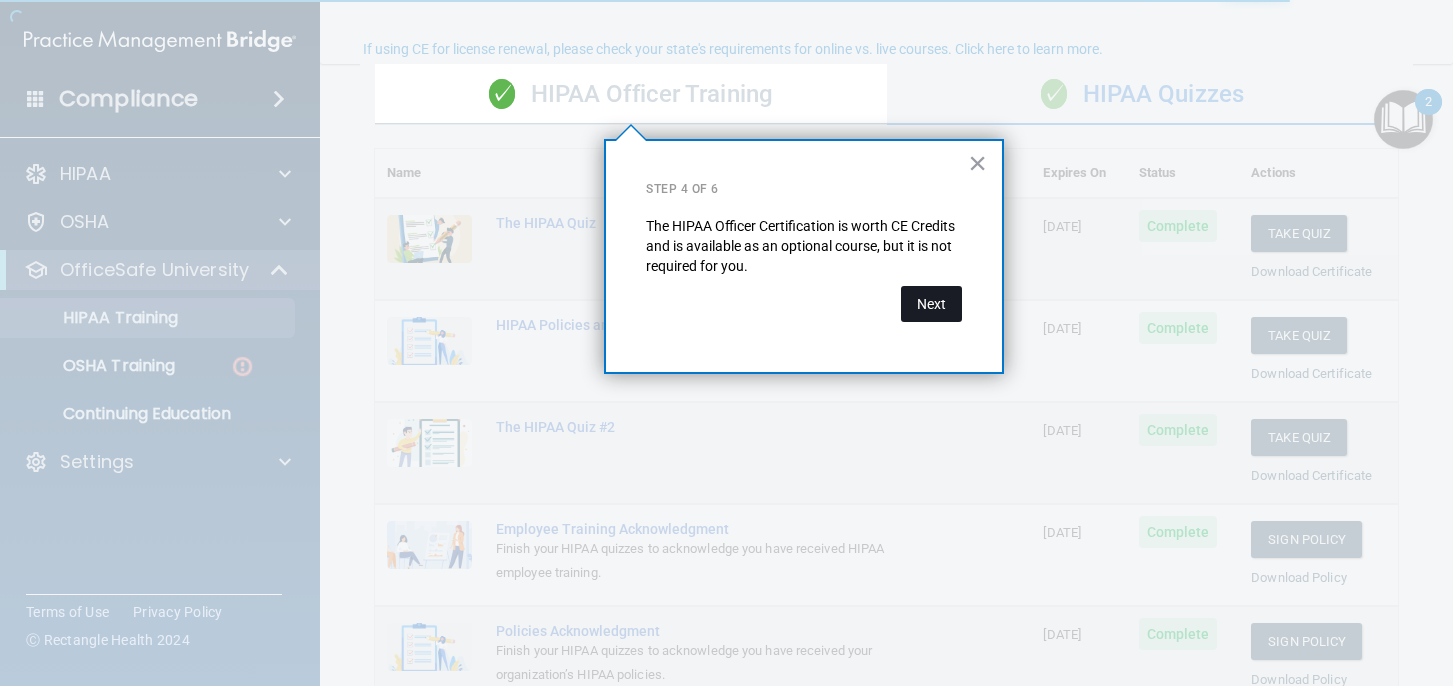 click on "Next" at bounding box center (931, 304) 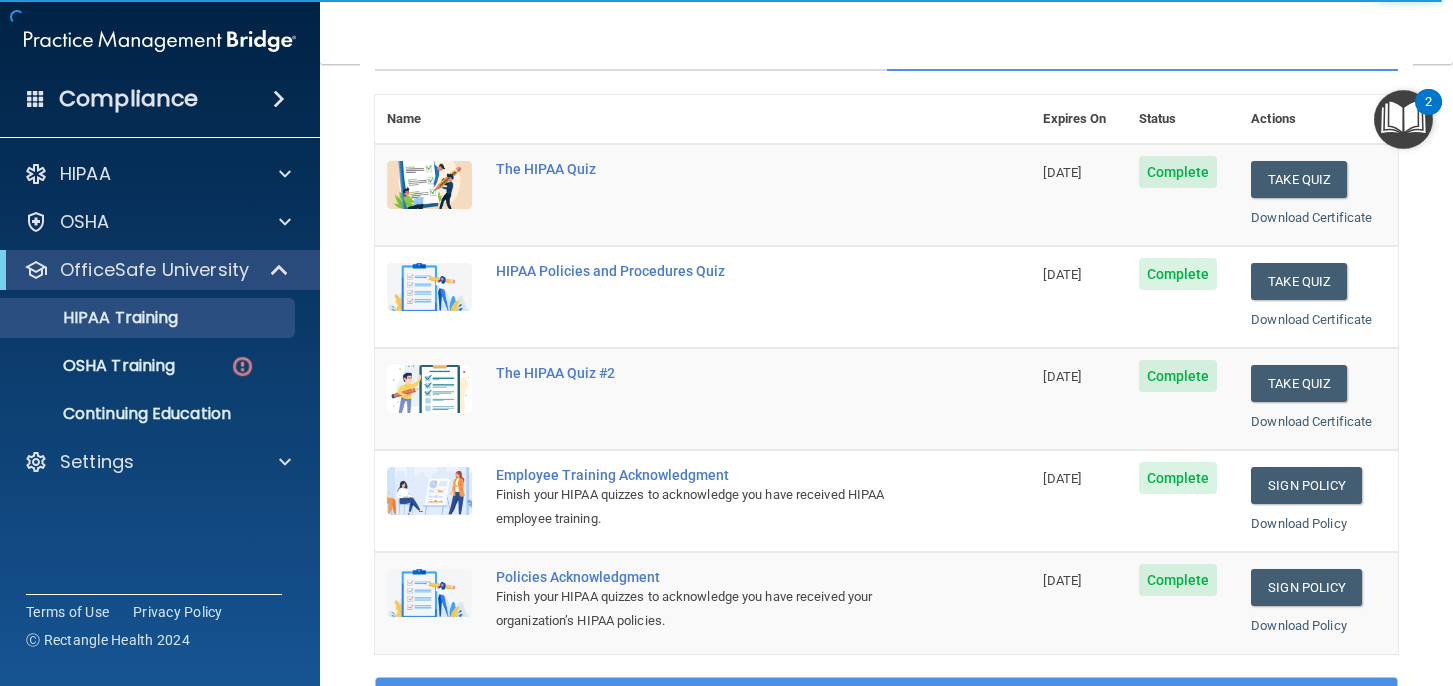 scroll, scrollTop: 0, scrollLeft: 0, axis: both 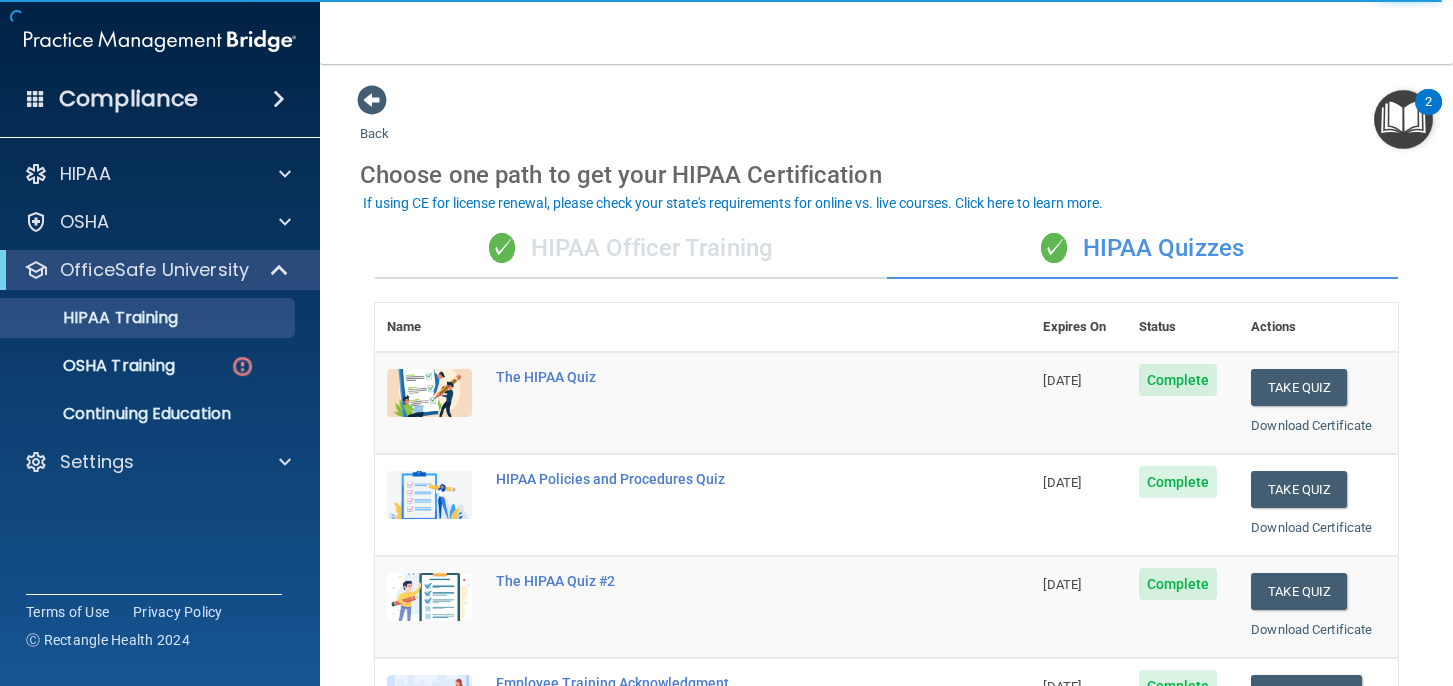 click on "If using CE for license renewal, please check your state's requirements for online vs. live courses. Click here to learn more." at bounding box center (733, 203) 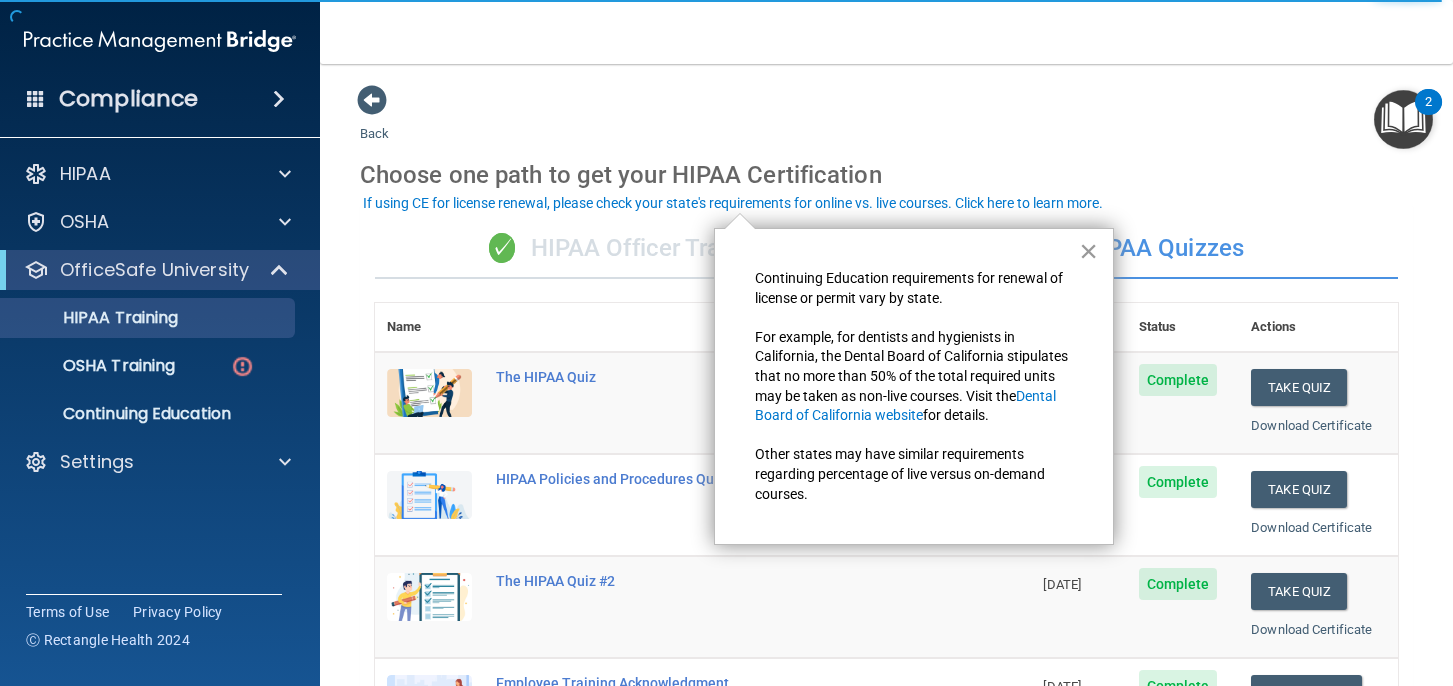 click on "×" at bounding box center (1088, 251) 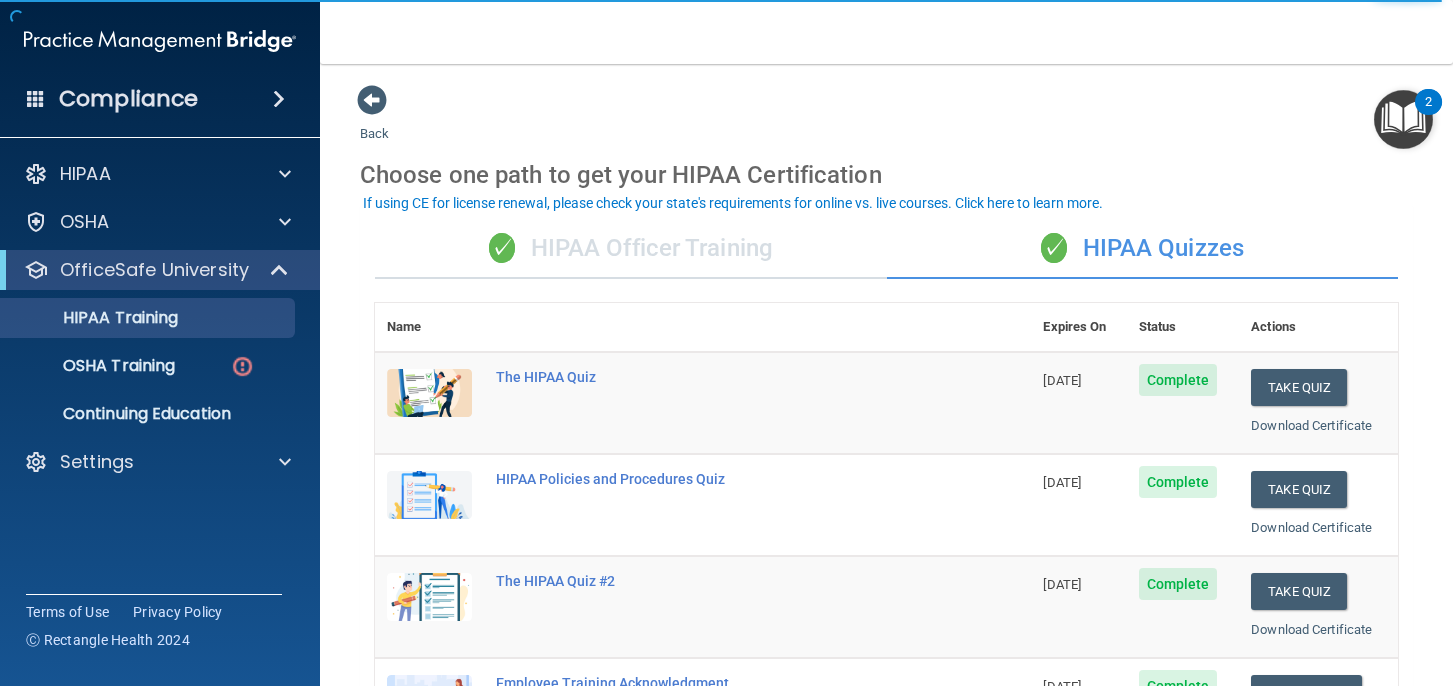 click on "Back     Choose one path to get your HIPAA Certification               ✓   HIPAA Officer Training       ✓   HIPAA Quizzes                      Name    Expires On  Status  Actions                     The HIPAA Quiz         08/05/2026           Complete        Take Quiz       Download Certificate                        HIPAA Policies and Procedures Quiz         08/05/2026           Complete        Take Quiz       Download Certificate                        The HIPAA Quiz #2         08/05/2026           Complete        Take Quiz       Download Certificate                Employee Training Acknowledgment   Finish your HIPAA quizzes to acknowledge you have received HIPAA employee training.    08/05/2026           Complete        Sign Policy       Sign Policy       Download Policy            Policies Acknowledgment   Finish your HIPAA quizzes to acknowledge you have received your organization’s HIPAA policies.    08/05/2026           Complete        Sign Policy       Sign Policy       Download Policy" at bounding box center [886, 755] 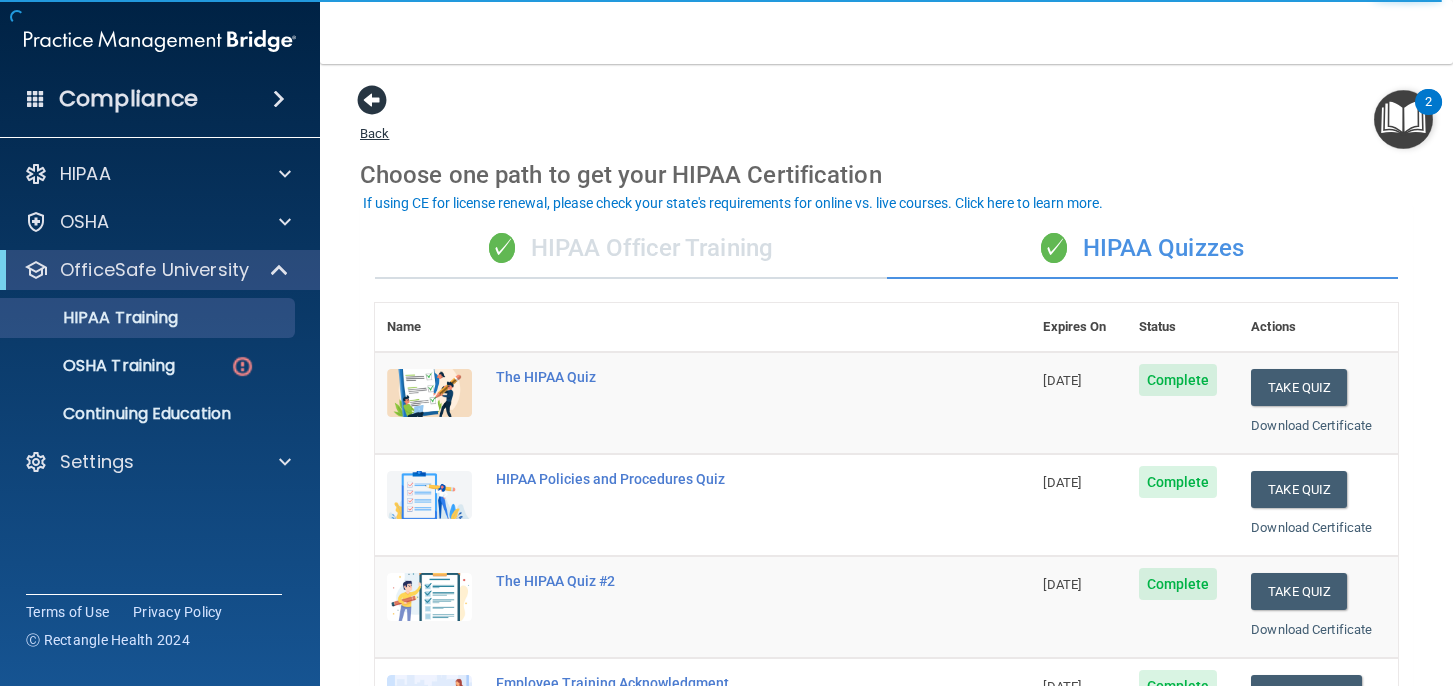 click at bounding box center [372, 100] 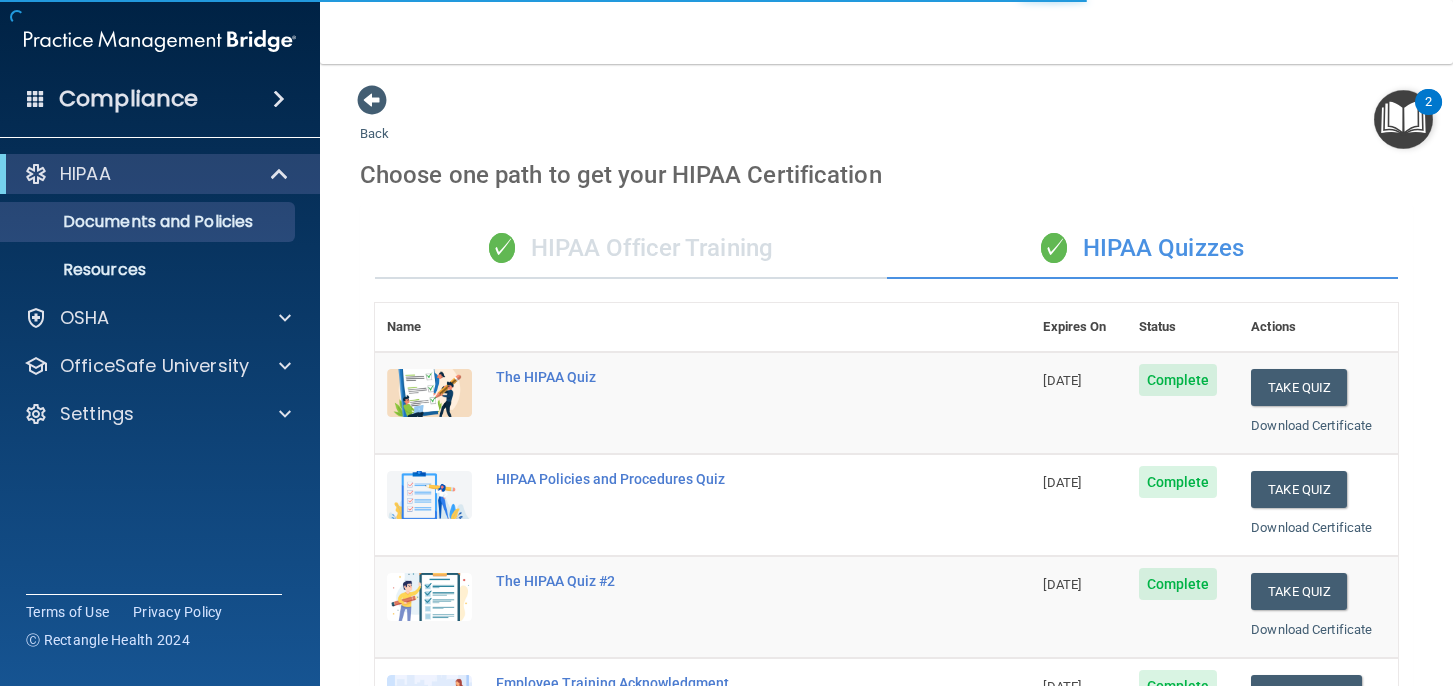 click at bounding box center [1403, 119] 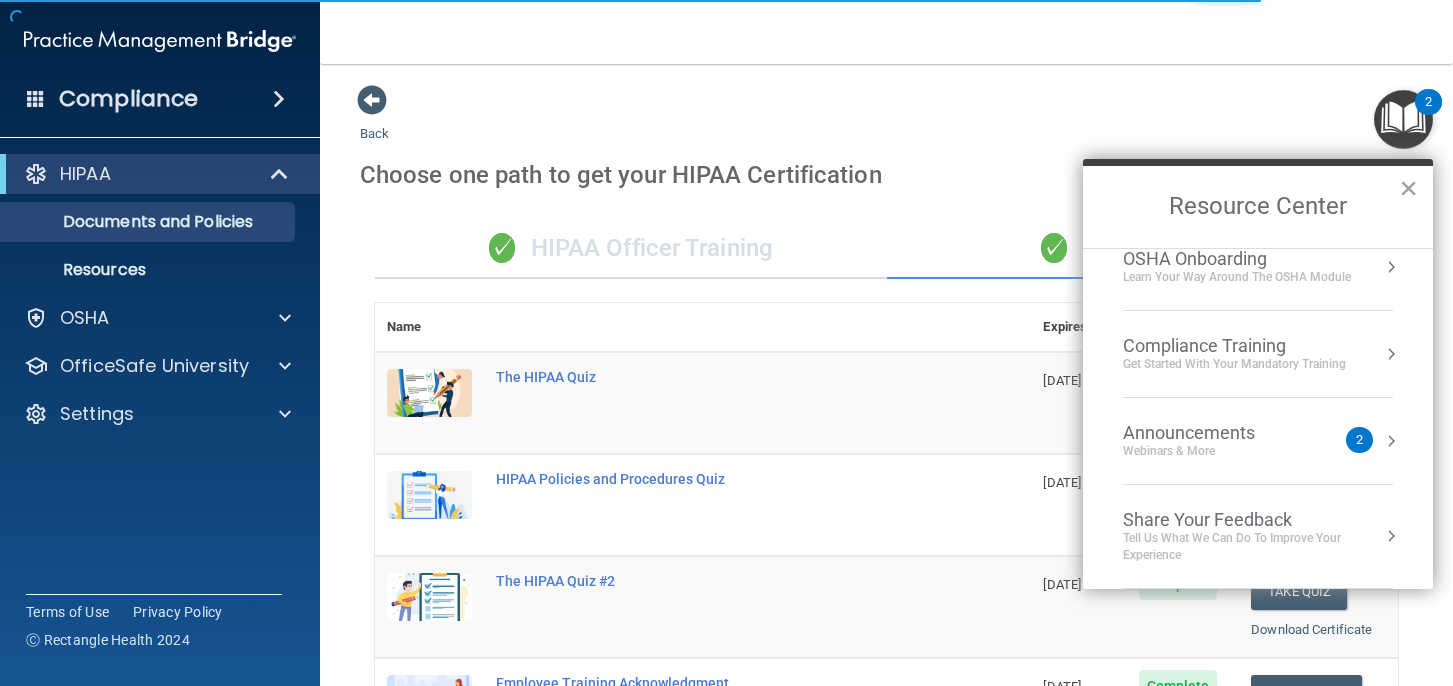 scroll, scrollTop: 0, scrollLeft: 0, axis: both 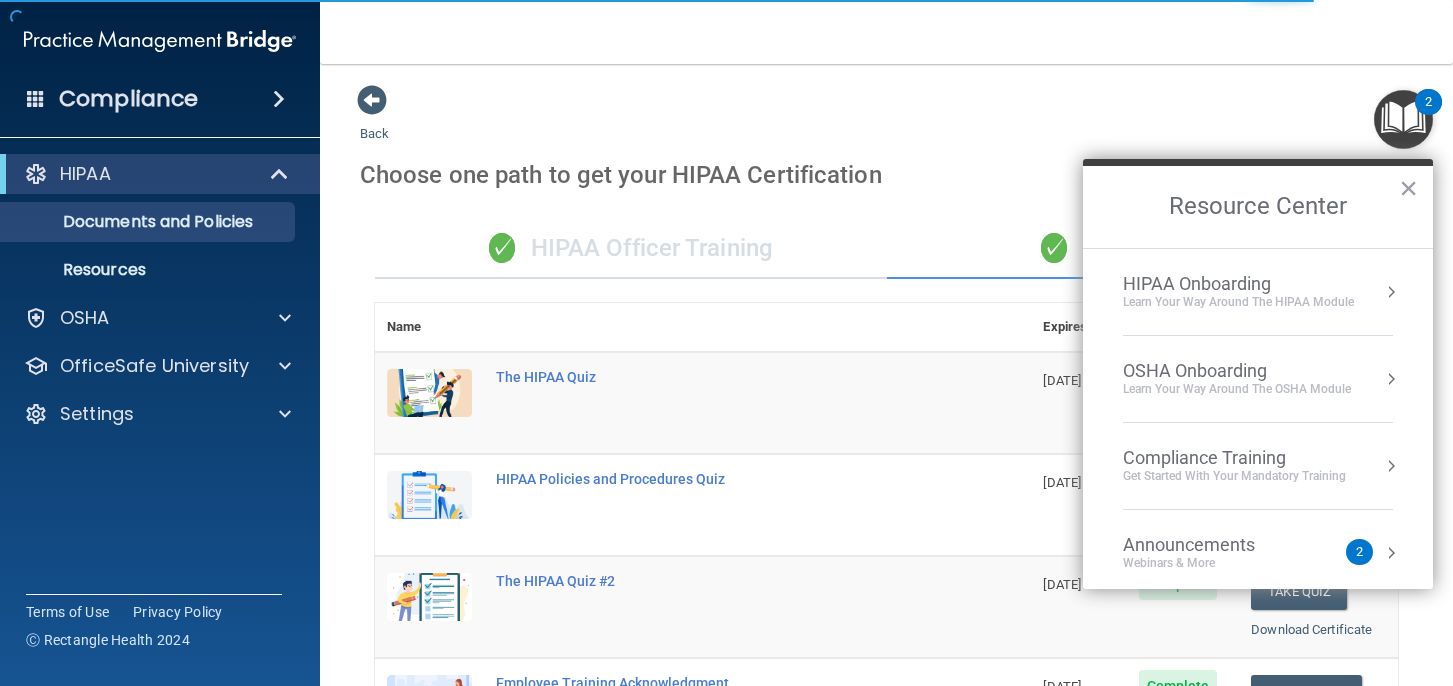 click on "HIPAA Onboarding" at bounding box center (1238, 284) 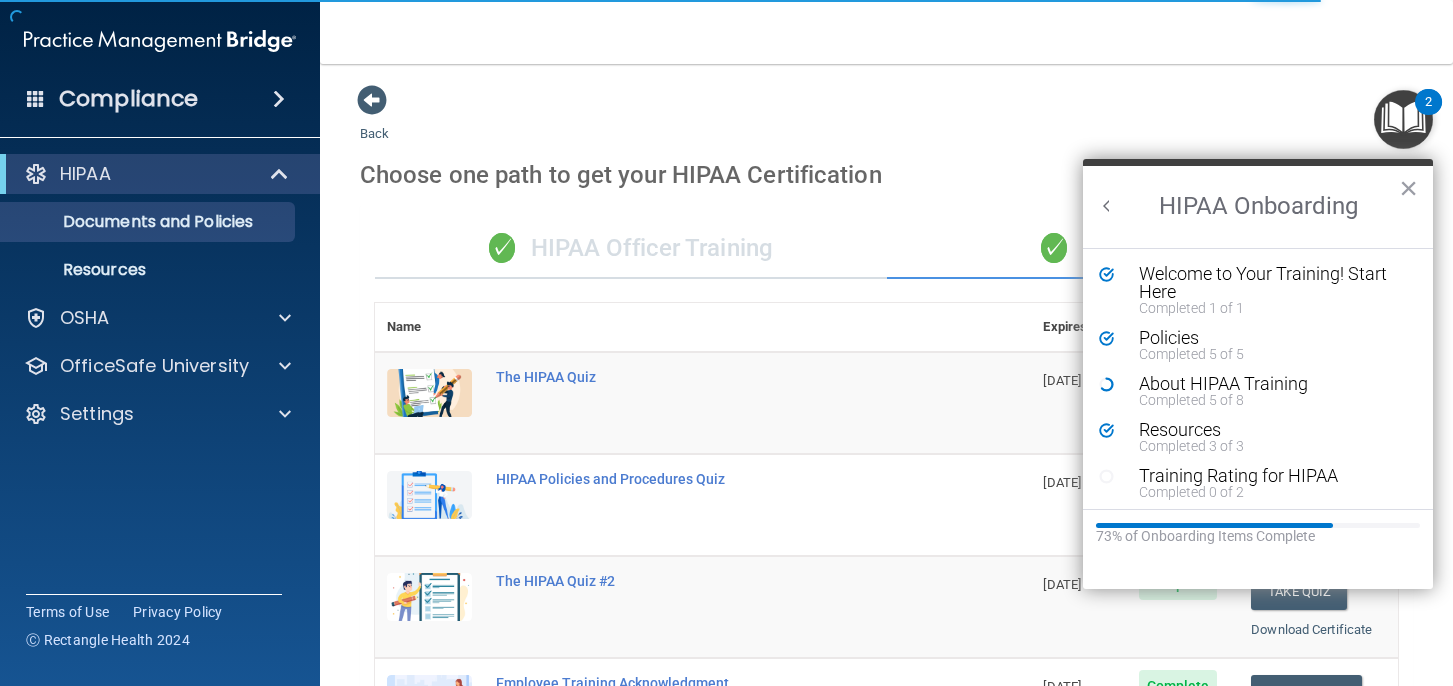 scroll, scrollTop: 0, scrollLeft: 0, axis: both 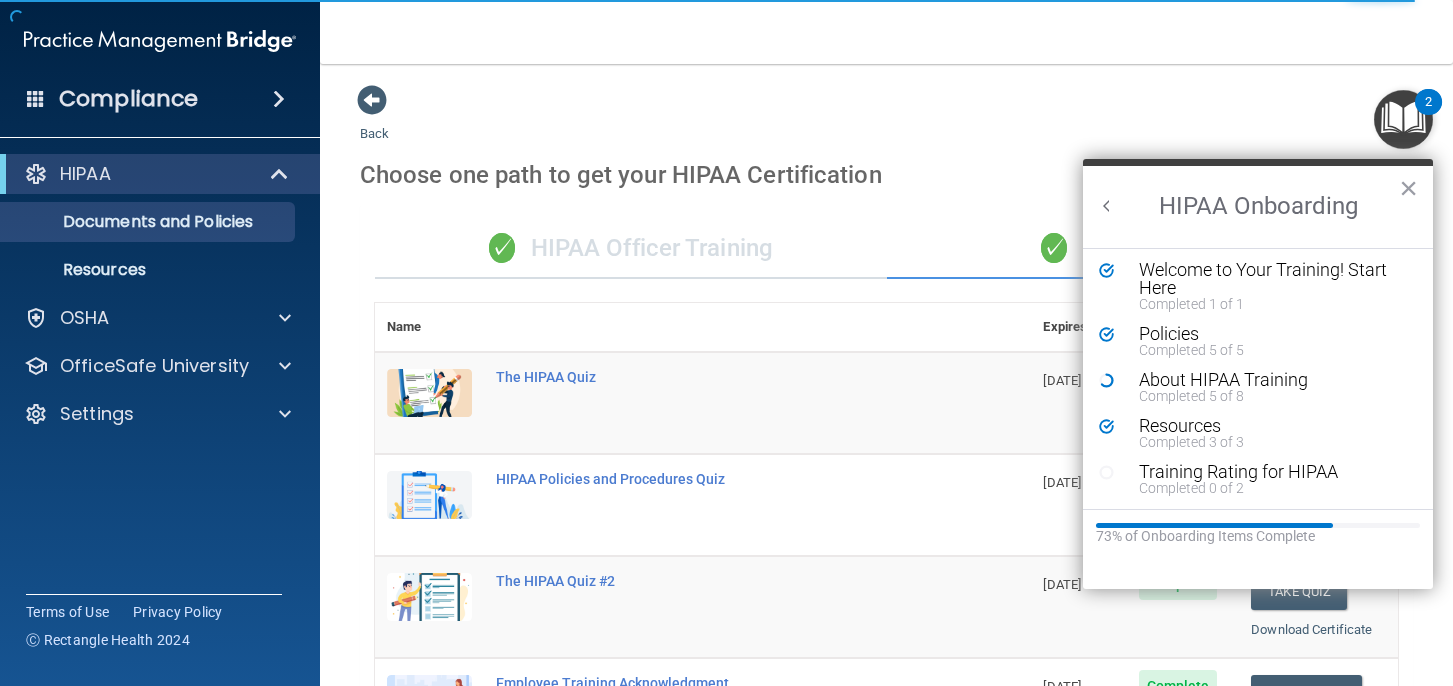 click on "✓   HIPAA Officer Training" at bounding box center [631, 249] 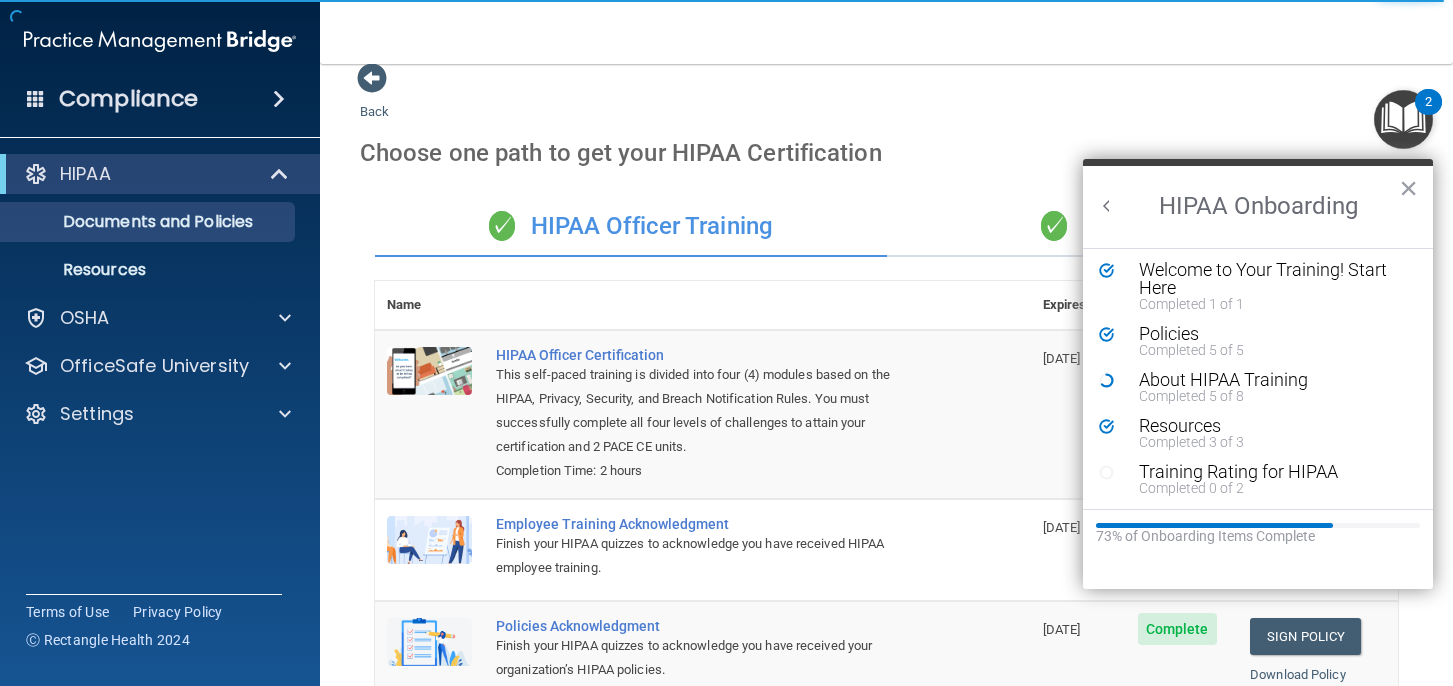 scroll, scrollTop: 0, scrollLeft: 0, axis: both 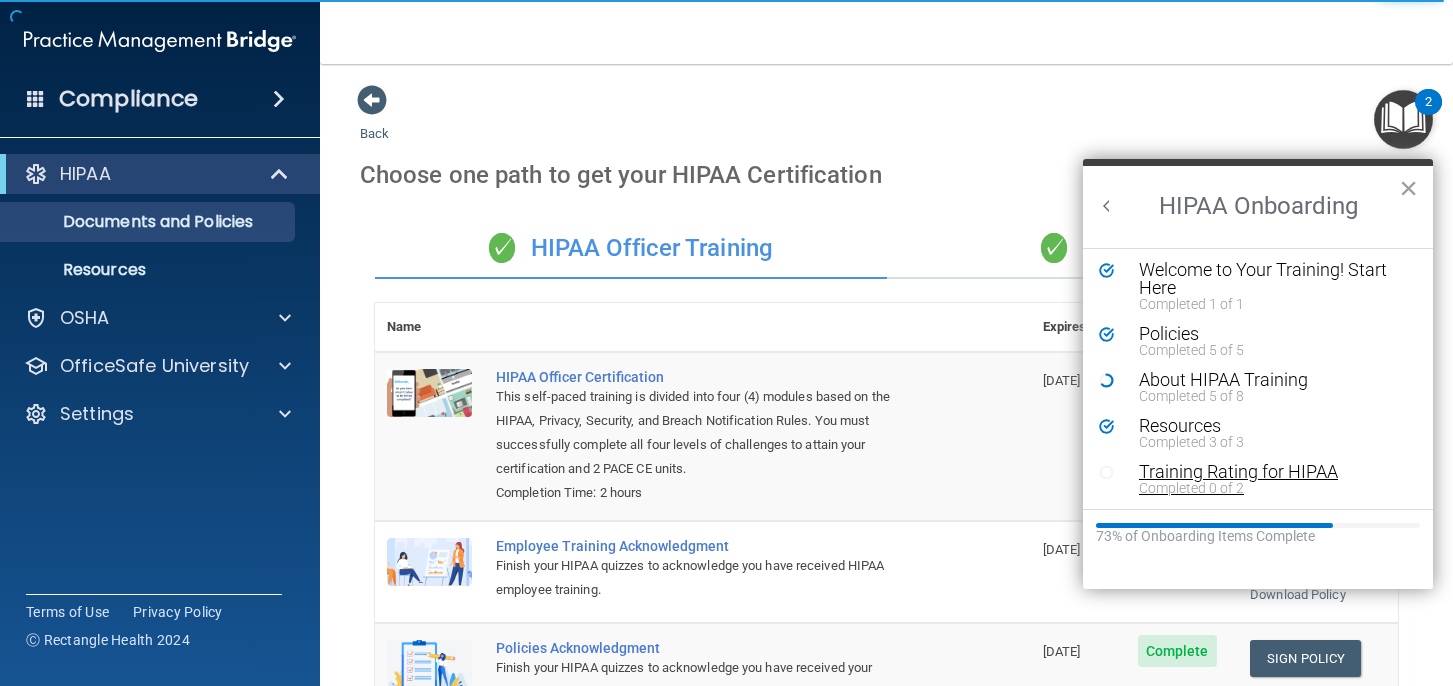 click on "Training Rating for HIPAA" at bounding box center (1273, 472) 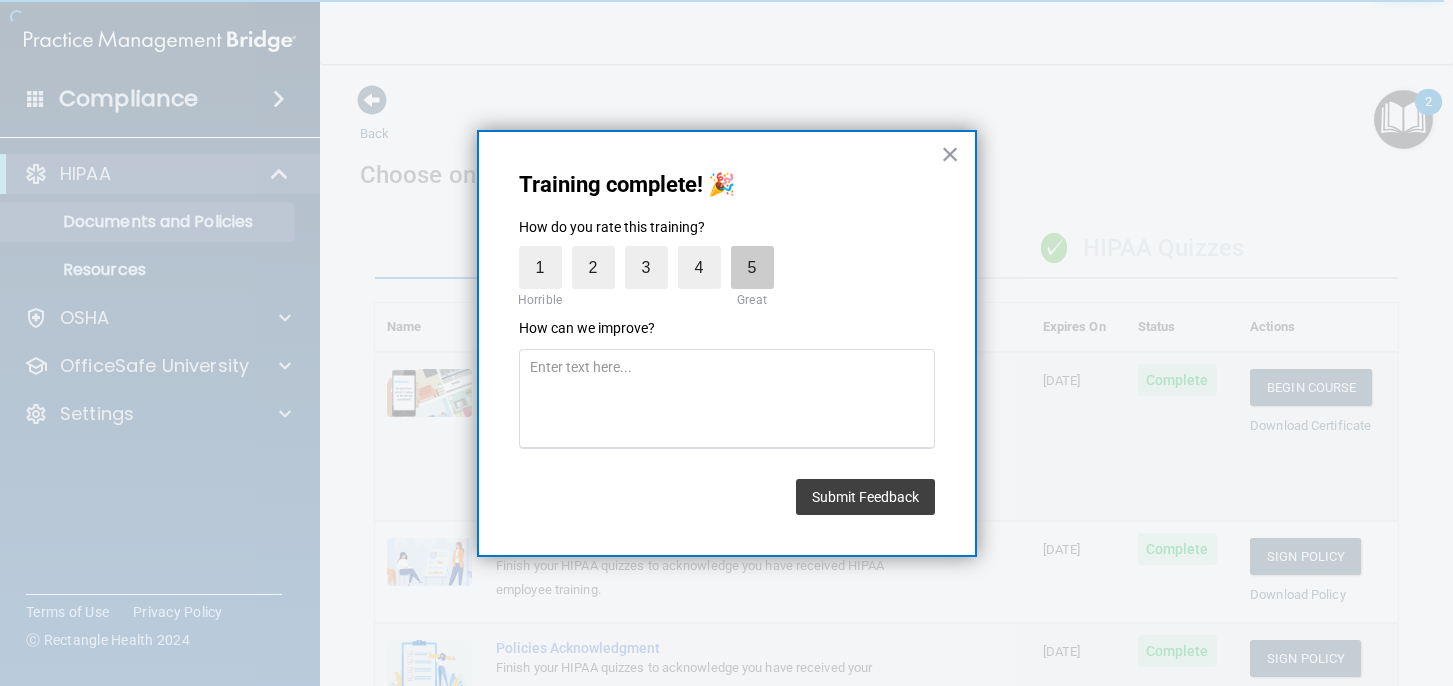 click on "5" at bounding box center [752, 267] 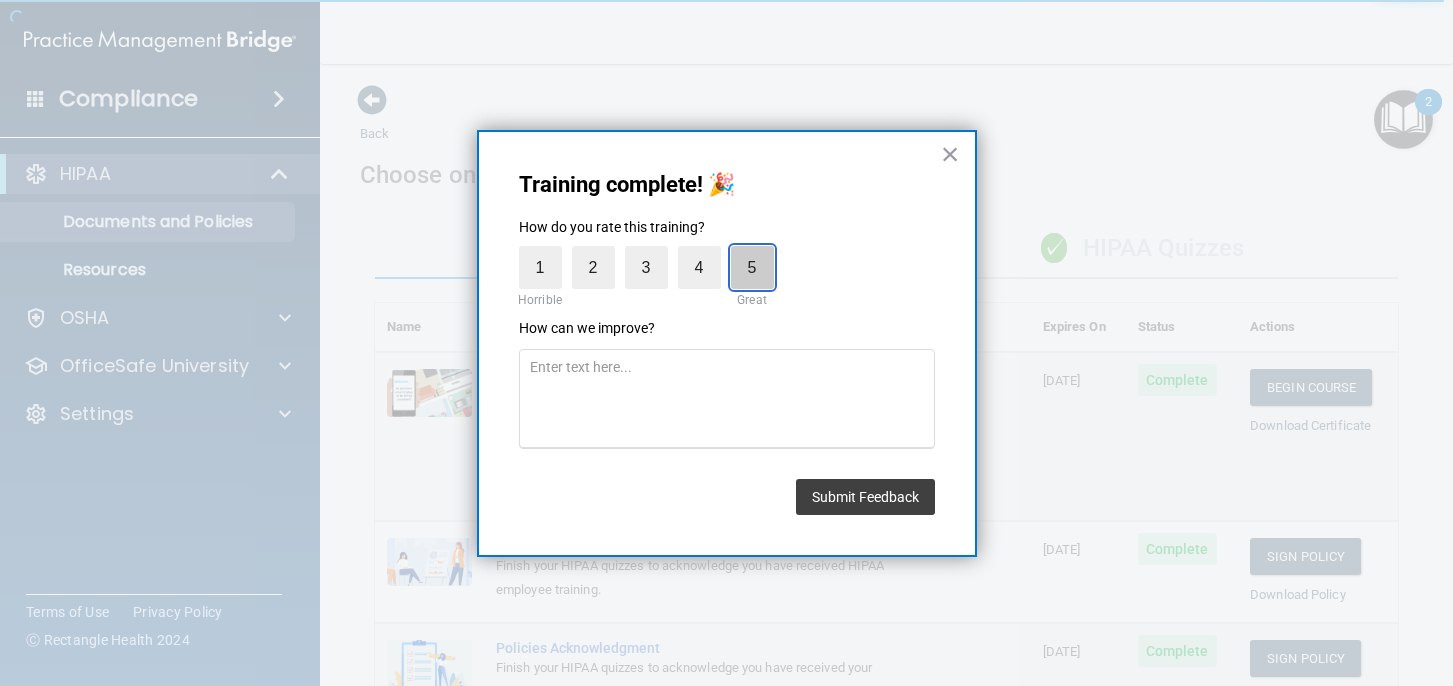 click on "5" at bounding box center (706, 251) 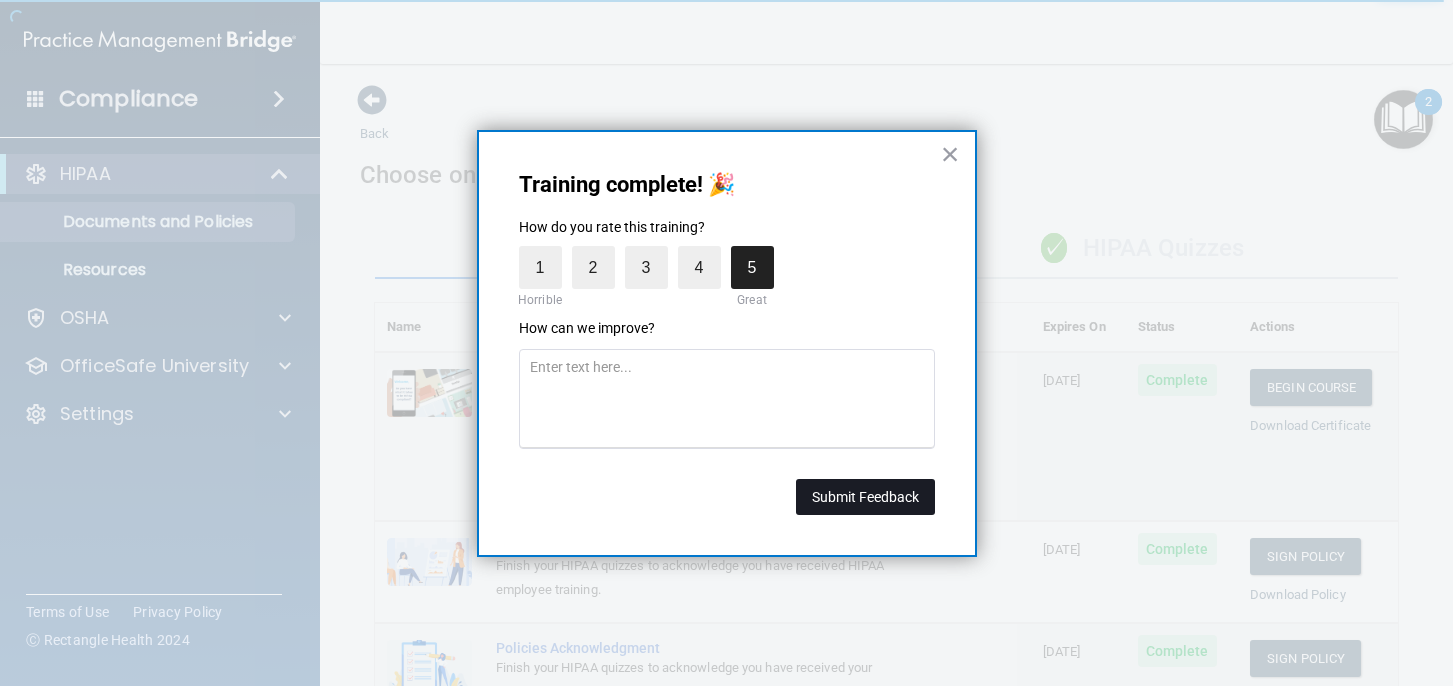 click on "Submit Feedback" at bounding box center (865, 497) 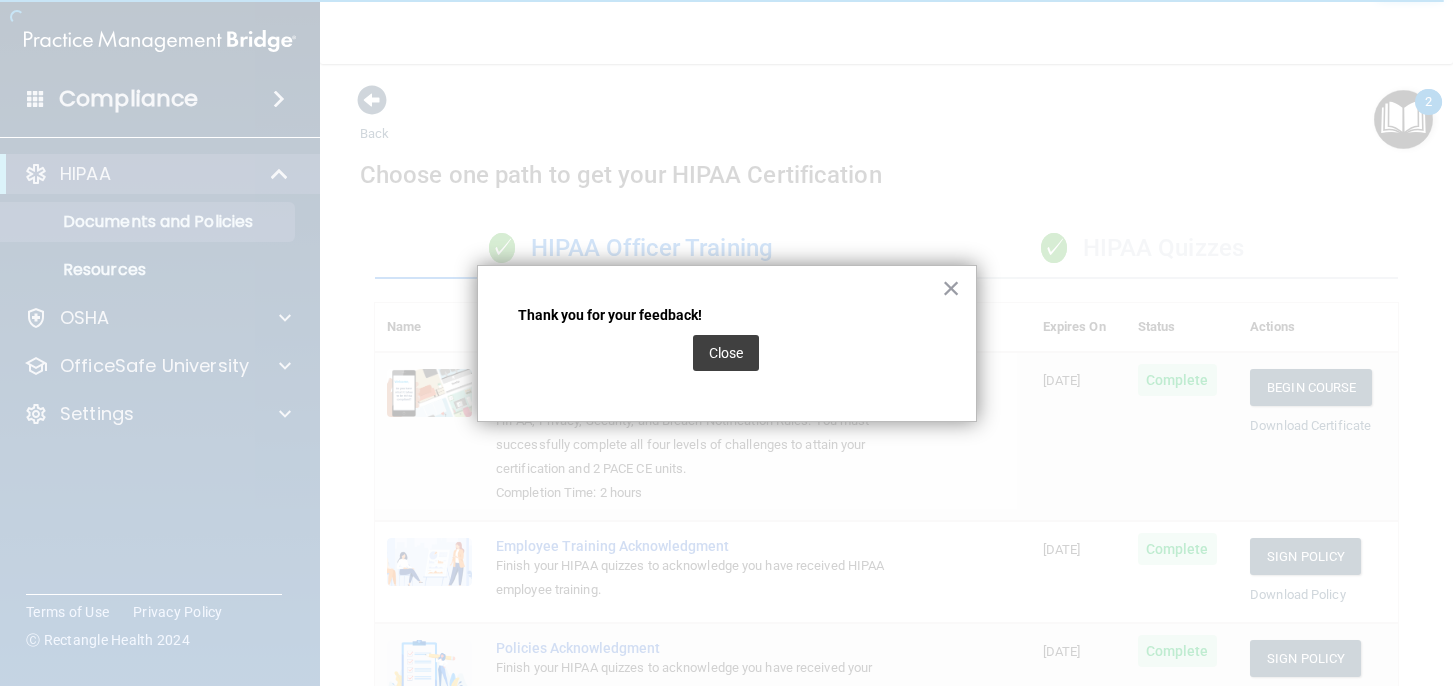 click on "Close" at bounding box center (726, 353) 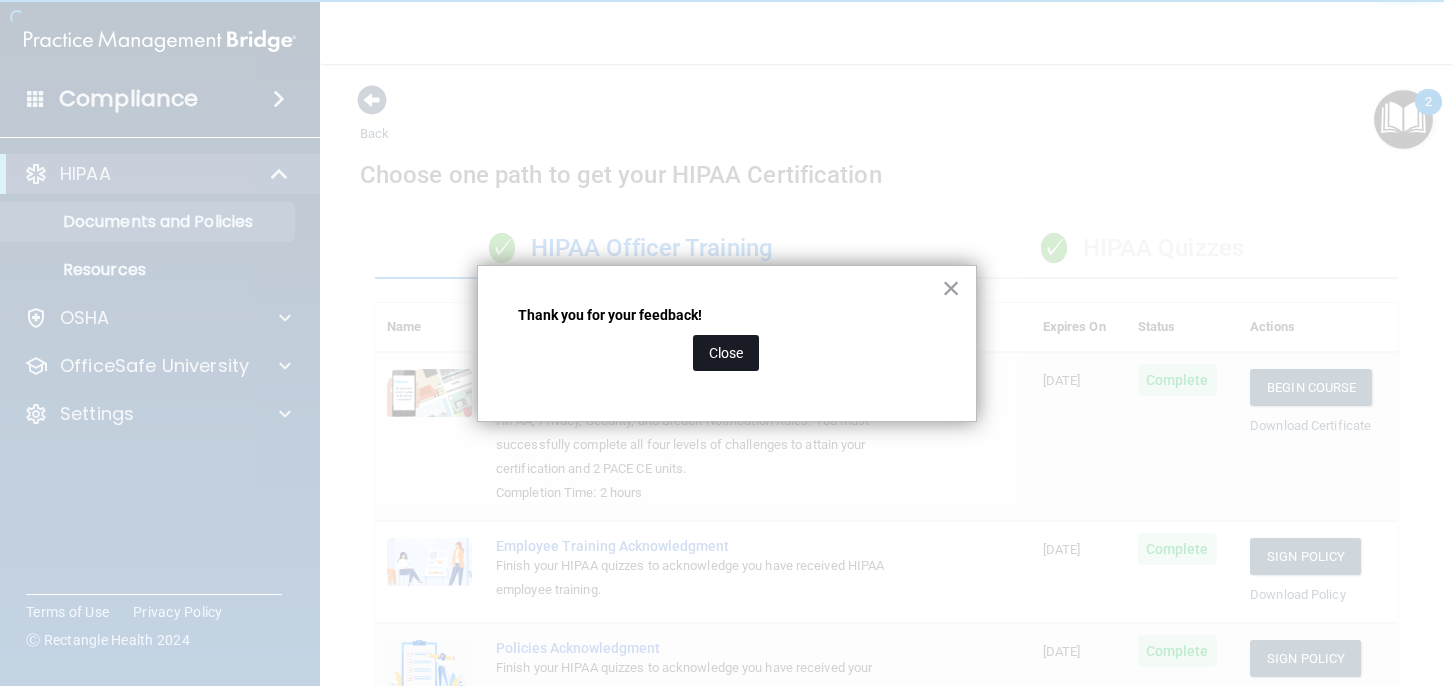 click on "Close" at bounding box center [726, 353] 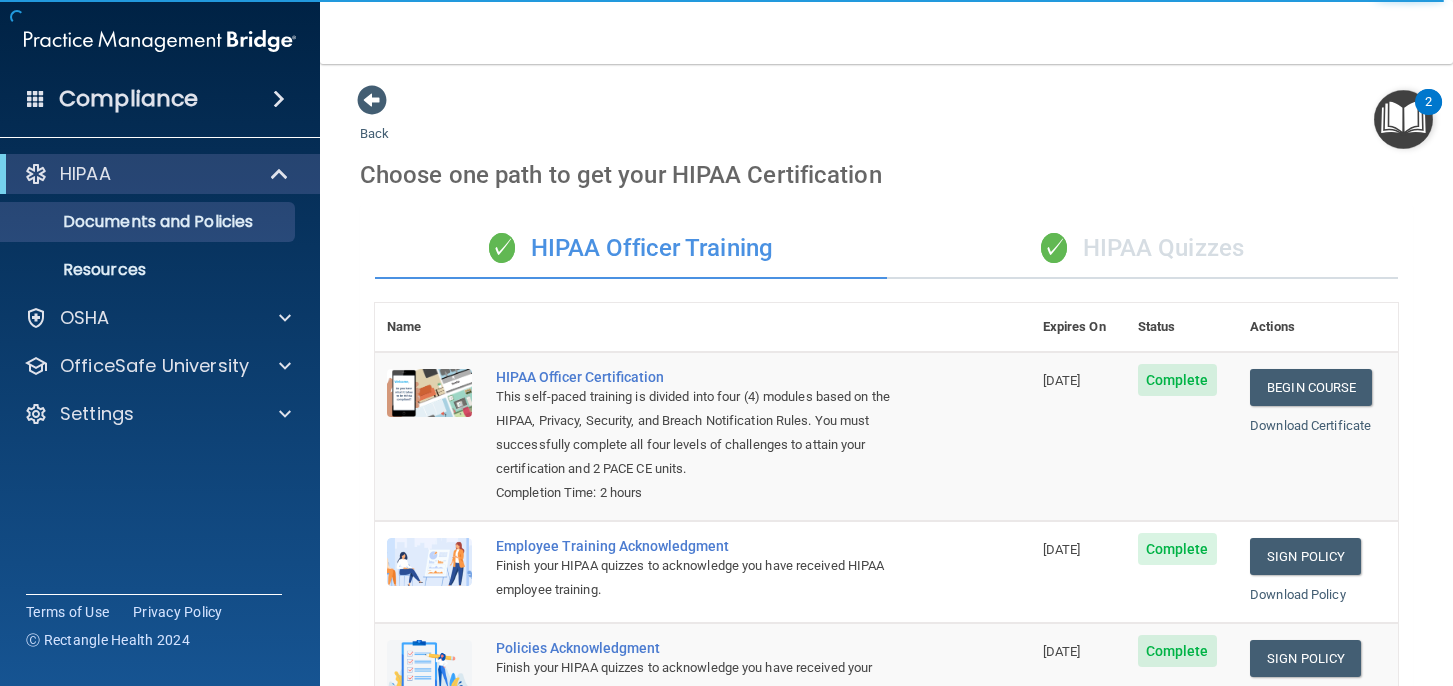 click at bounding box center (1403, 119) 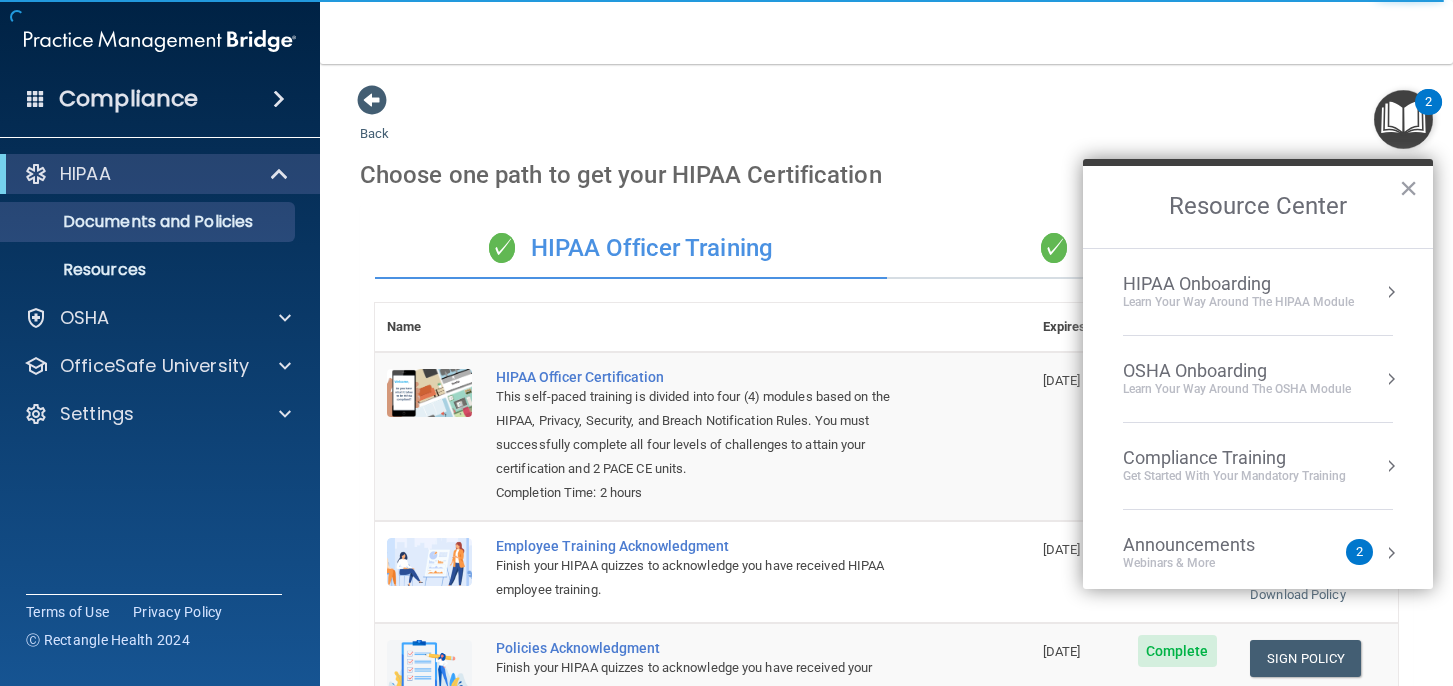 click on "HIPAA Onboarding" at bounding box center [1238, 284] 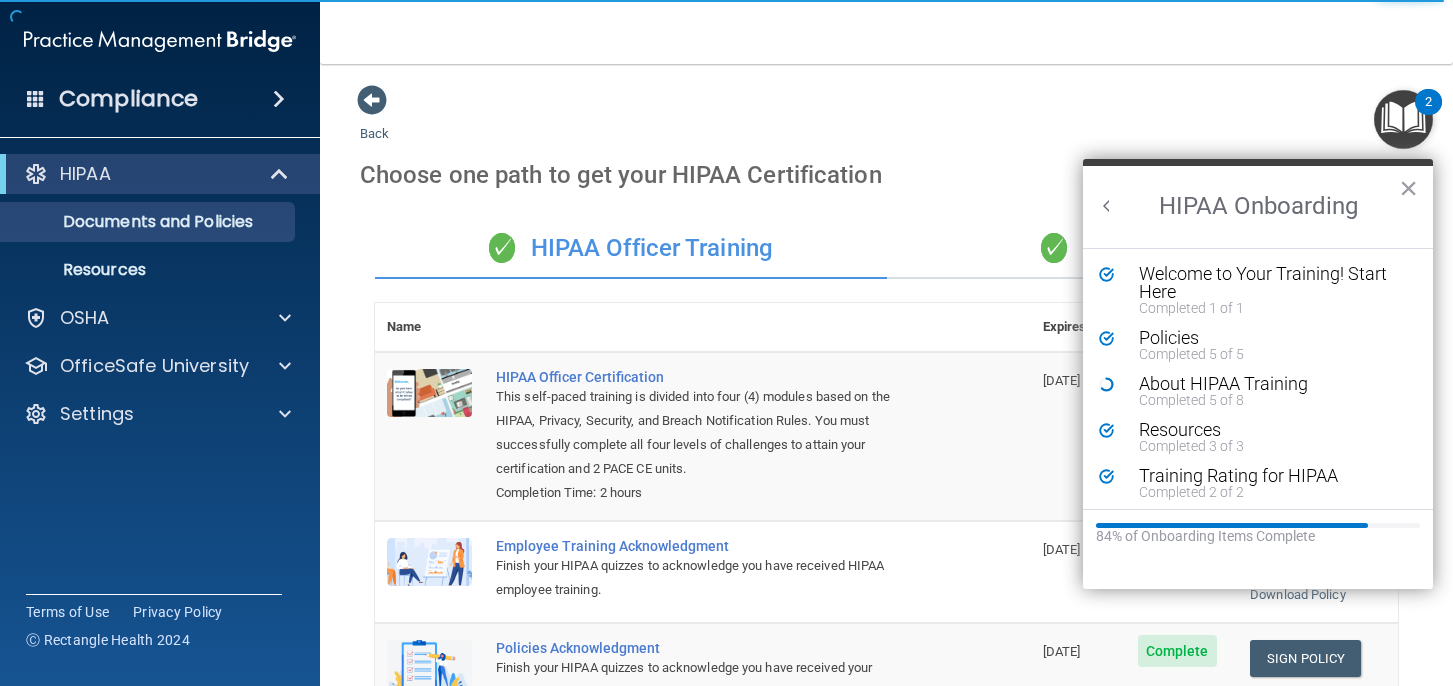 scroll, scrollTop: 0, scrollLeft: 0, axis: both 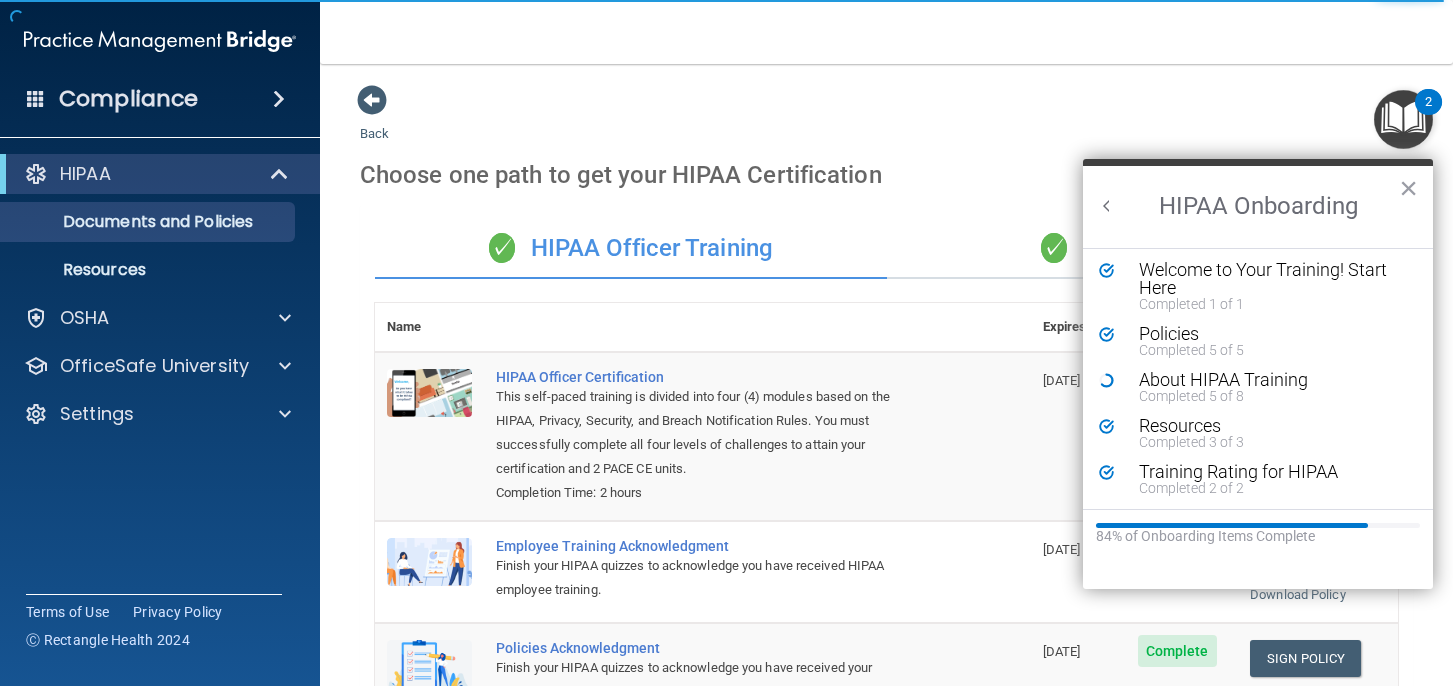 click on "84% of Onboarding Items Complete" at bounding box center (1258, 536) 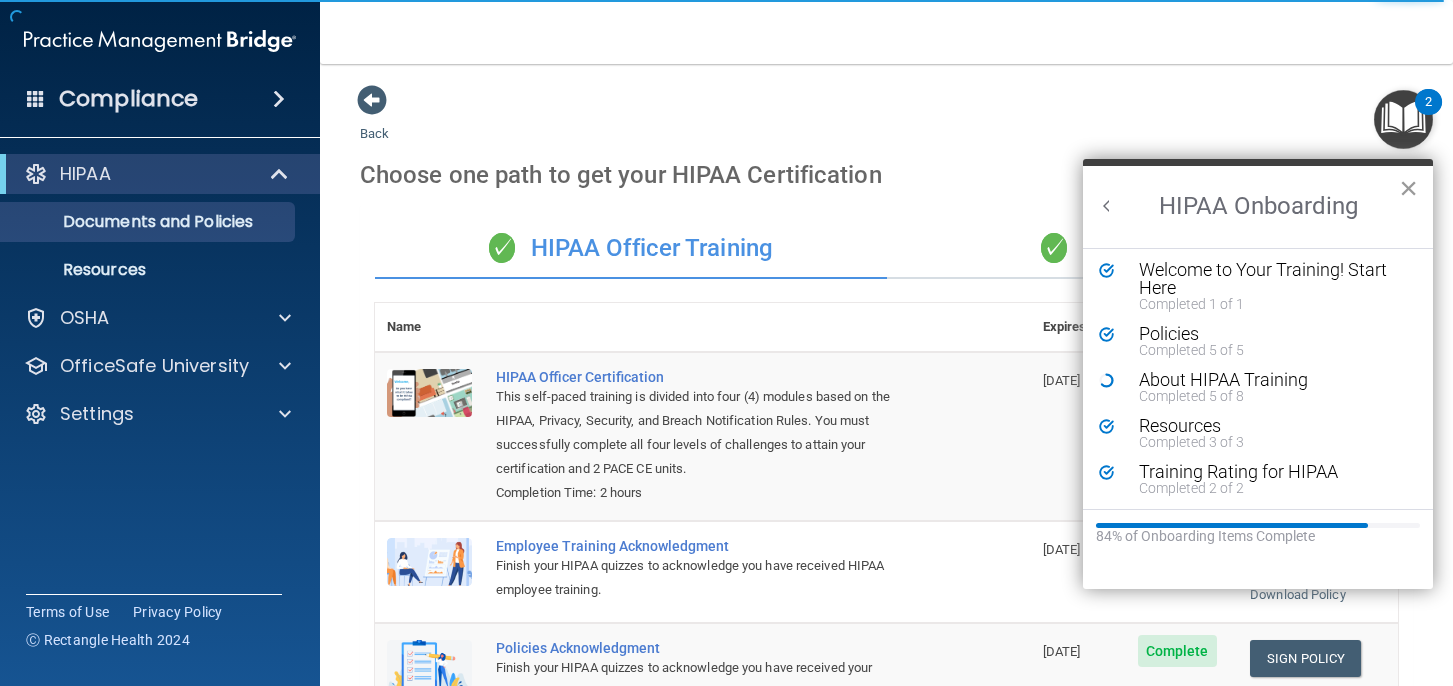 click on "×" at bounding box center (1408, 188) 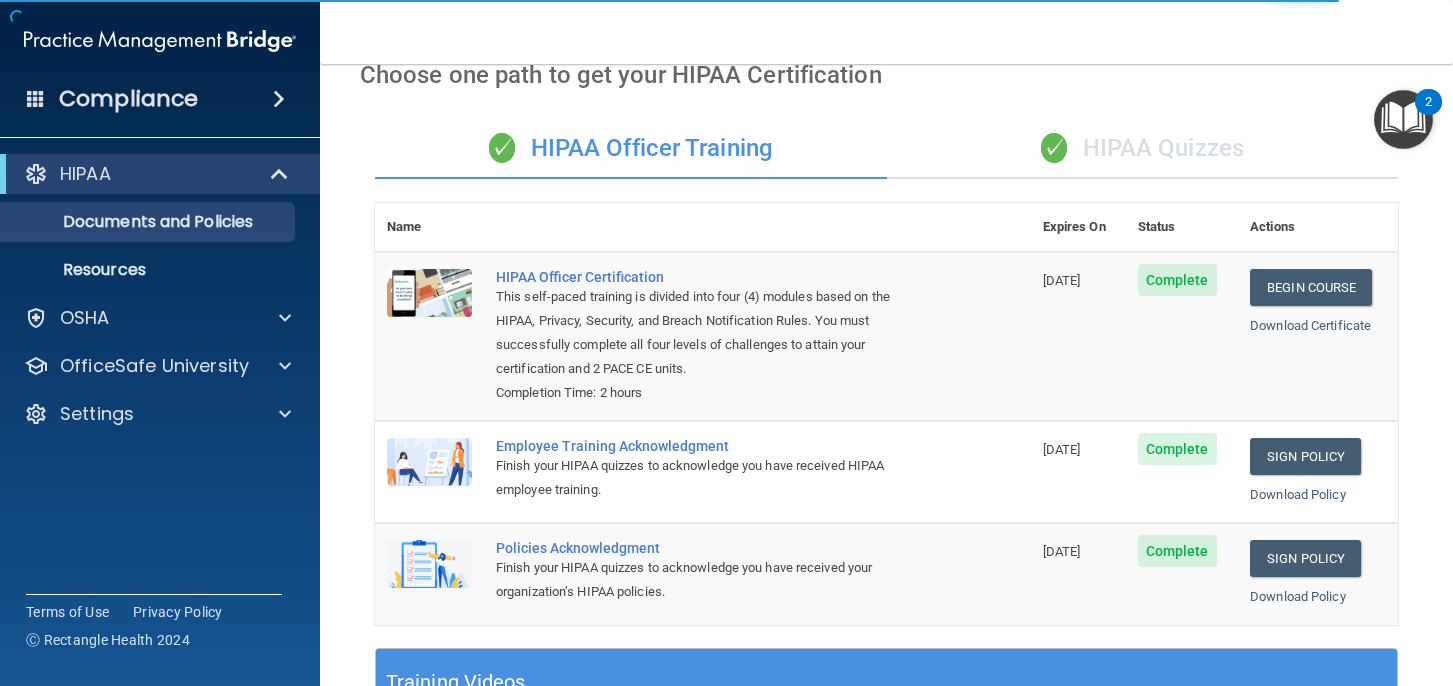 scroll, scrollTop: 116, scrollLeft: 0, axis: vertical 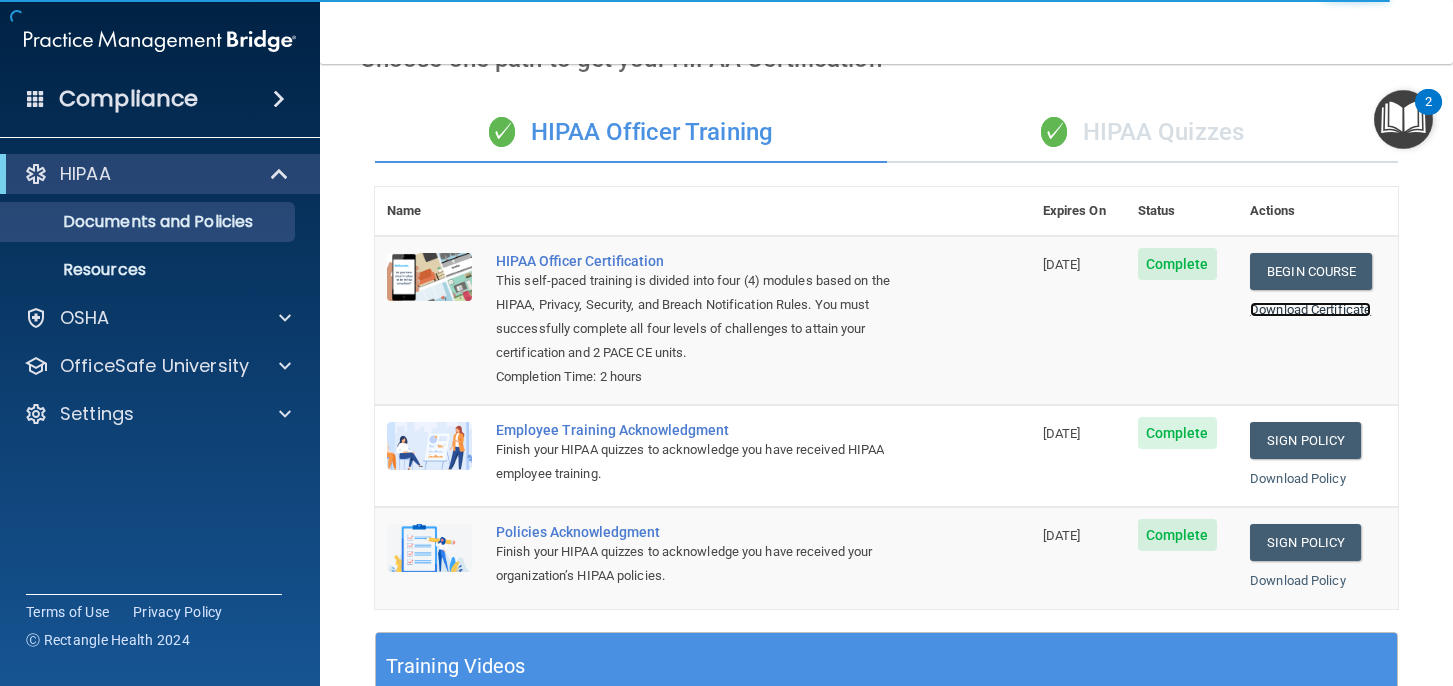click on "Download Certificate" at bounding box center [1310, 309] 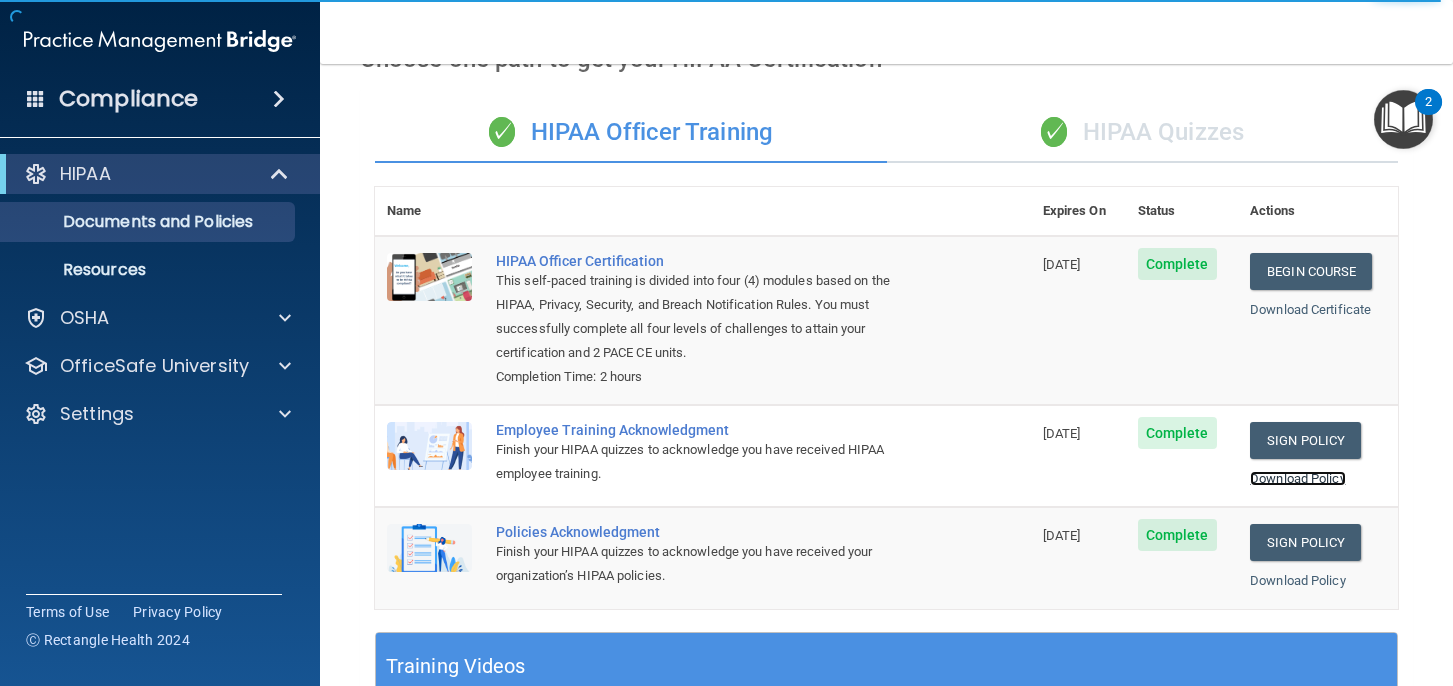 click on "Download Policy" at bounding box center (1298, 478) 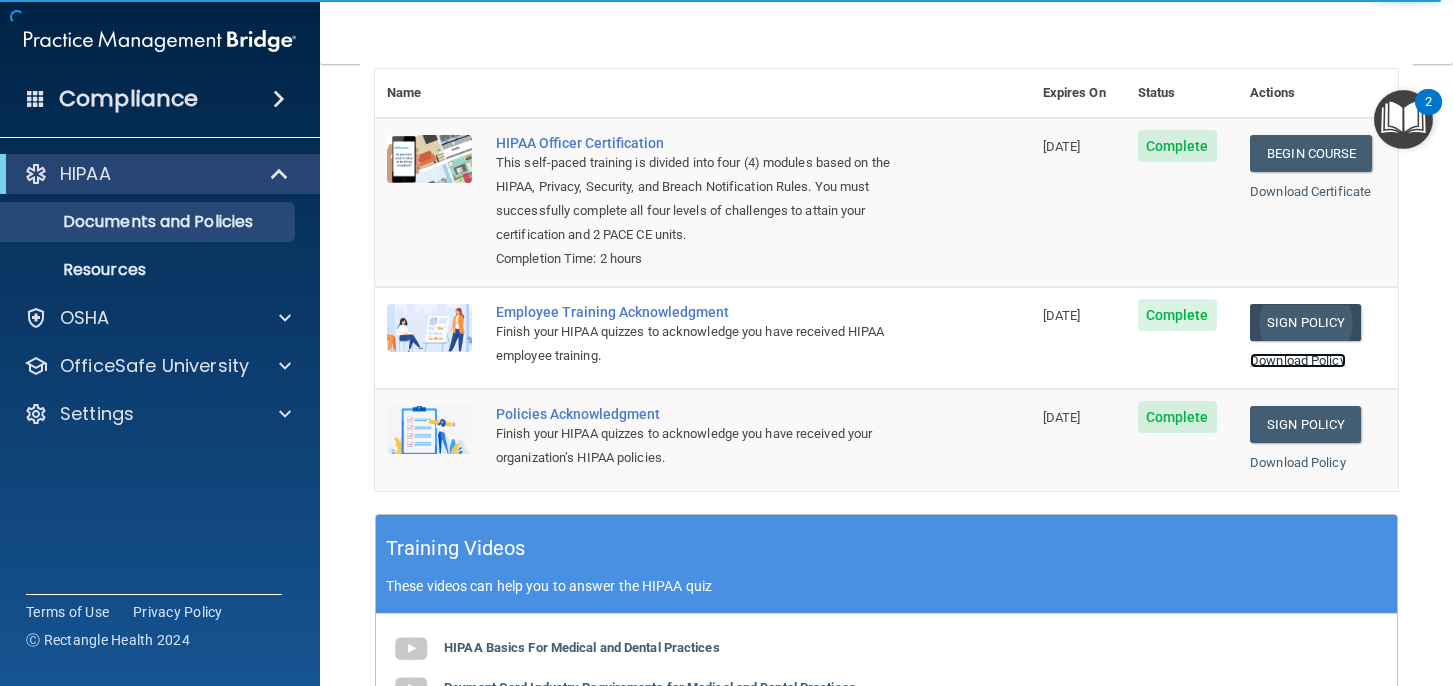 scroll, scrollTop: 300, scrollLeft: 0, axis: vertical 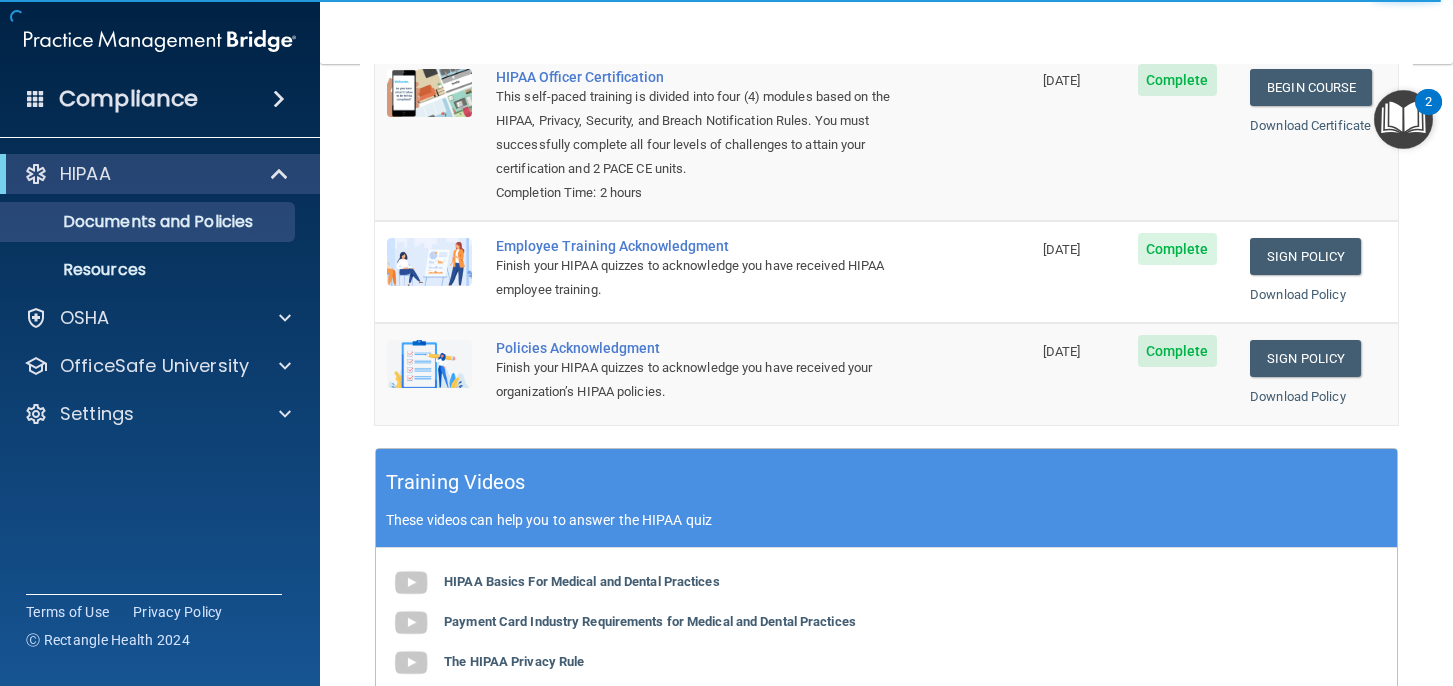 click on "Download Policy" at bounding box center [1318, 397] 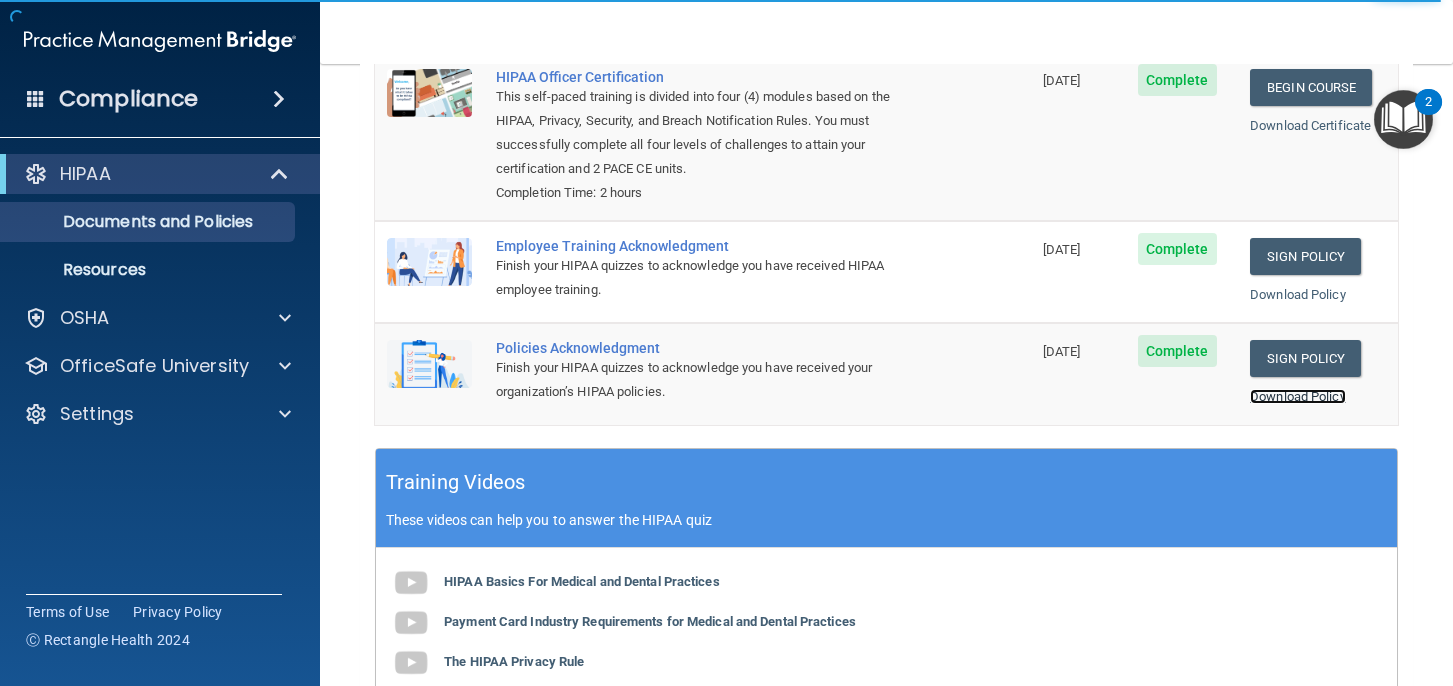 click on "Download Policy" at bounding box center (1298, 396) 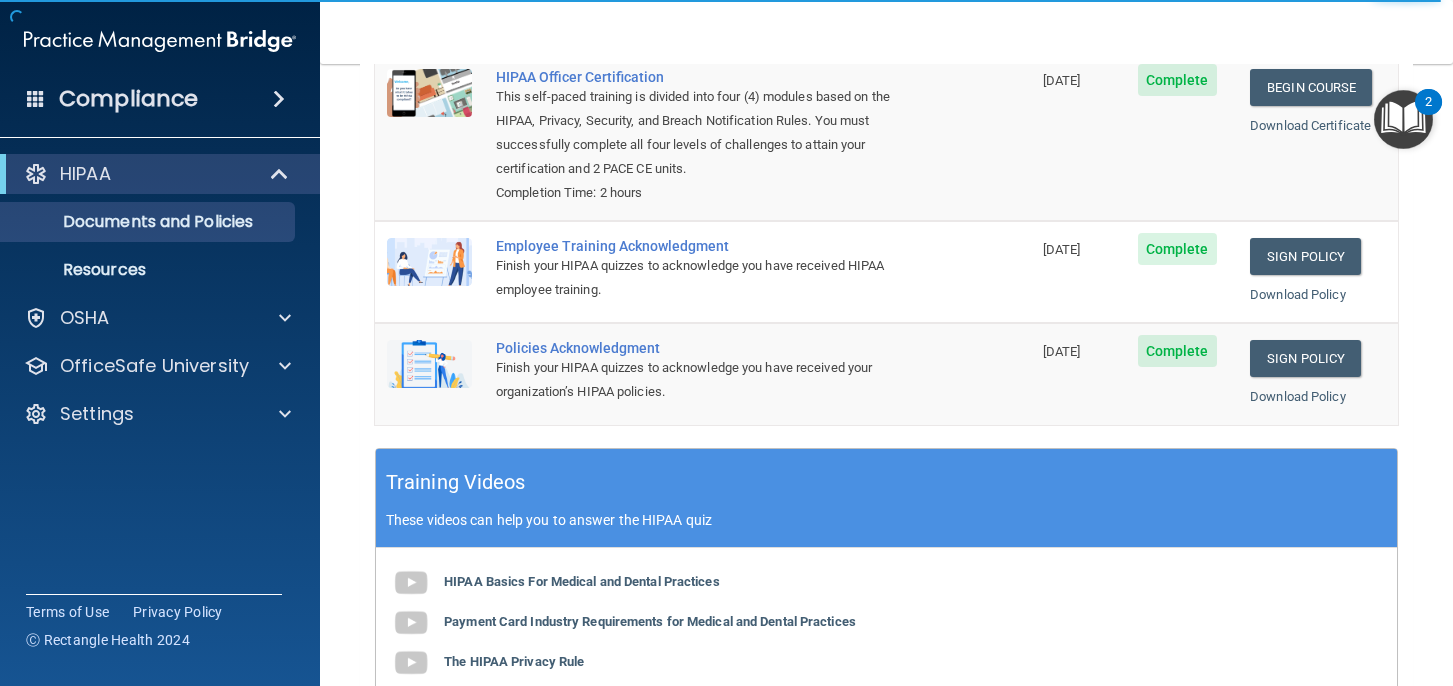 click on "✓   HIPAA Officer Training       ✓   HIPAA Quizzes                  Name    Expires On  Status  Actions                     HIPAA Officer Certification     This self-paced training is divided into four (4) modules based on the HIPAA, Privacy, Security, and Breach Notification Rules. You must successfully complete all four levels of challenges to attain your certification and 2 PACE CE units.    Completion Time: 2 hours    08/06/2026           Complete        Begin Course       Download Certificate                Employee Training Acknowledgment   Finish your HIPAA quizzes to acknowledge you have received HIPAA employee training.    08/05/2026           Complete        Sign Policy       Sign Policy       Download Policy            Policies Acknowledgment   Finish your HIPAA quizzes to acknowledge you have received your organization’s HIPAA policies.    08/05/2026           Complete        Sign Policy       Sign Policy       Download Policy                     Training Videos" at bounding box center (886, 446) 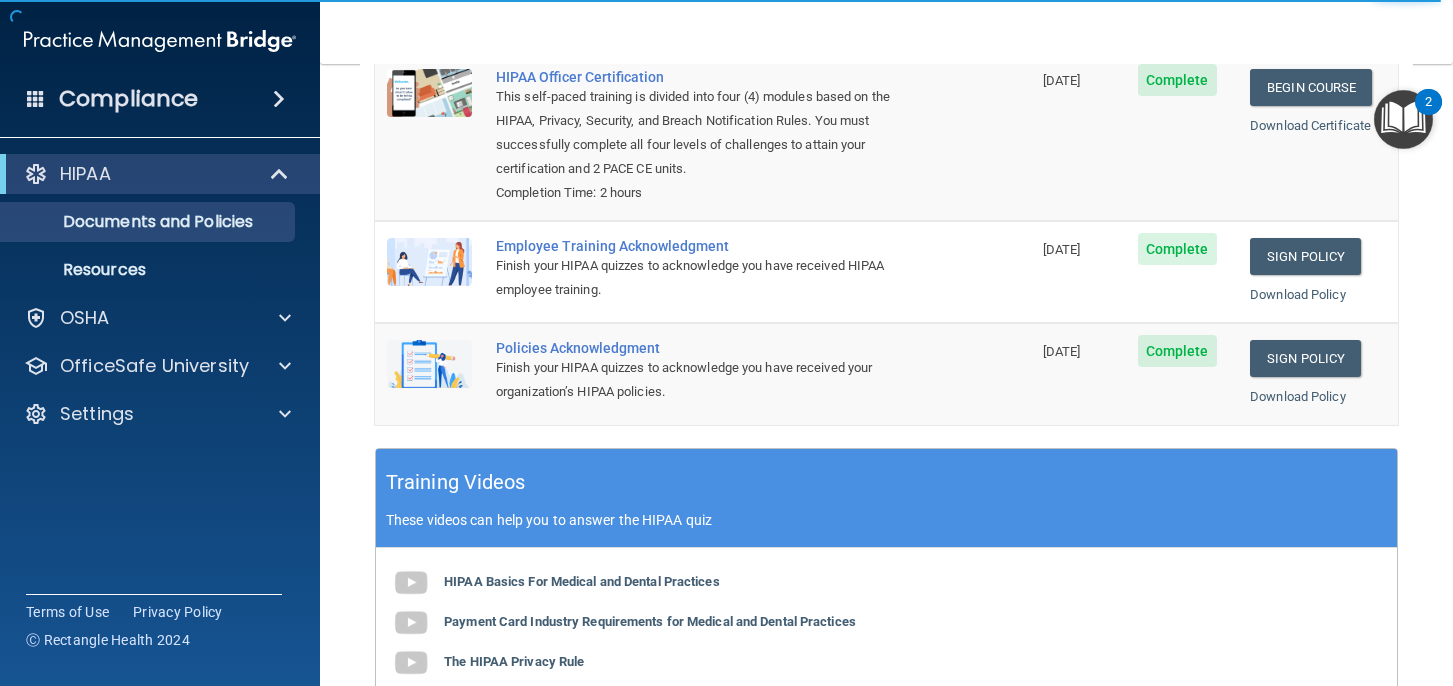 click at bounding box center [1403, 119] 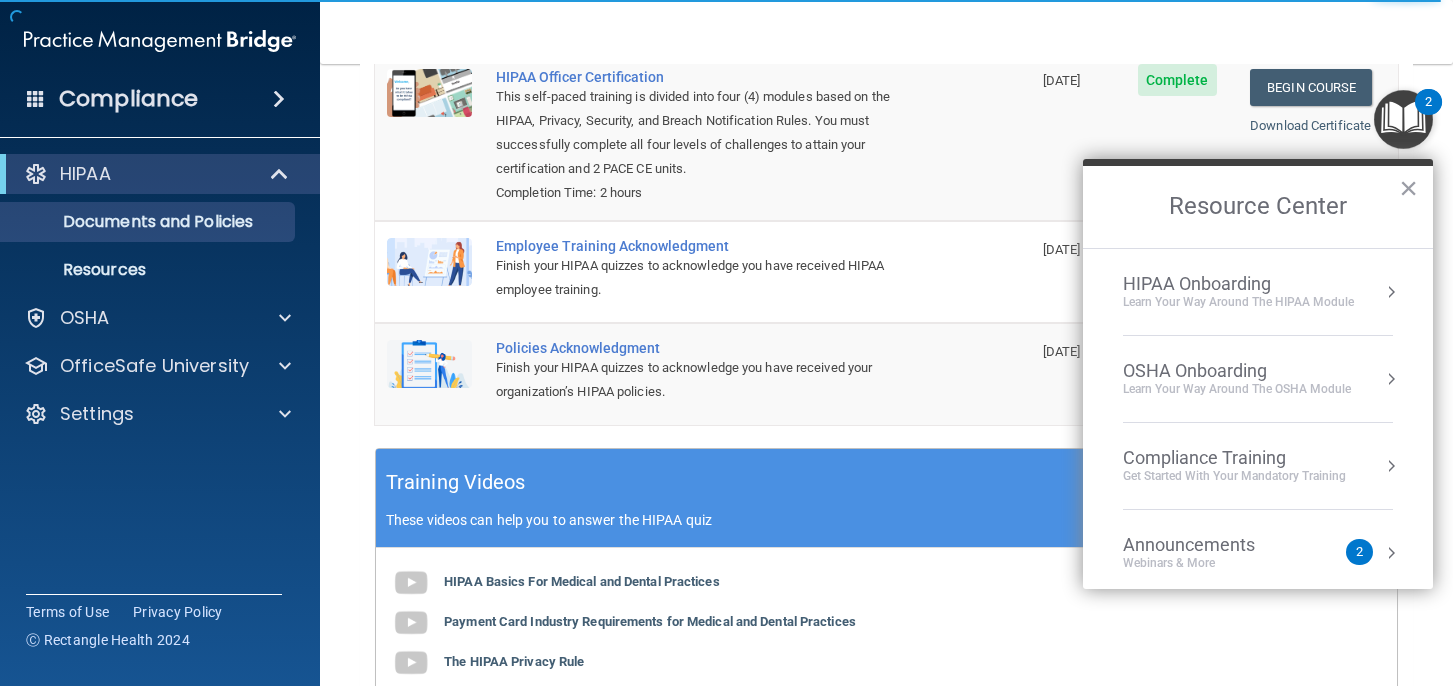 click on "HIPAA Onboarding Learn Your Way around the HIPAA module" at bounding box center [1258, 292] 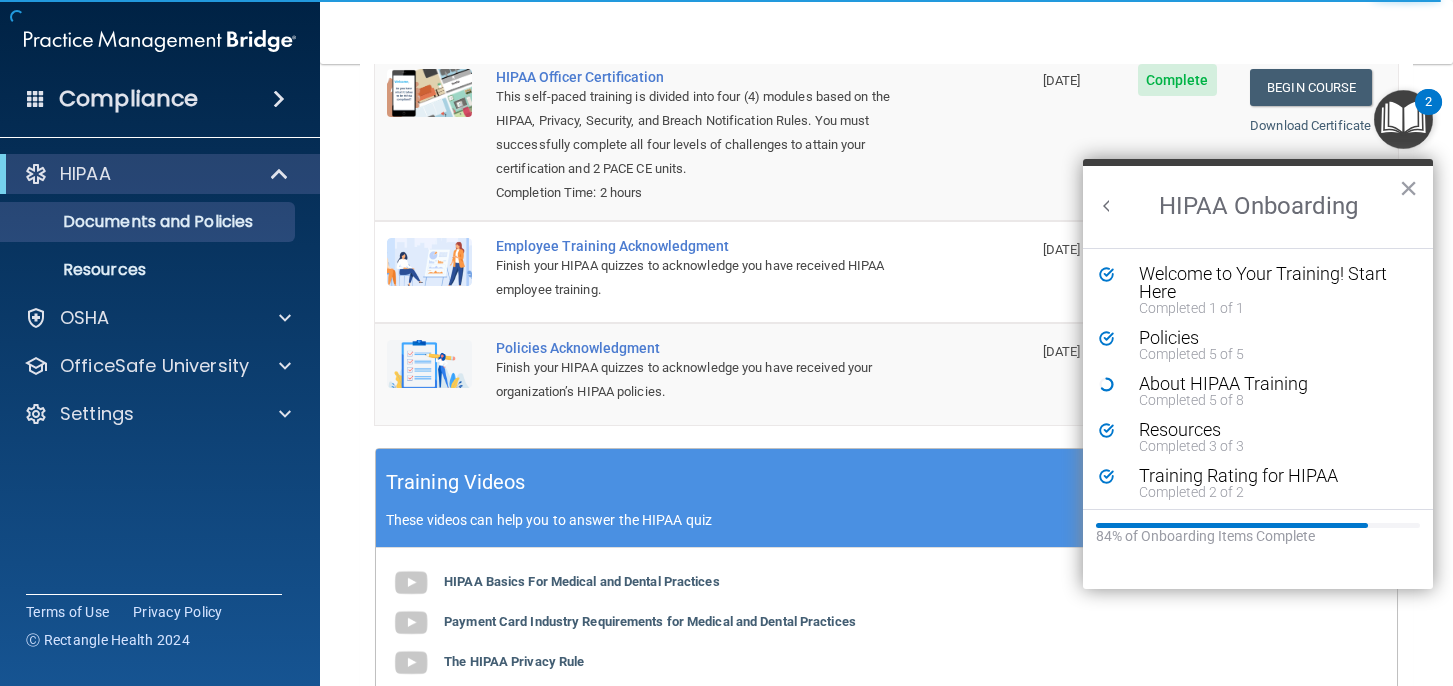 scroll, scrollTop: 0, scrollLeft: 0, axis: both 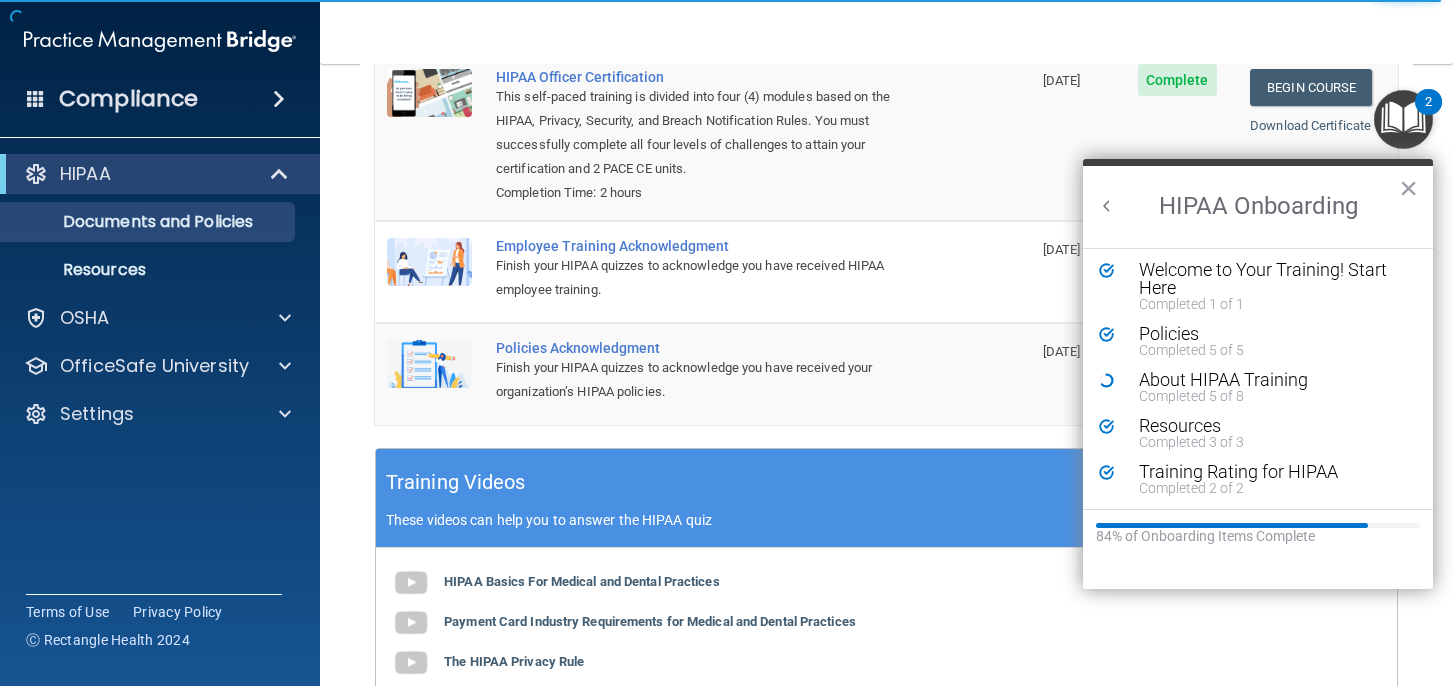 click at bounding box center [1107, 206] 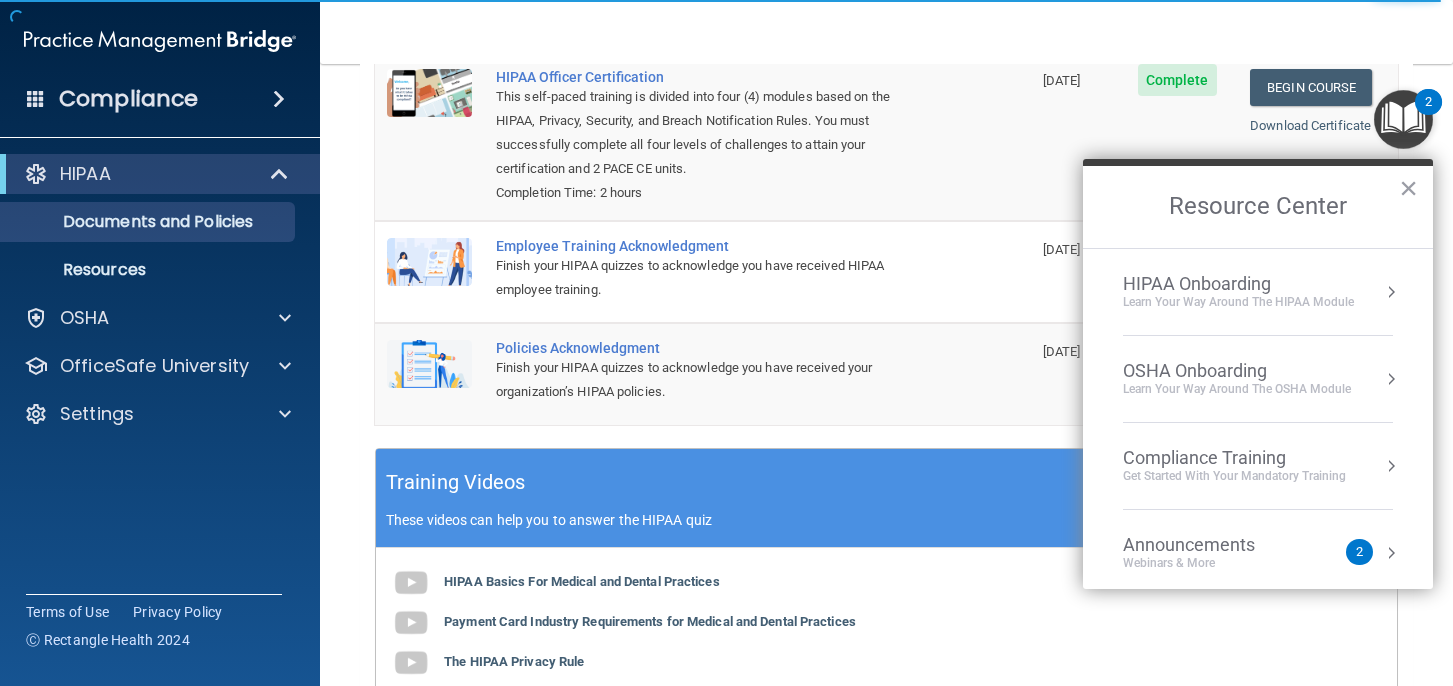scroll, scrollTop: 0, scrollLeft: 0, axis: both 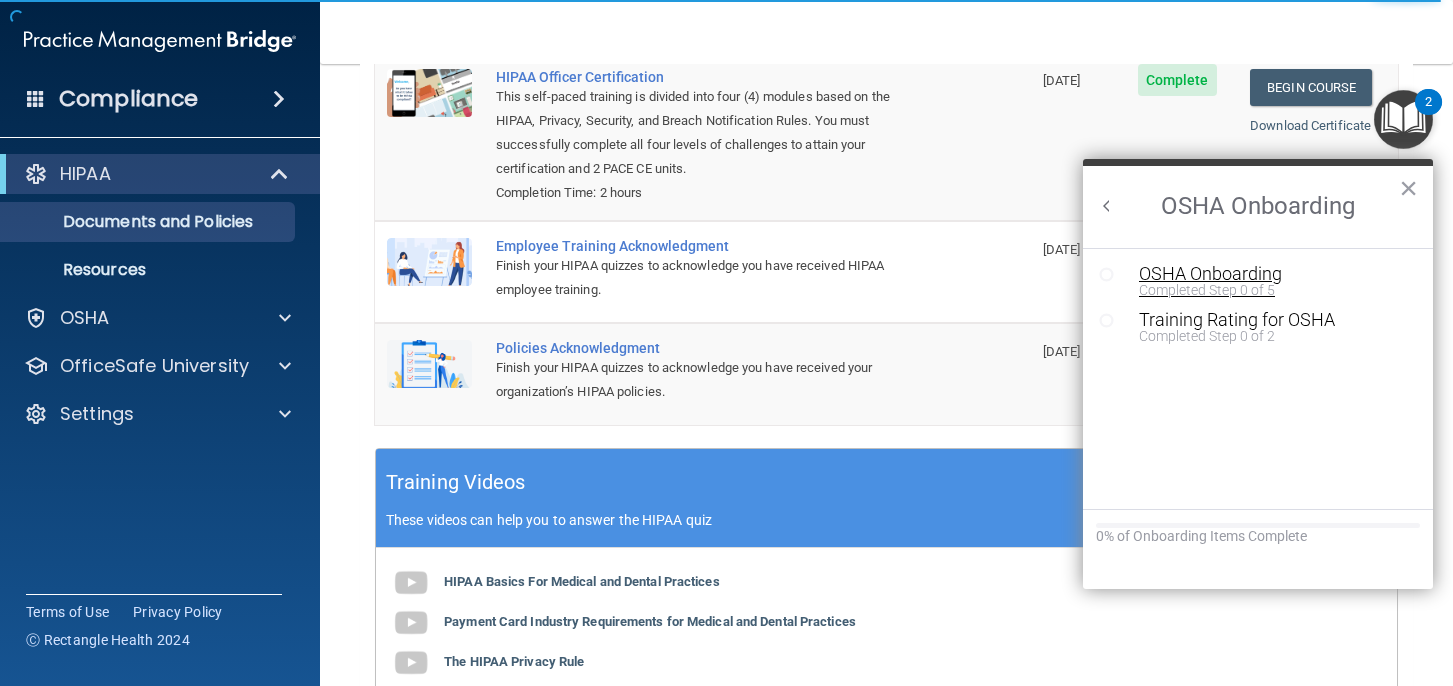 click on "Completed Step 0 of 5" at bounding box center (1273, 290) 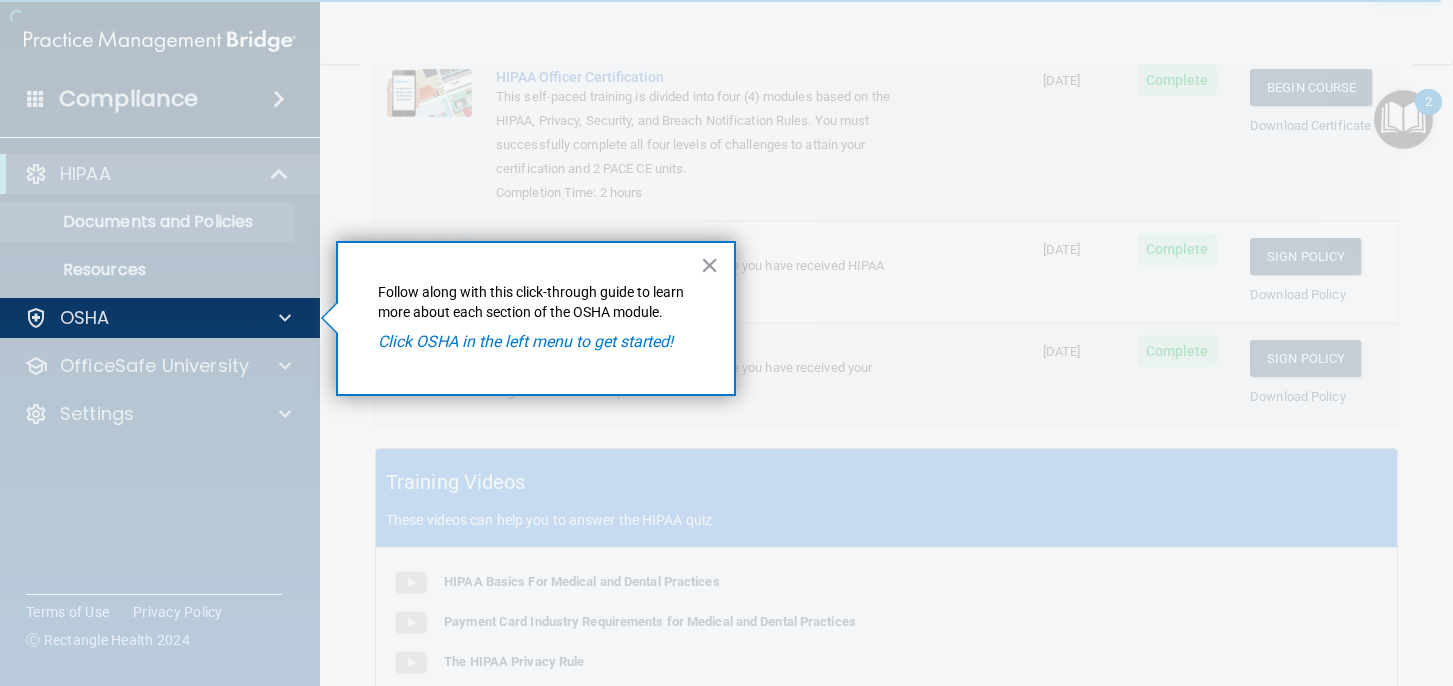 click on "Click OSHA in the left menu to get started!" at bounding box center [525, 341] 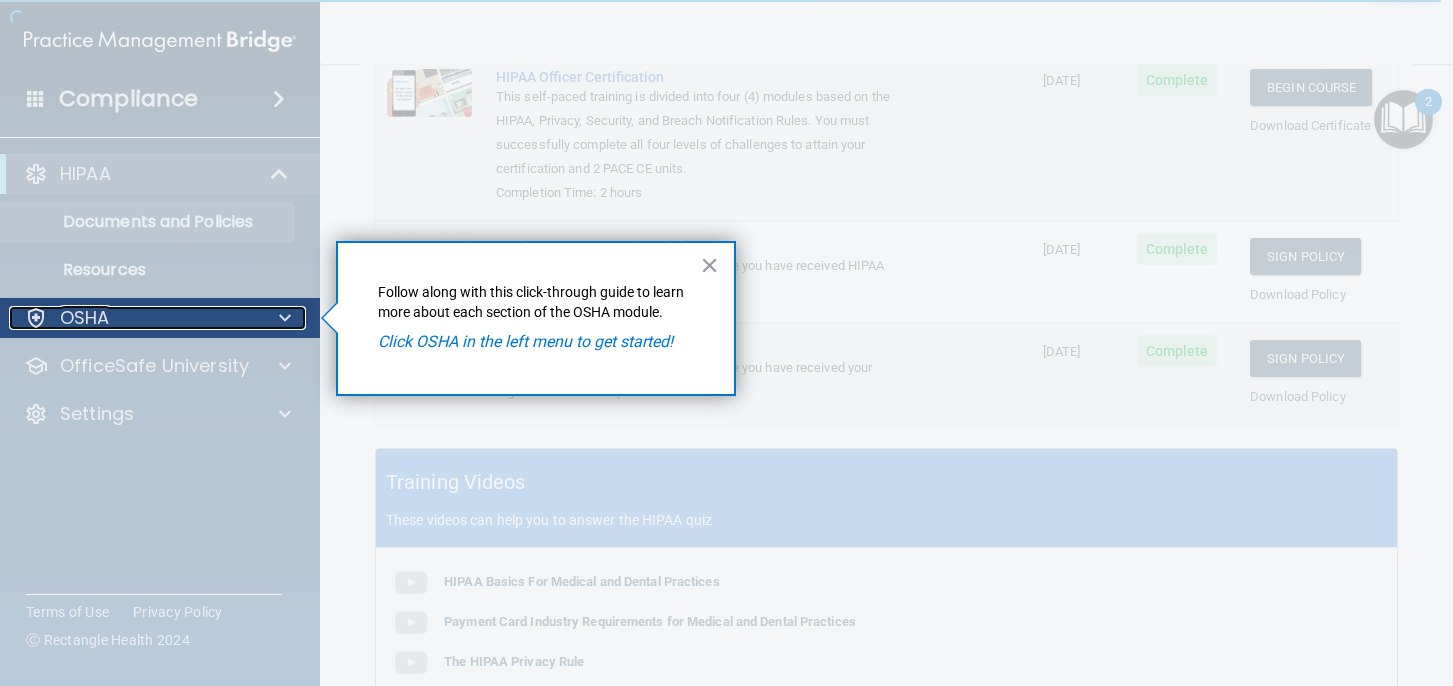 click at bounding box center [282, 318] 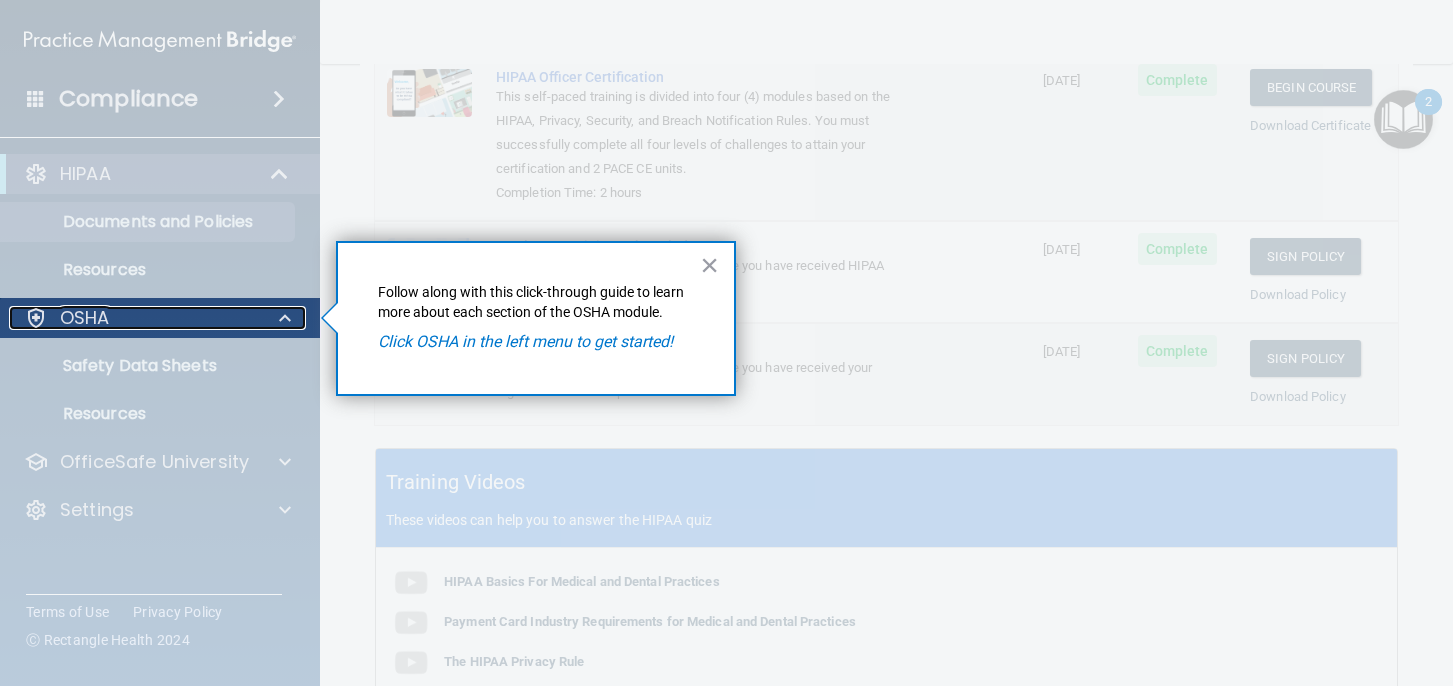 click on "OSHA" at bounding box center (133, 318) 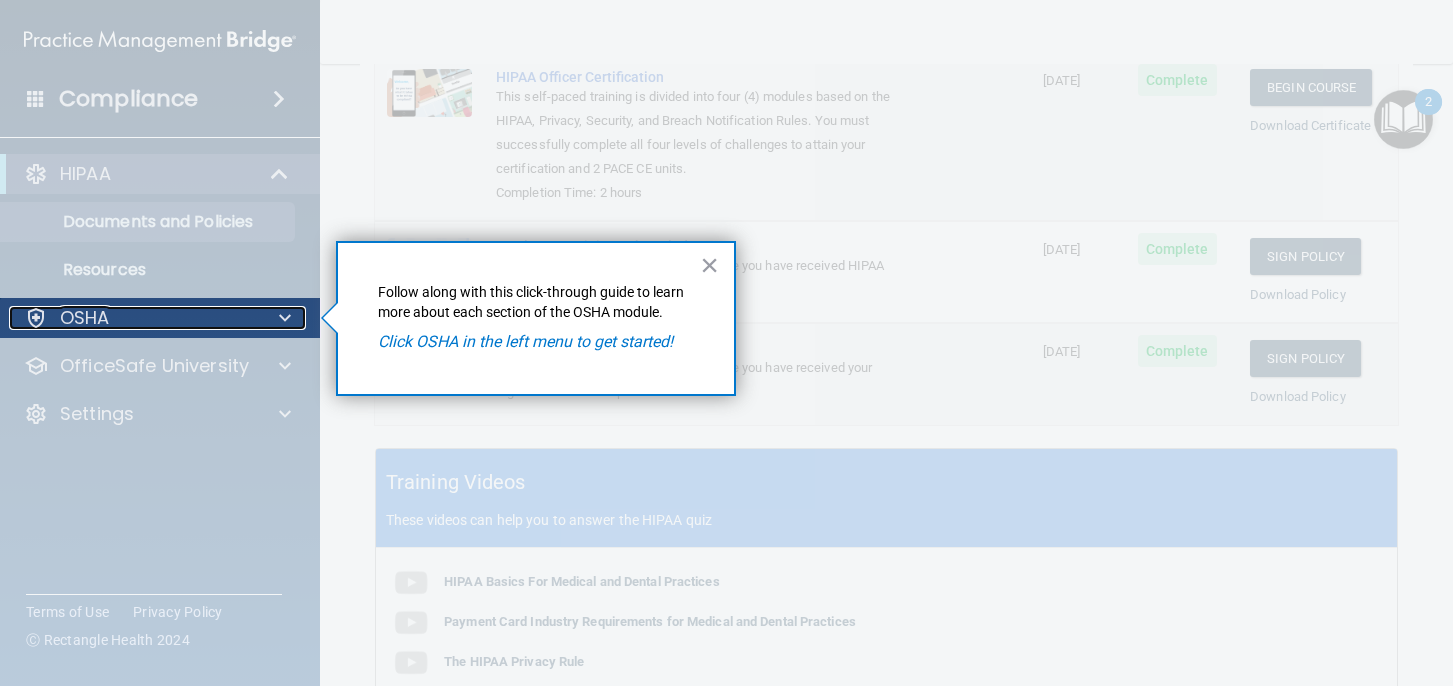 click on "OSHA" at bounding box center [133, 318] 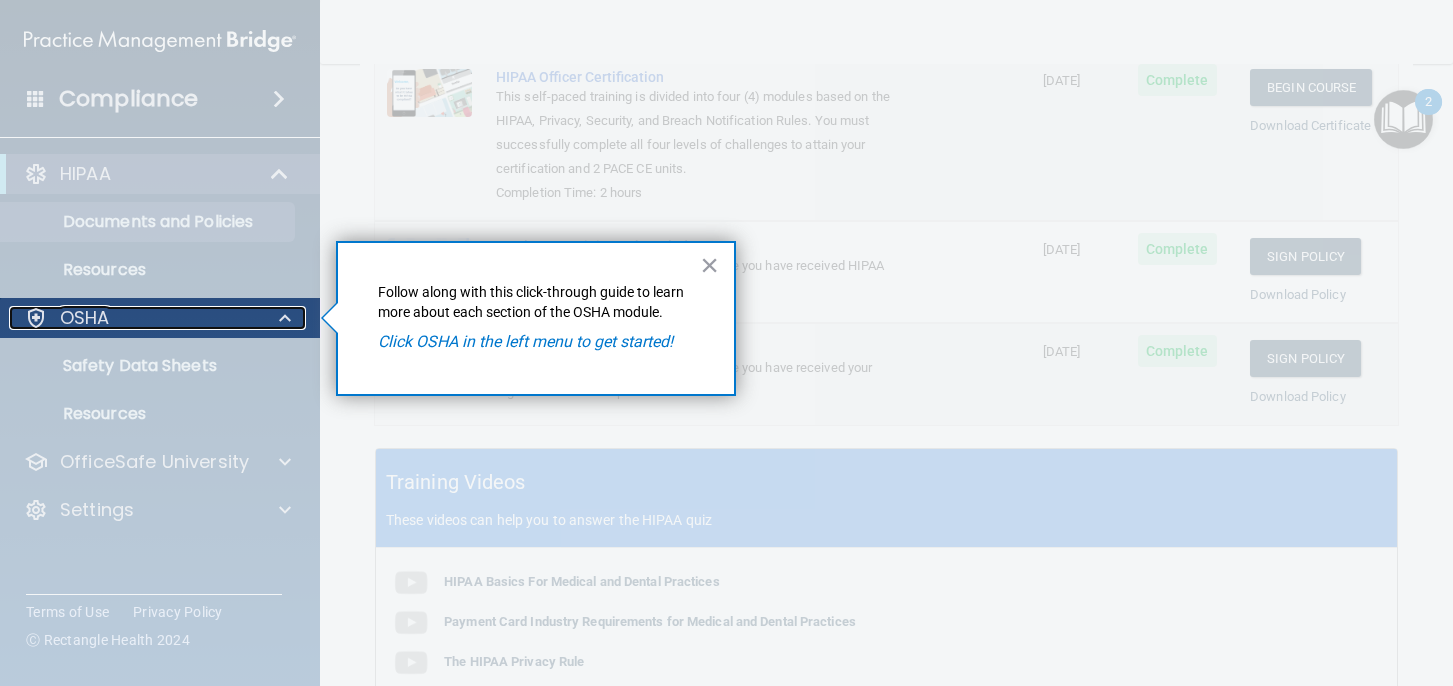 click on "OSHA" at bounding box center [85, 318] 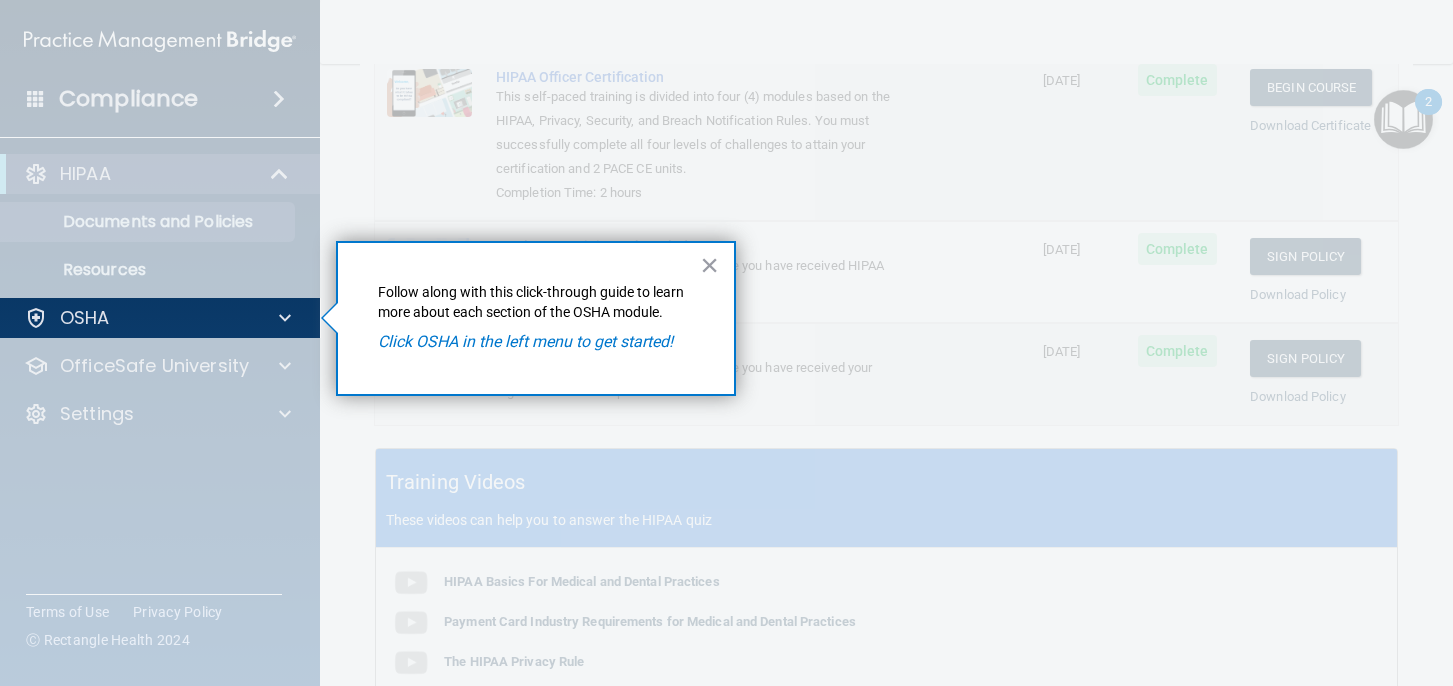 click at bounding box center [160, 512] 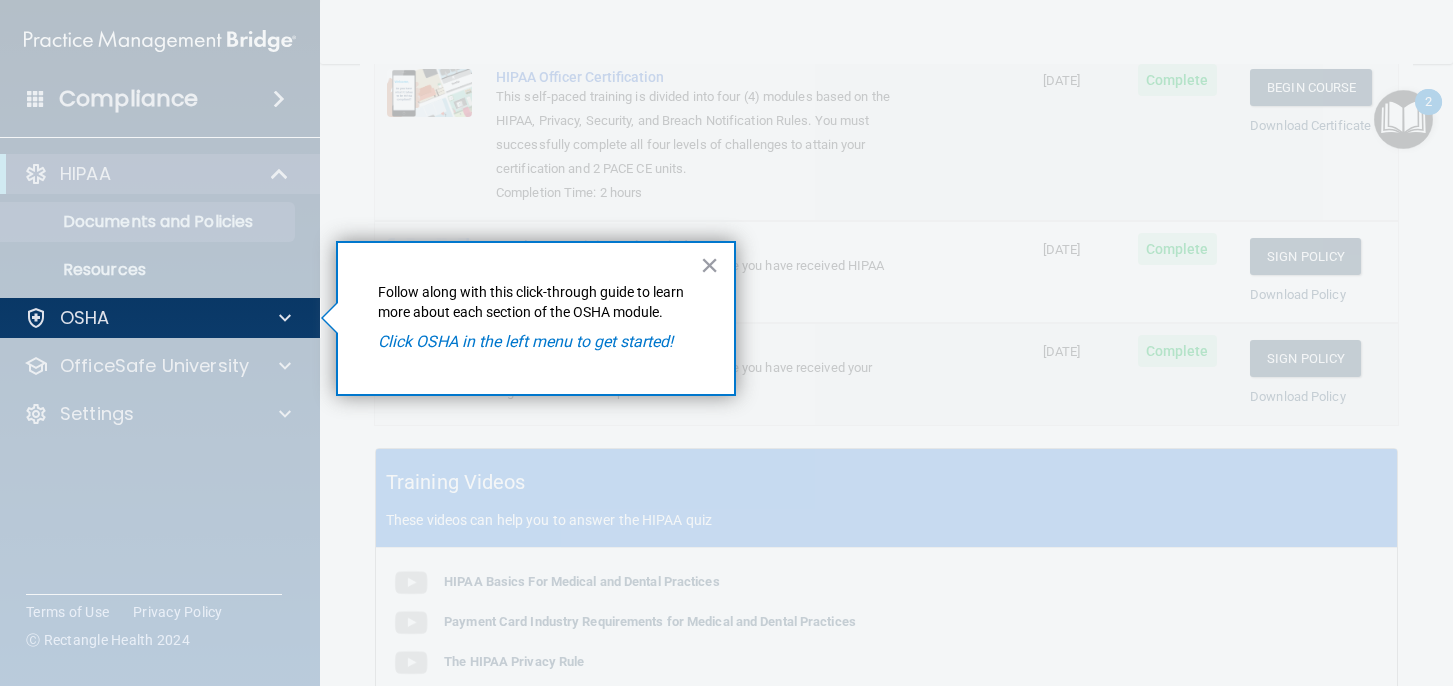 click on "Click OSHA in the left menu to get started!" at bounding box center [536, 342] 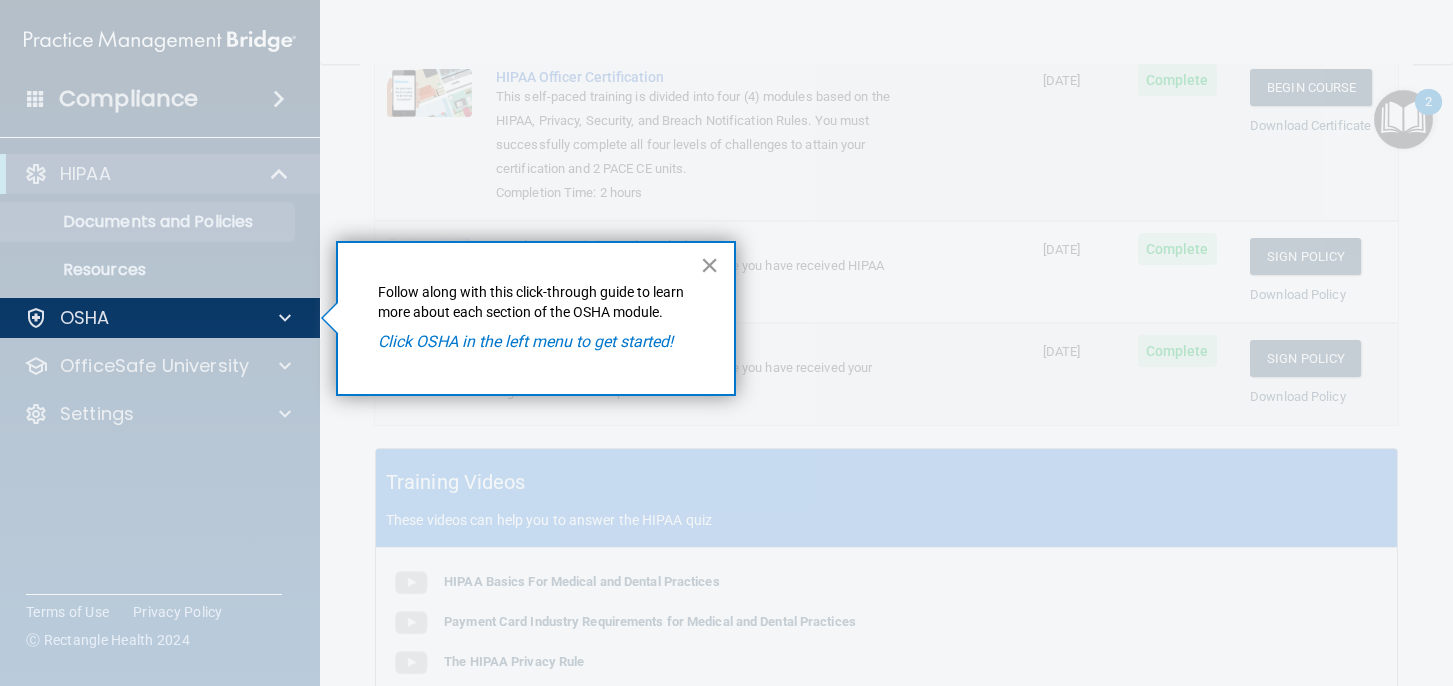 click on "×" at bounding box center [709, 265] 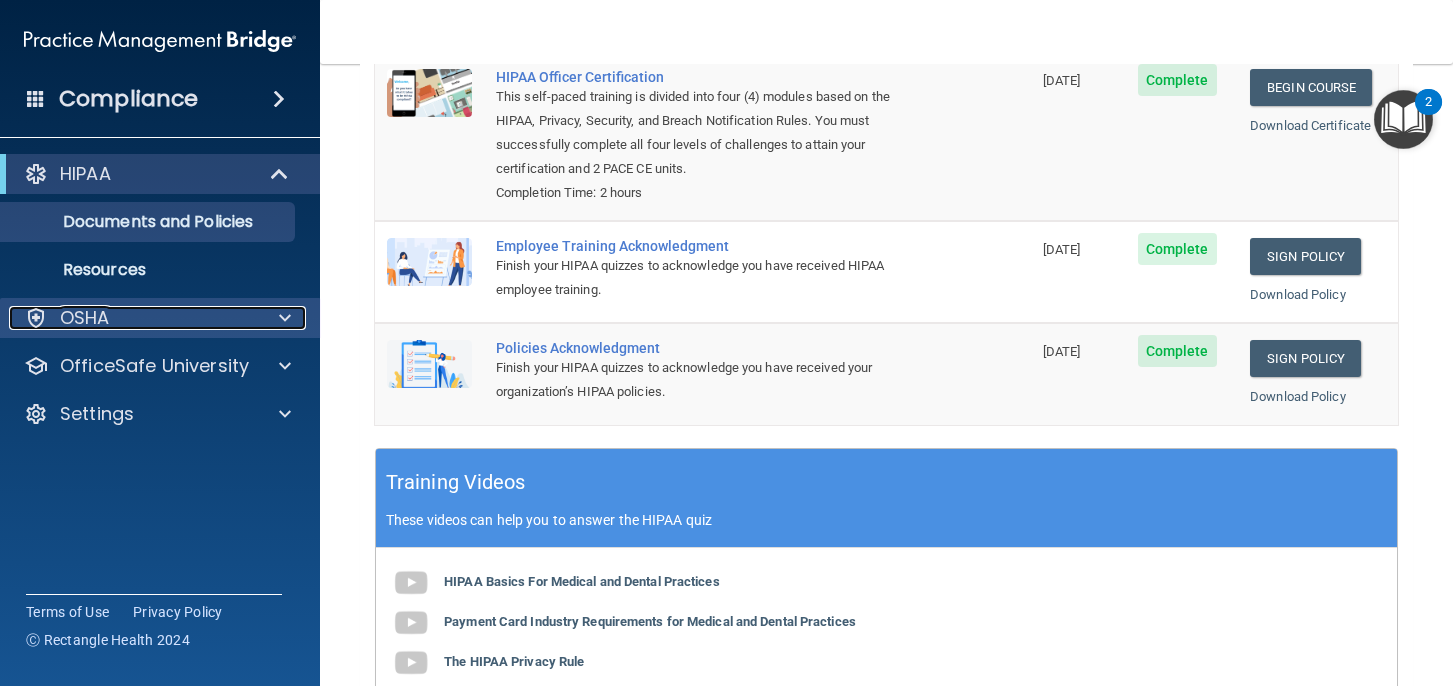 click on "OSHA" at bounding box center [133, 318] 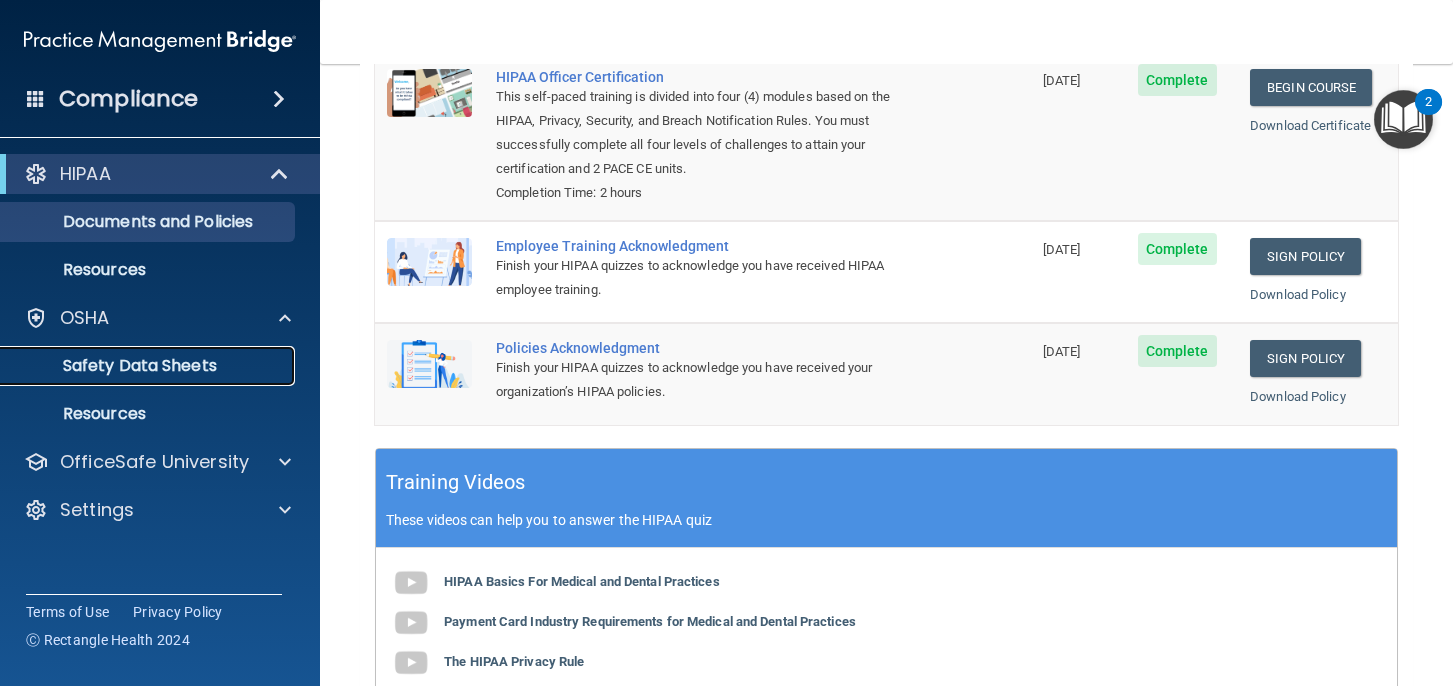 click on "Safety Data Sheets" at bounding box center [137, 366] 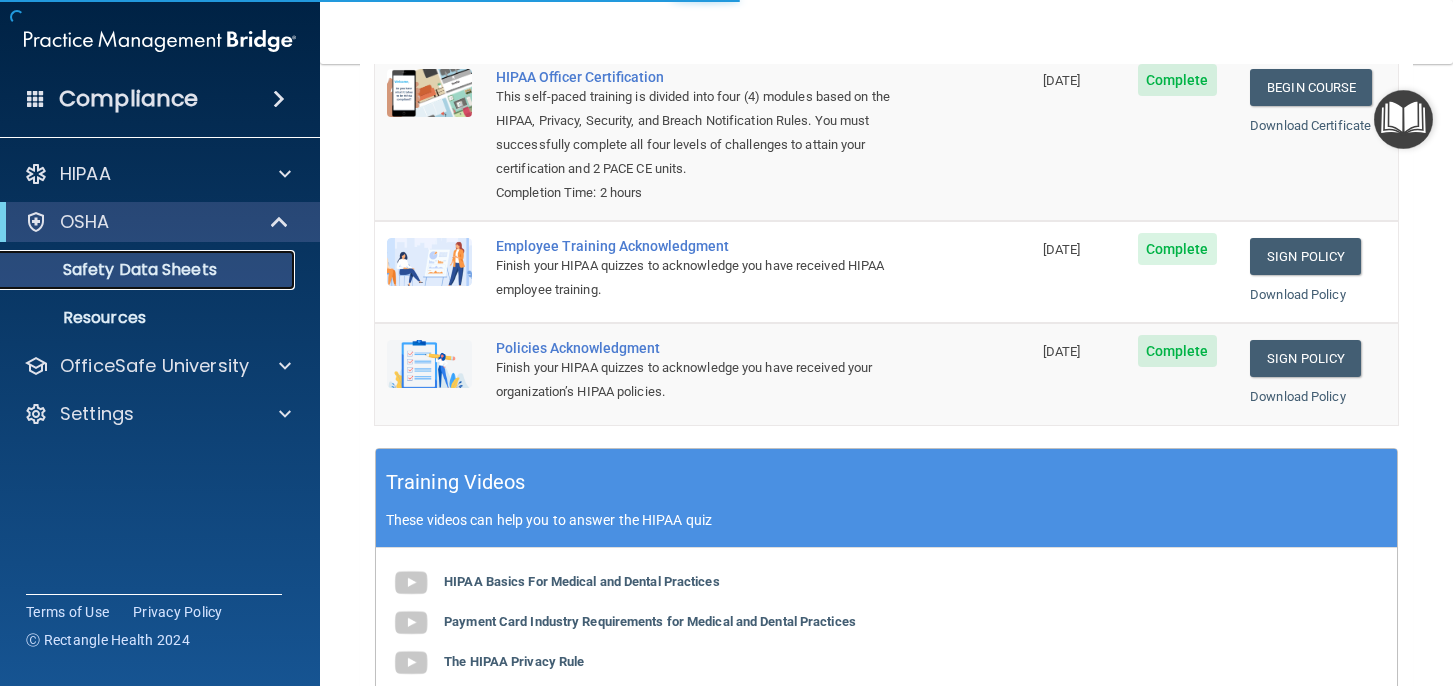 scroll, scrollTop: 0, scrollLeft: 0, axis: both 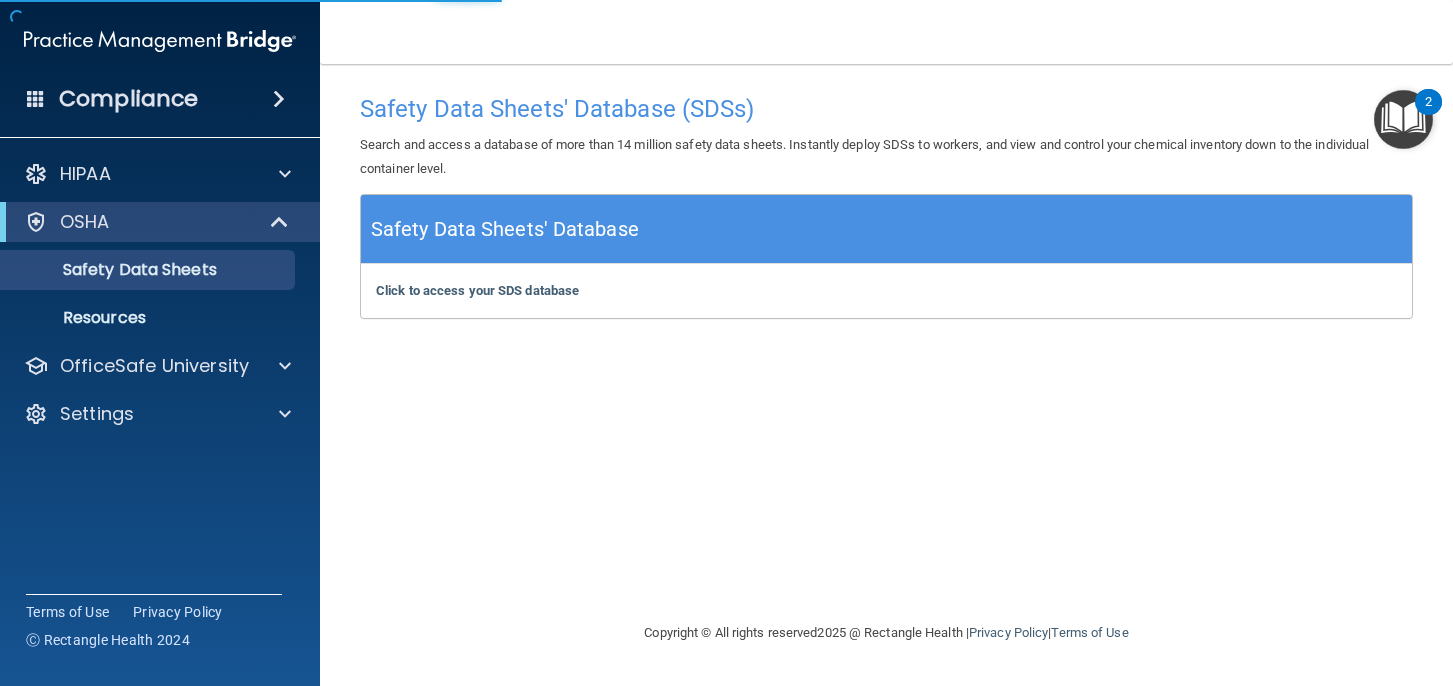 click on "Click to access your SDS database      Click to access your SDS database" at bounding box center (886, 291) 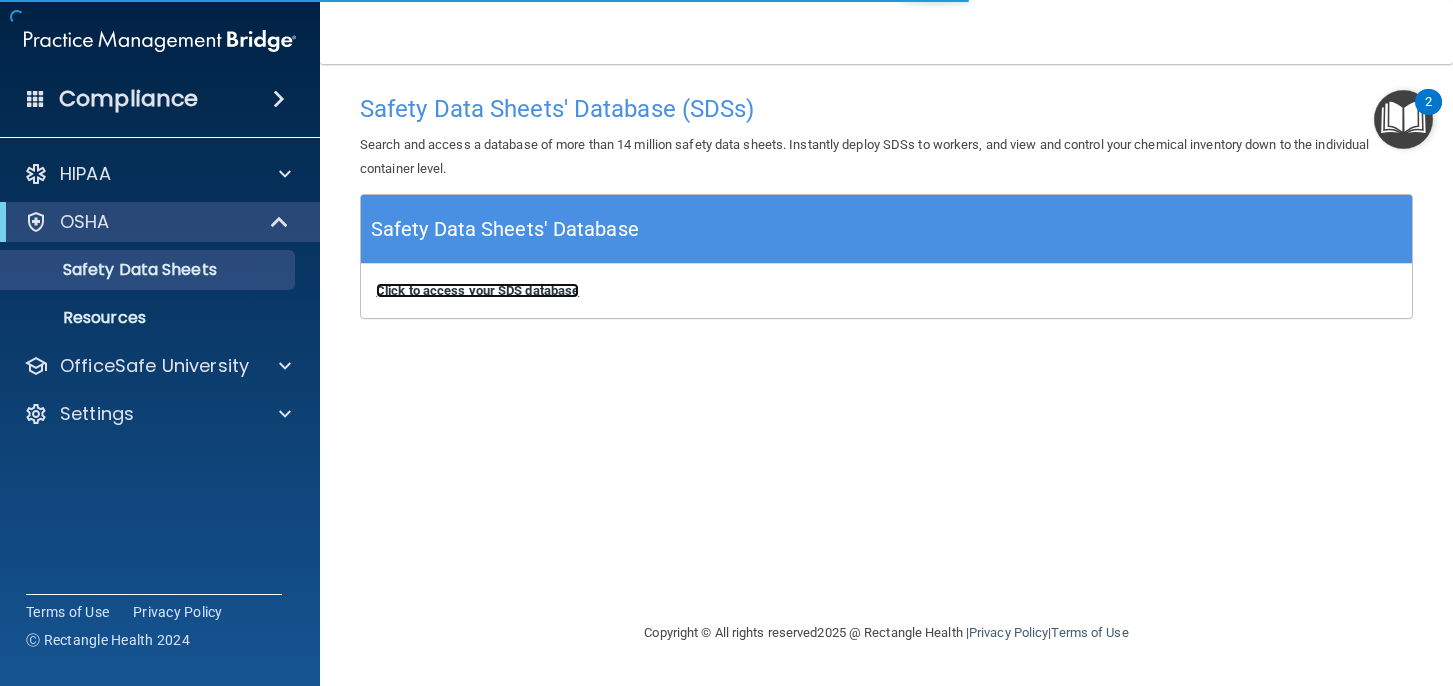 click on "Click to access your SDS database" at bounding box center (477, 290) 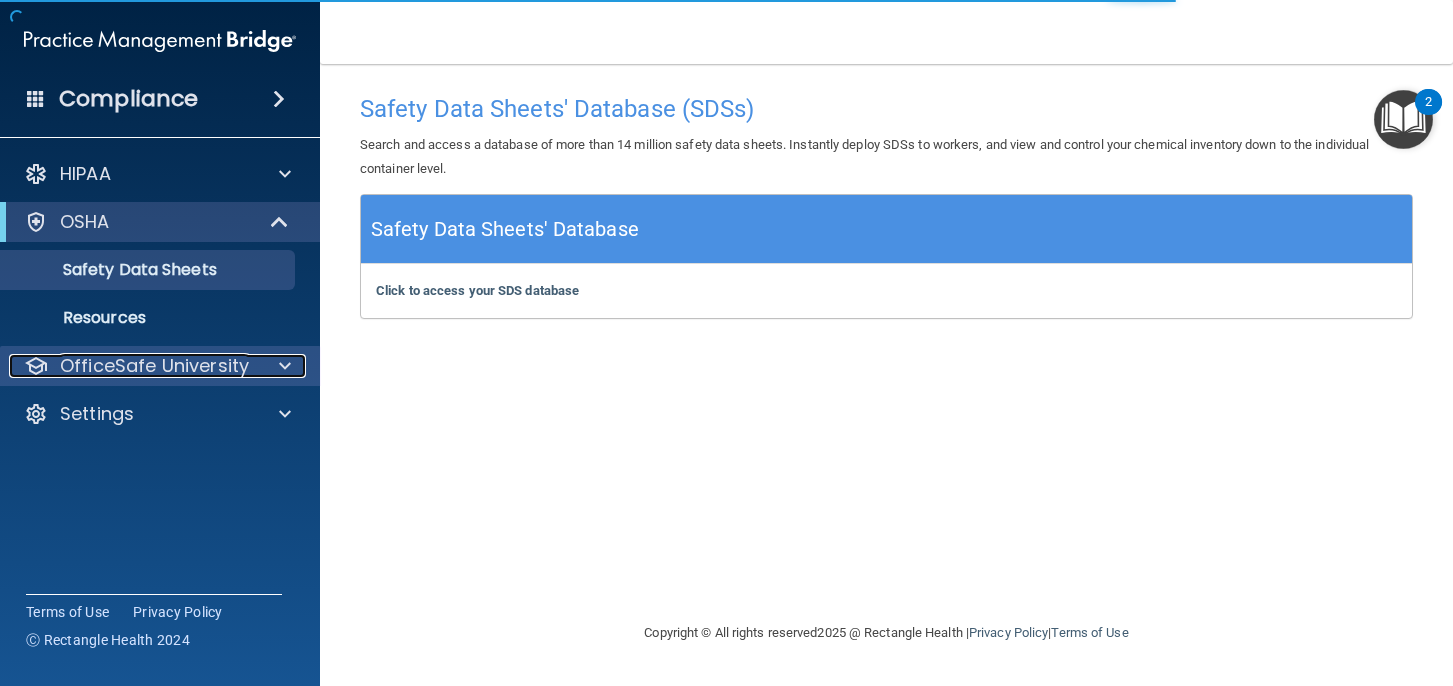 click at bounding box center [282, 366] 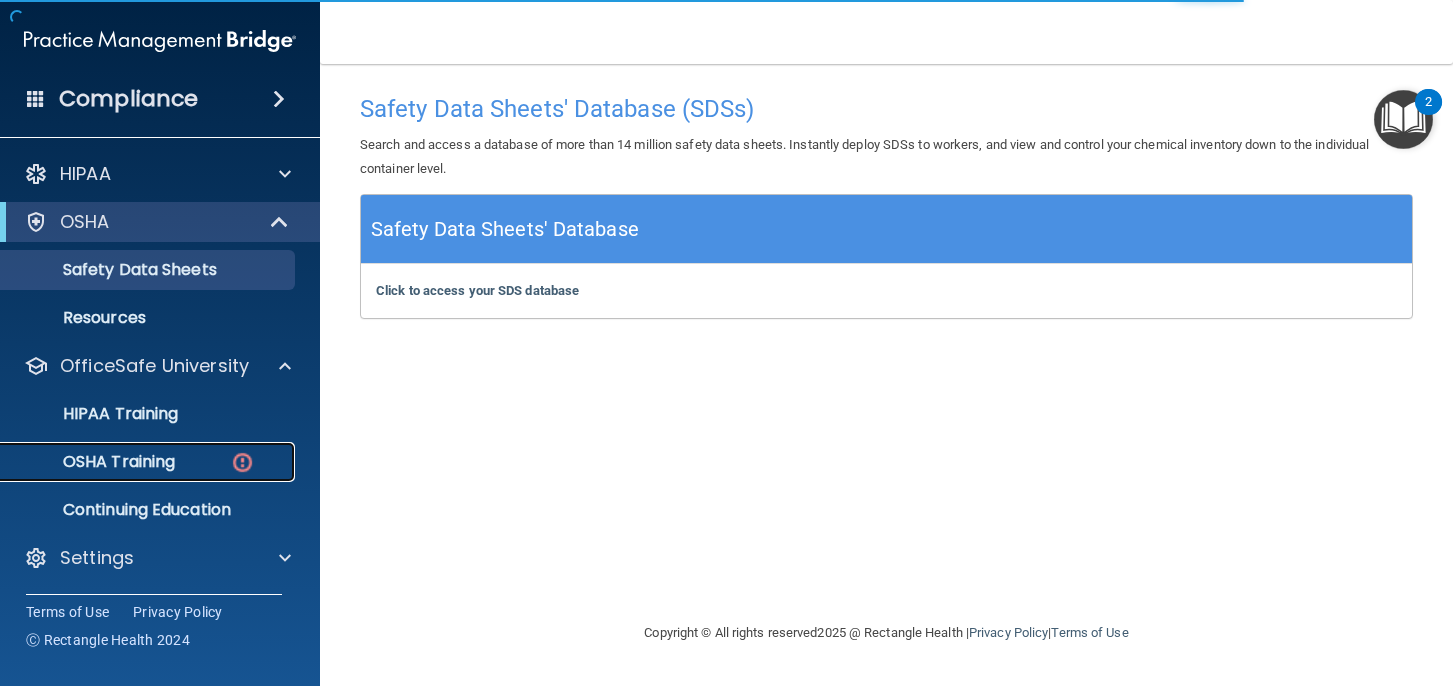 click at bounding box center [242, 462] 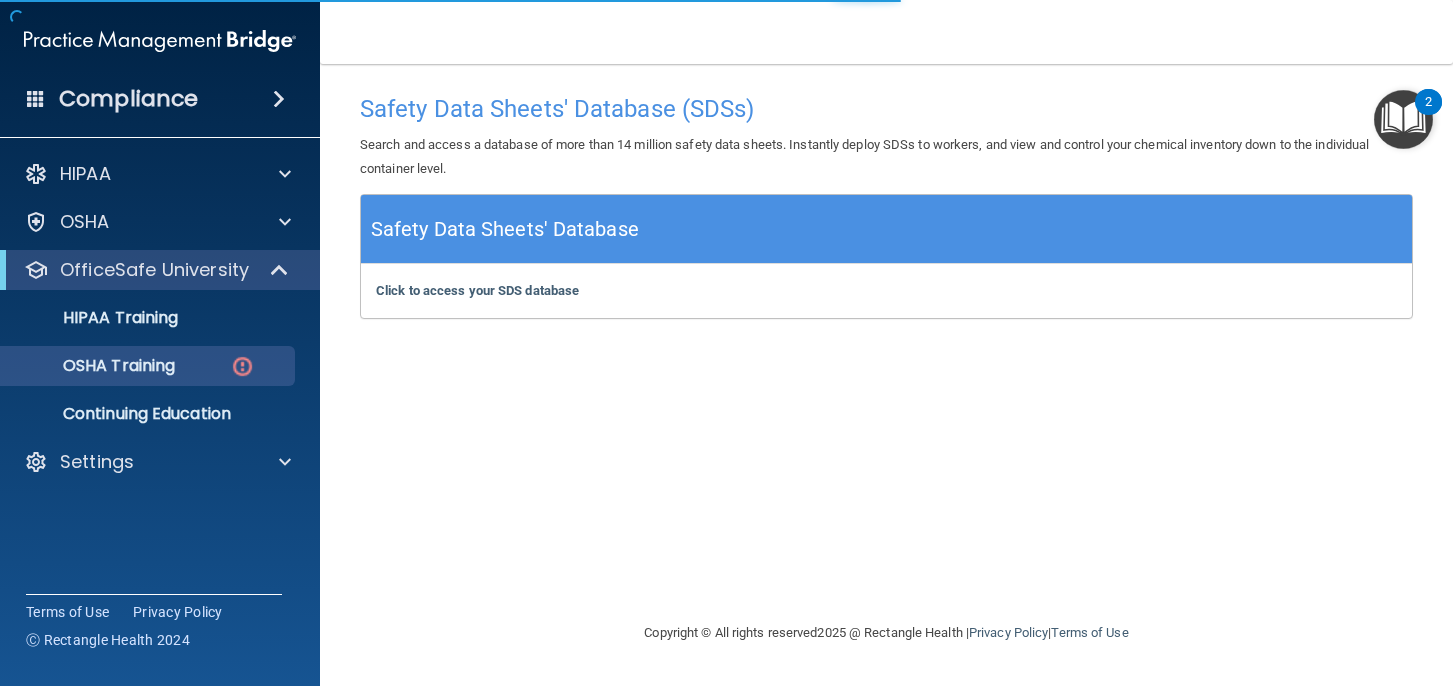 click at bounding box center (1403, 119) 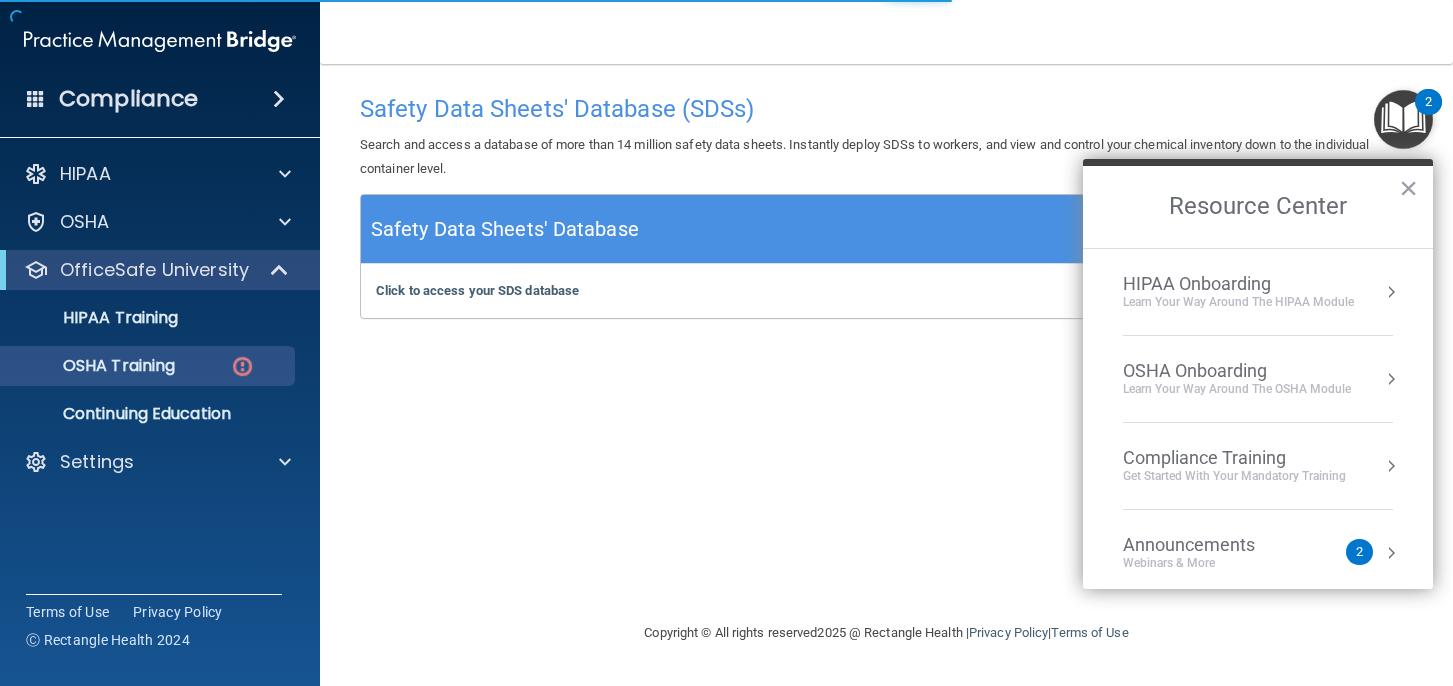 click on "Learn your way around the OSHA module" at bounding box center [1237, 389] 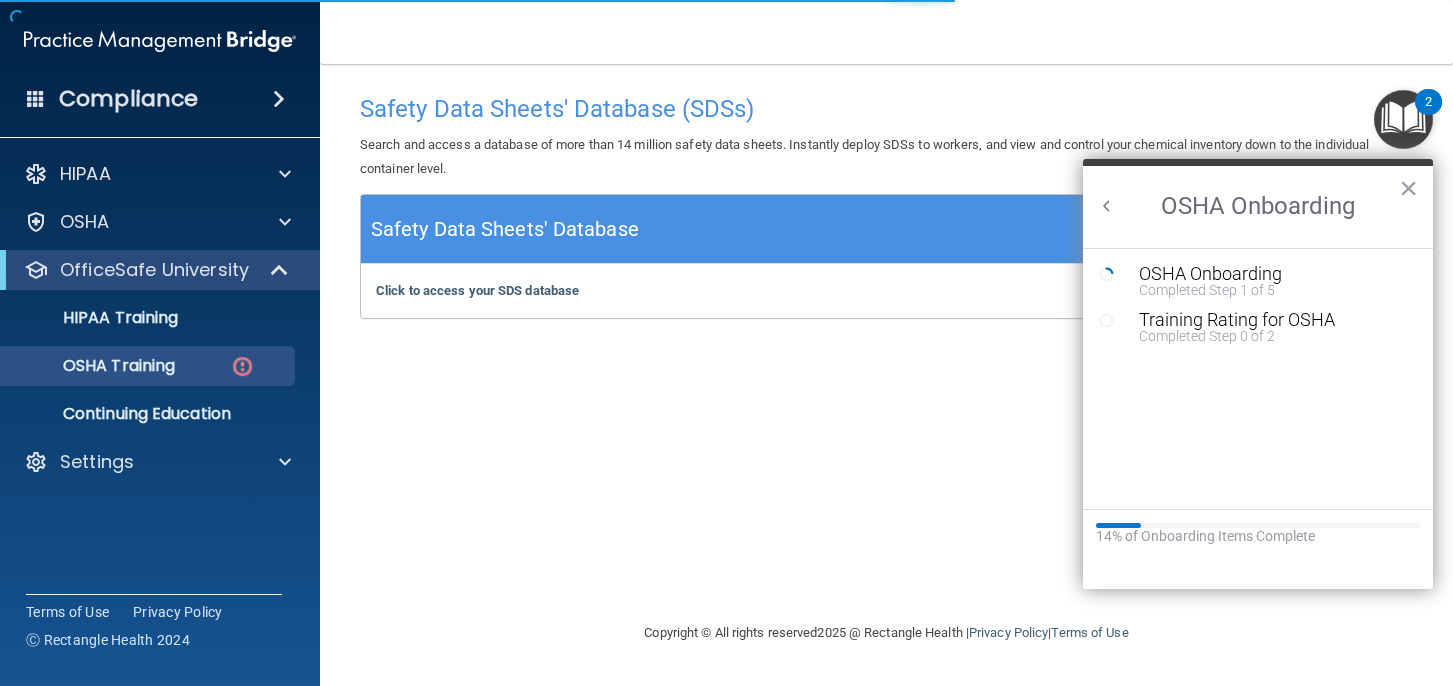scroll, scrollTop: 0, scrollLeft: 0, axis: both 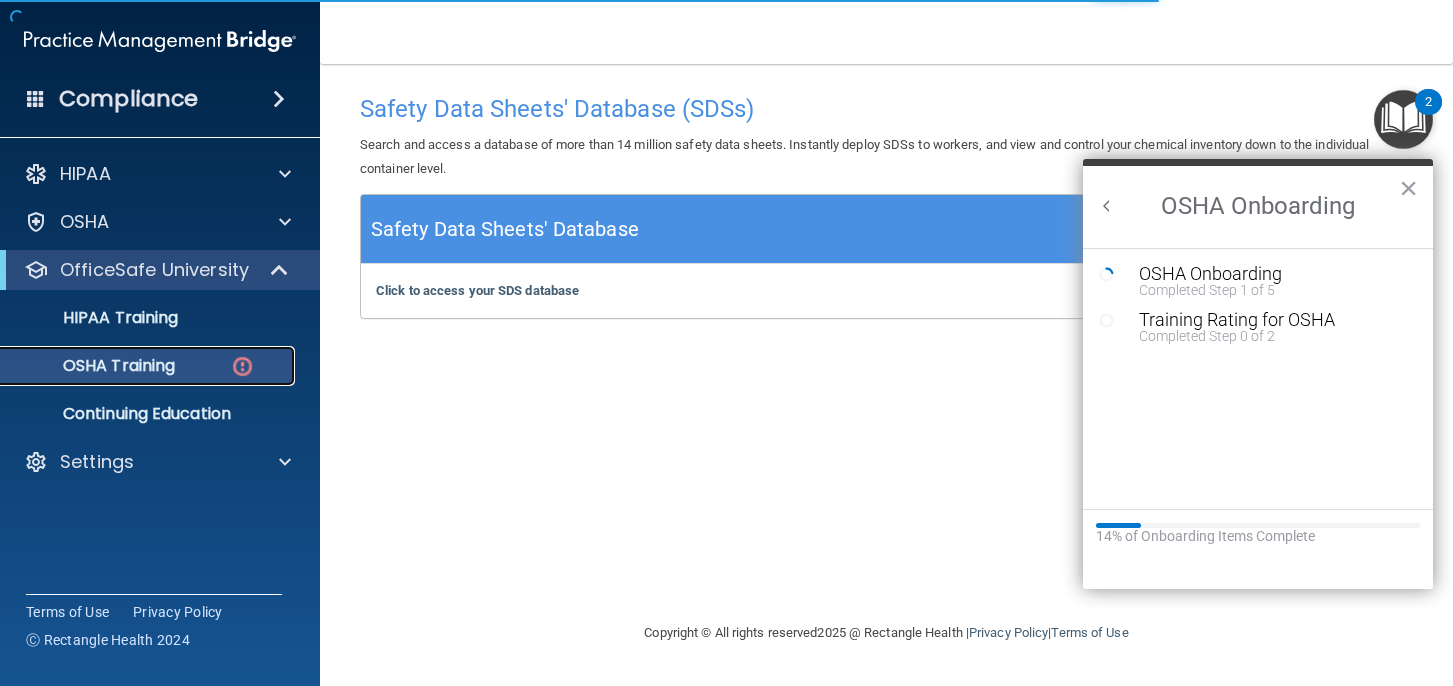 click at bounding box center (242, 366) 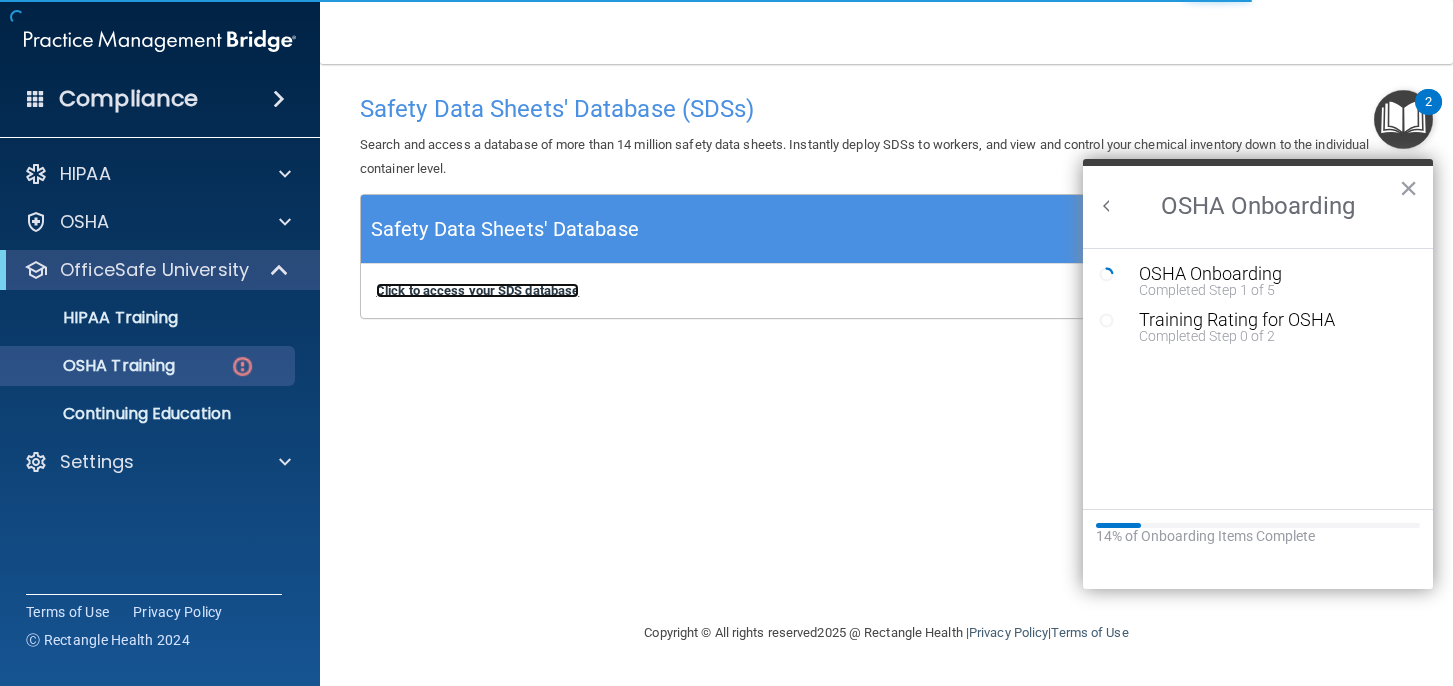 click on "Click to access your SDS database" at bounding box center (477, 290) 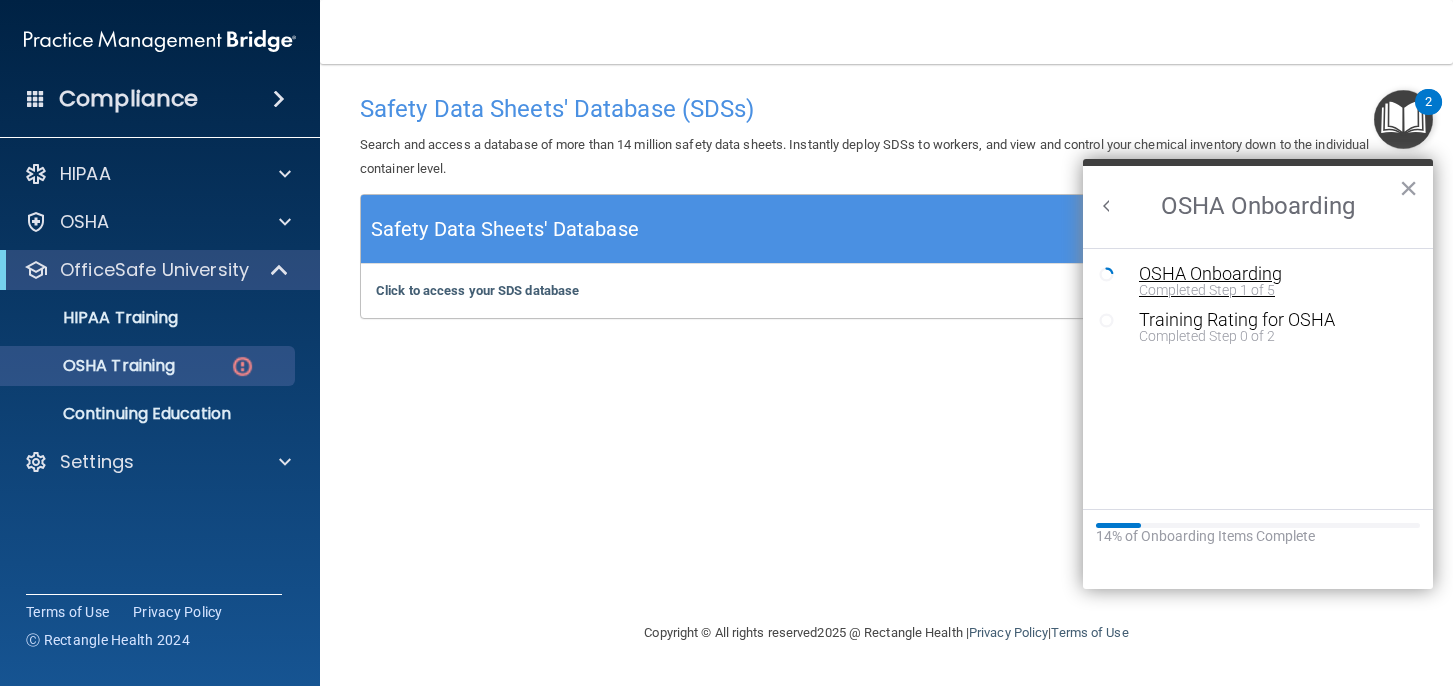 click on "Completed Step 1 of 5" at bounding box center (1273, 290) 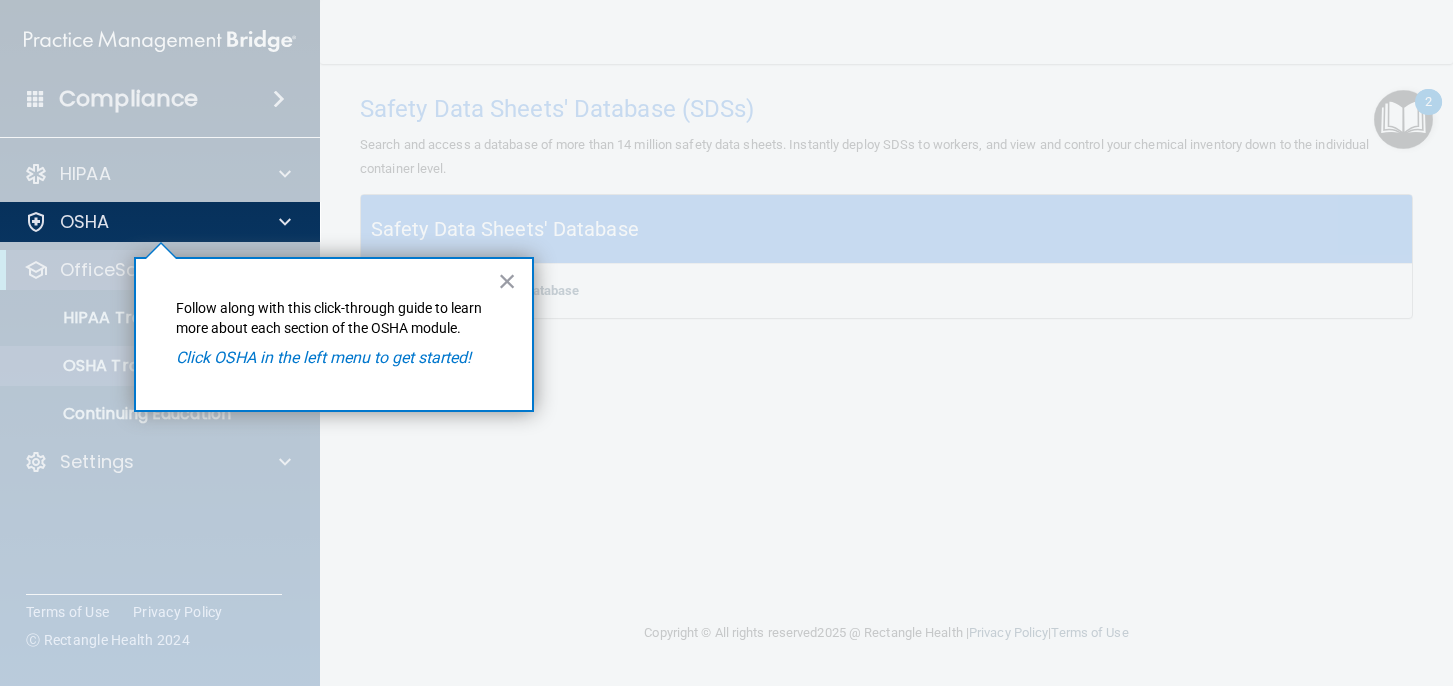 click on "Click OSHA in the left menu to get started!" at bounding box center [323, 357] 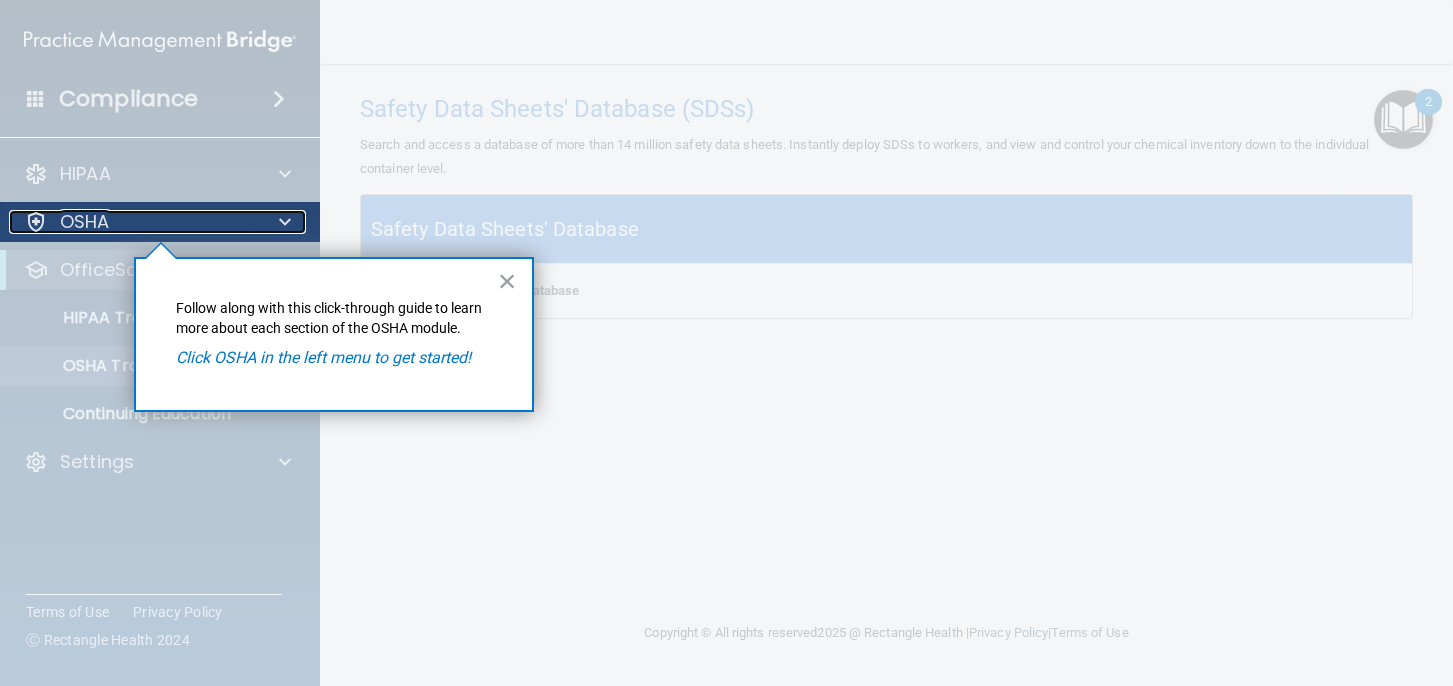 click on "OSHA" at bounding box center [133, 222] 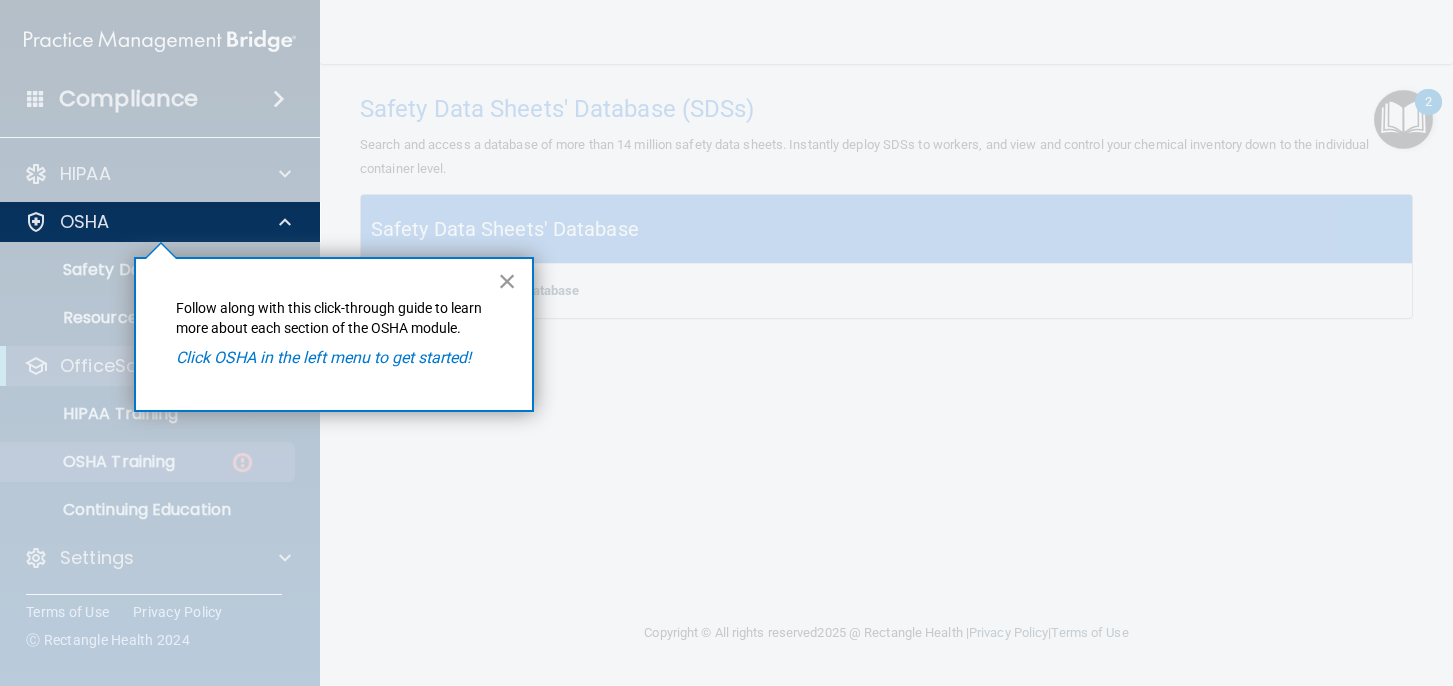 click on "×" at bounding box center [507, 281] 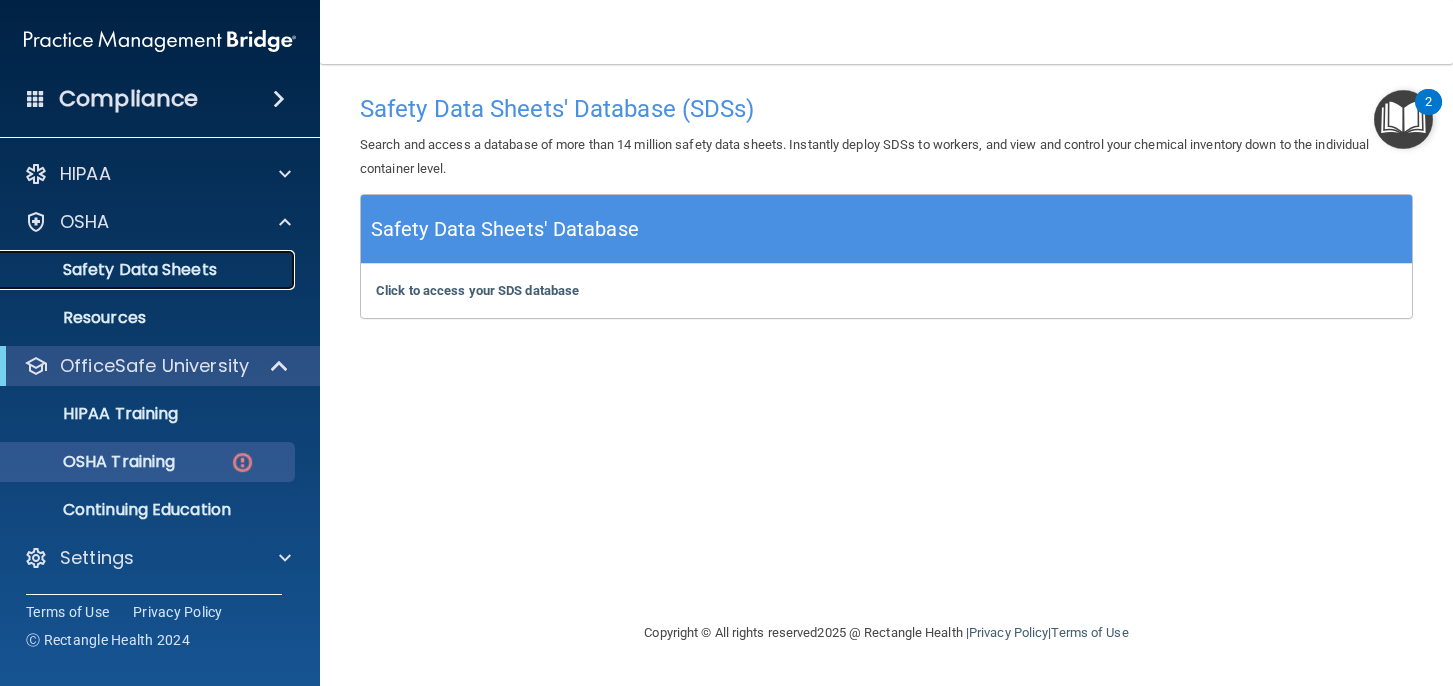 click on "Safety Data Sheets" at bounding box center [149, 270] 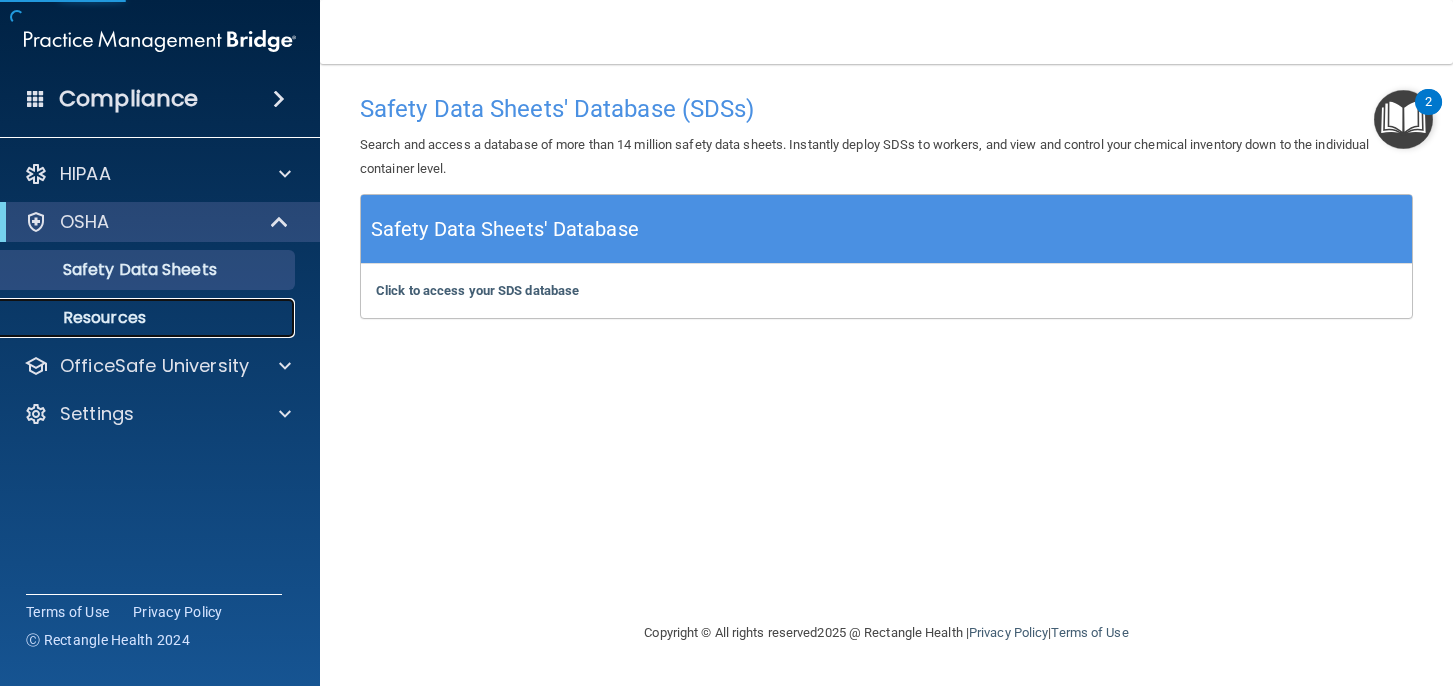 click on "Resources" at bounding box center [149, 318] 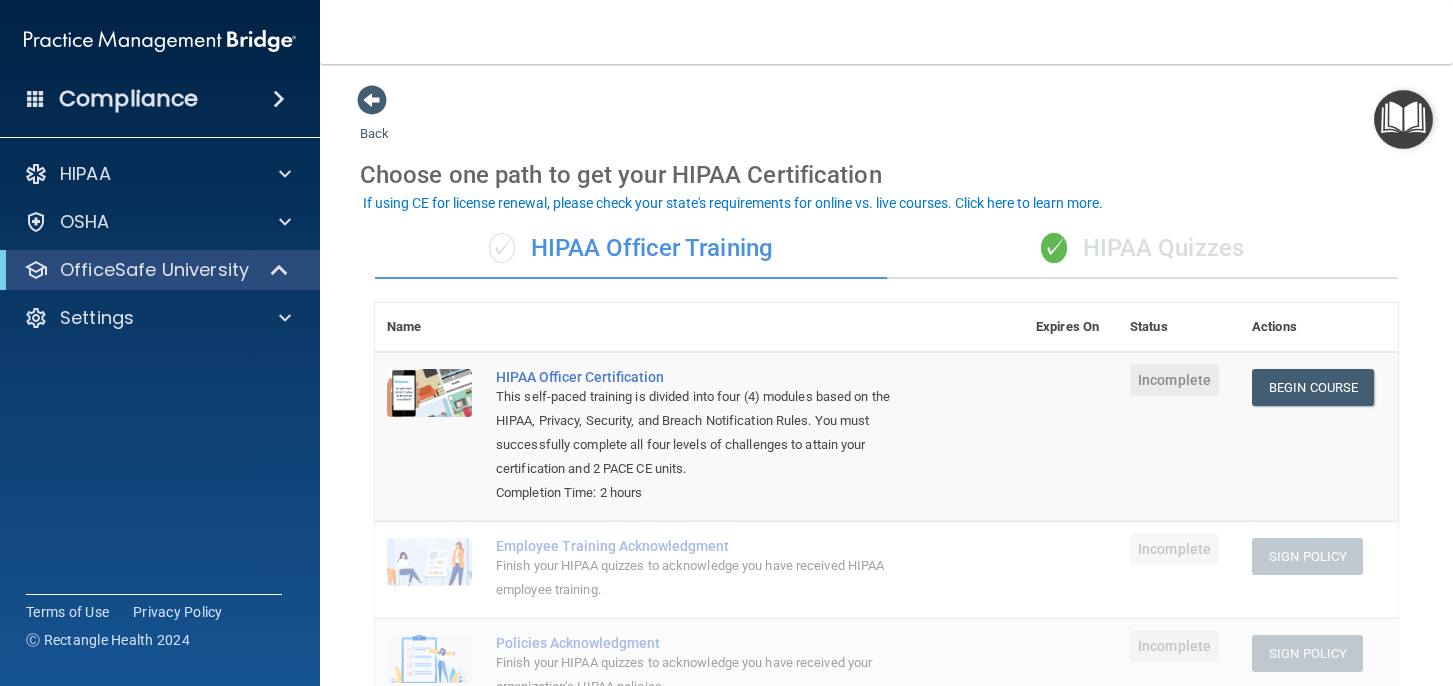 scroll, scrollTop: 0, scrollLeft: 0, axis: both 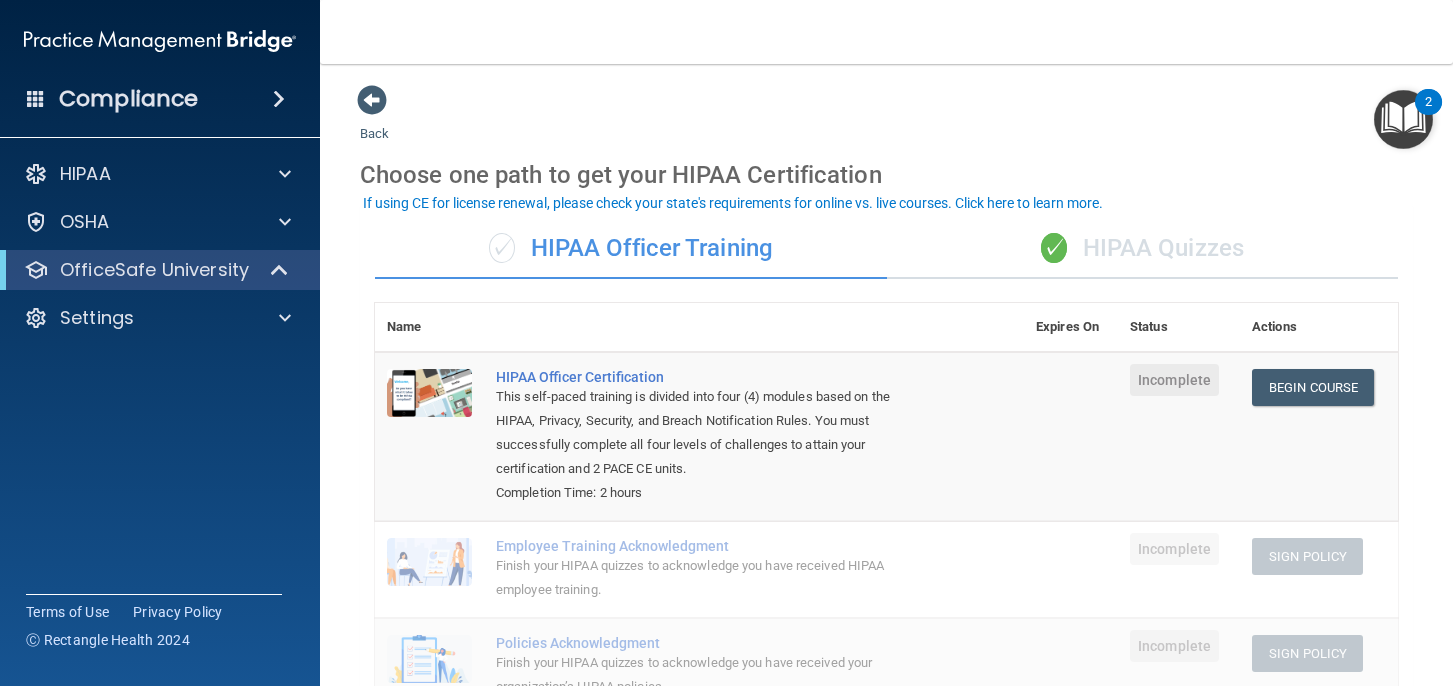 click at bounding box center (1403, 119) 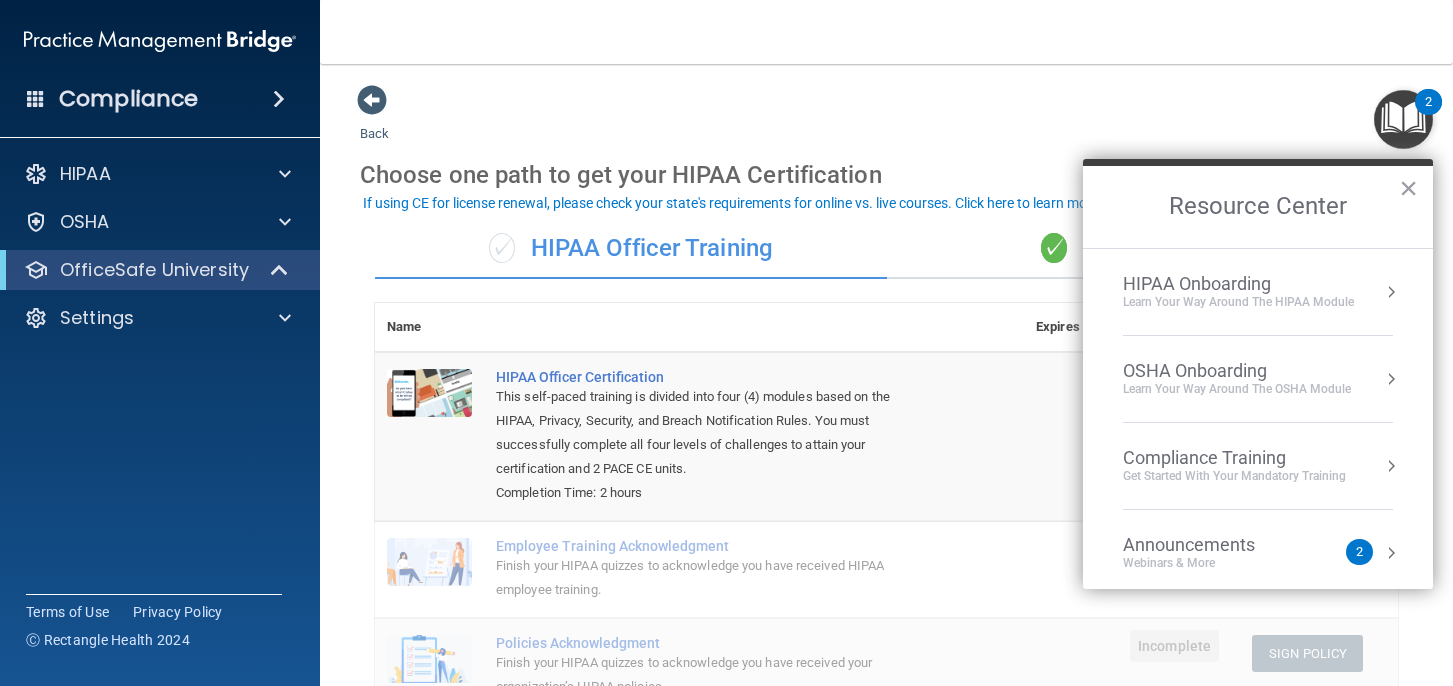 click on "Learn your way around the OSHA module" at bounding box center [1237, 389] 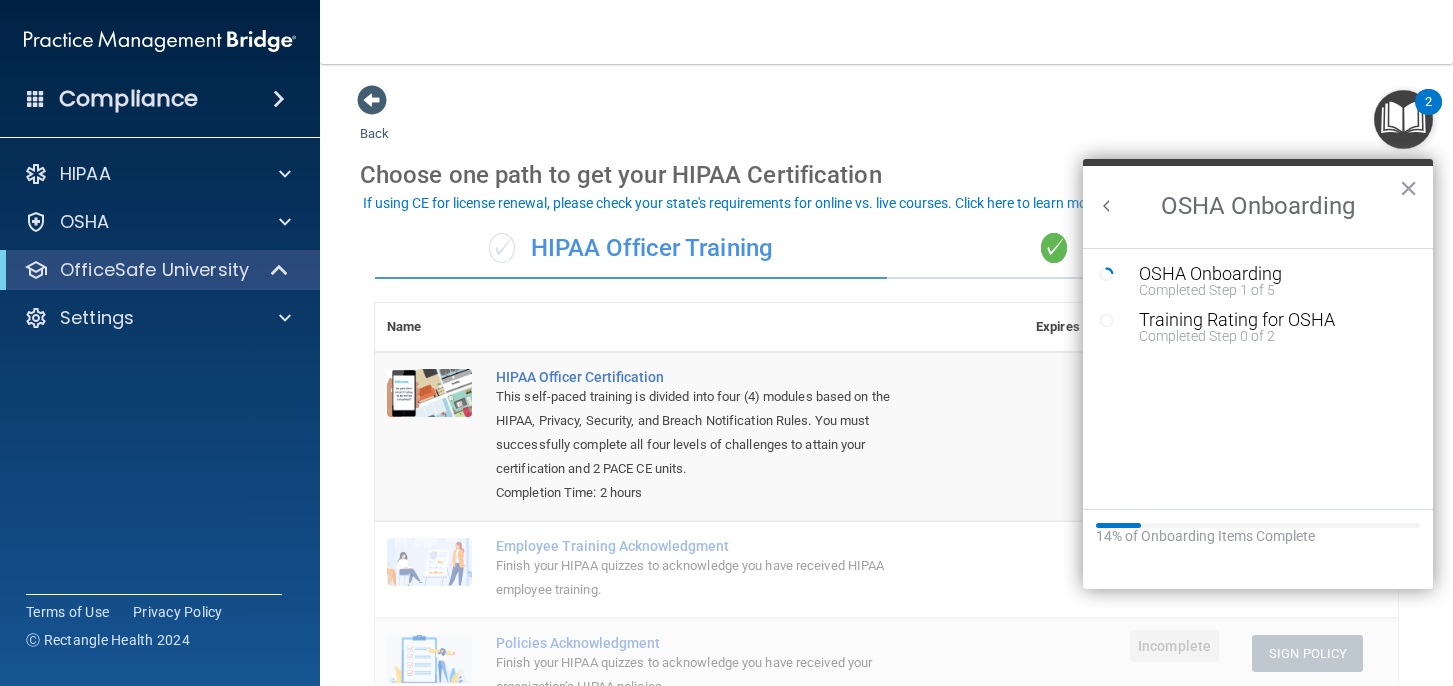 scroll, scrollTop: 0, scrollLeft: 0, axis: both 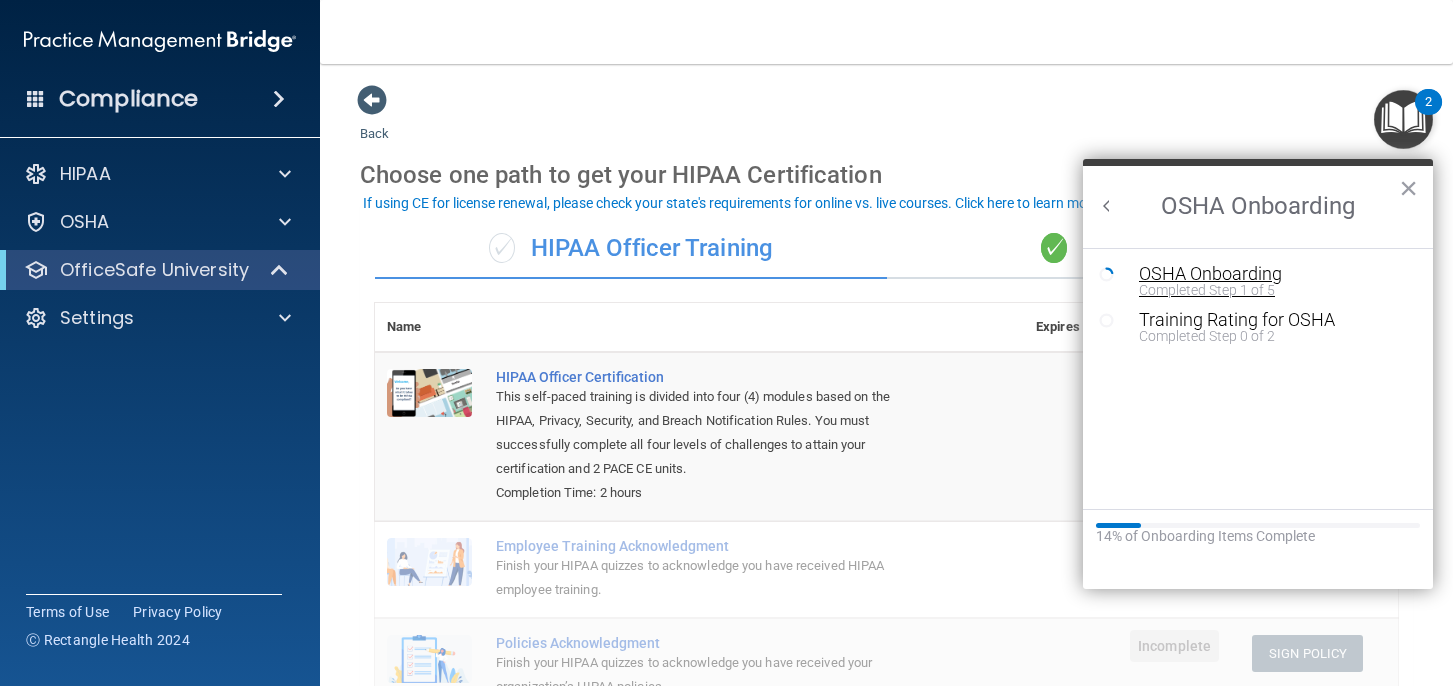 click on "Completed Step 1 of 5" at bounding box center [1273, 290] 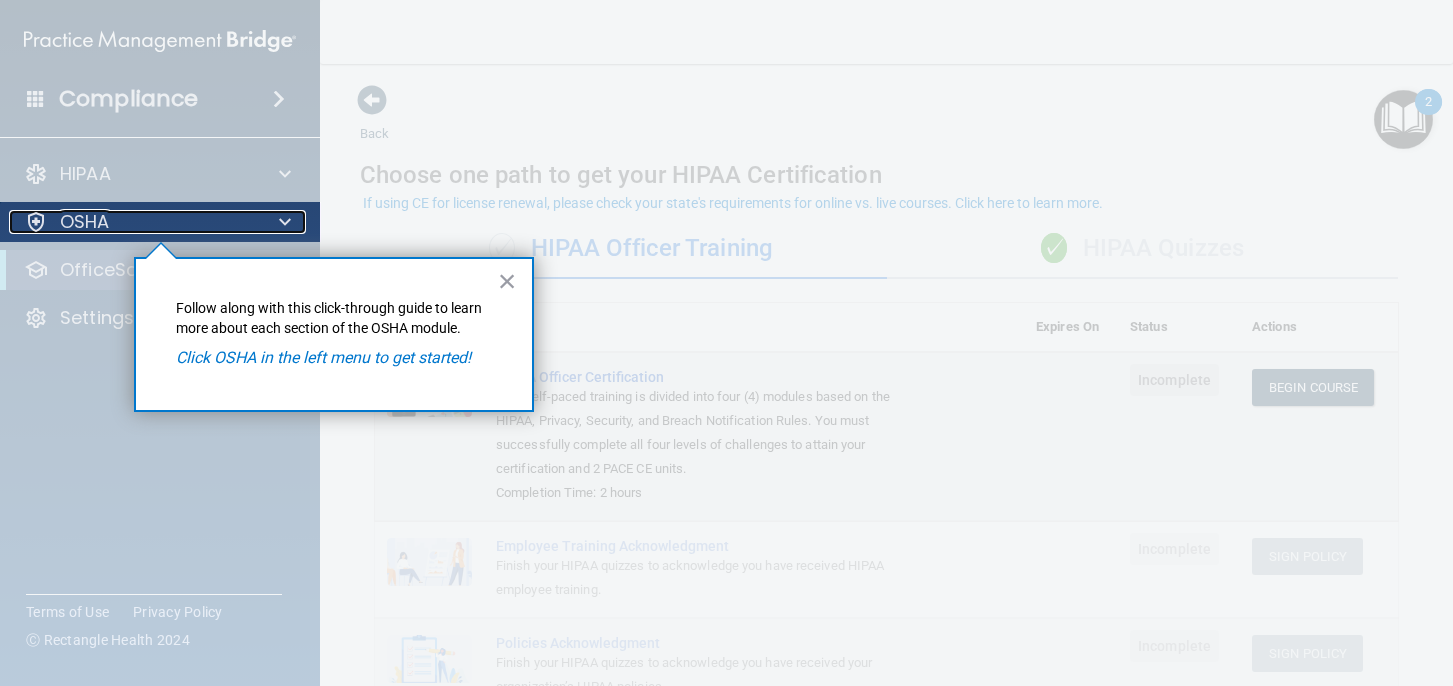 click at bounding box center [36, 222] 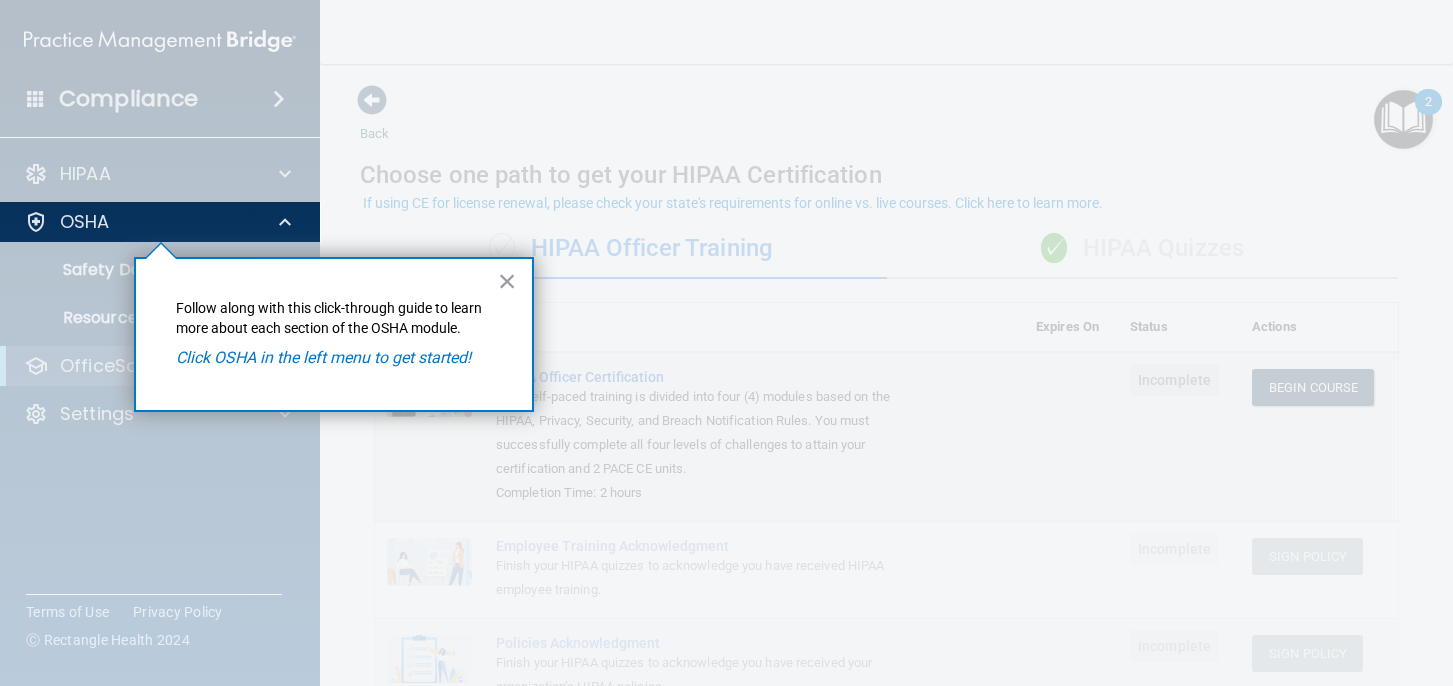 click at bounding box center [160, 101] 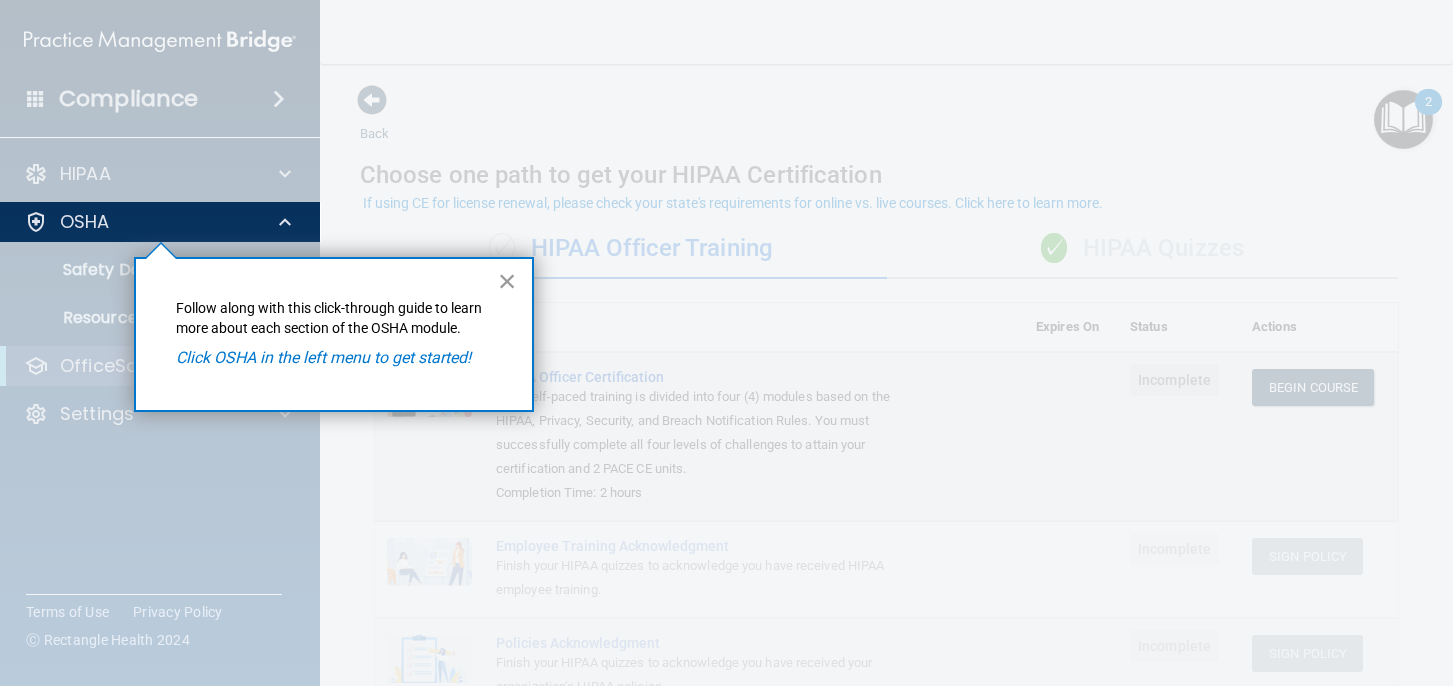 click on "×" at bounding box center [507, 281] 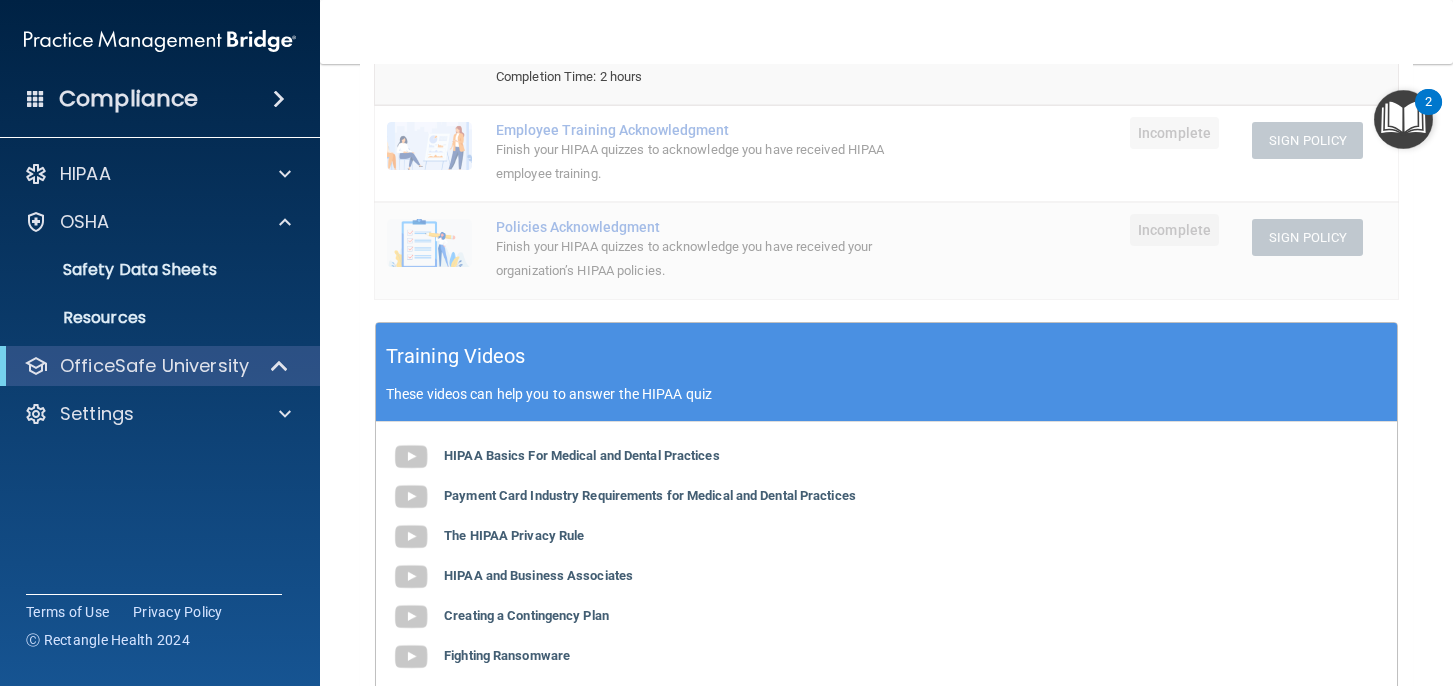 scroll, scrollTop: 524, scrollLeft: 0, axis: vertical 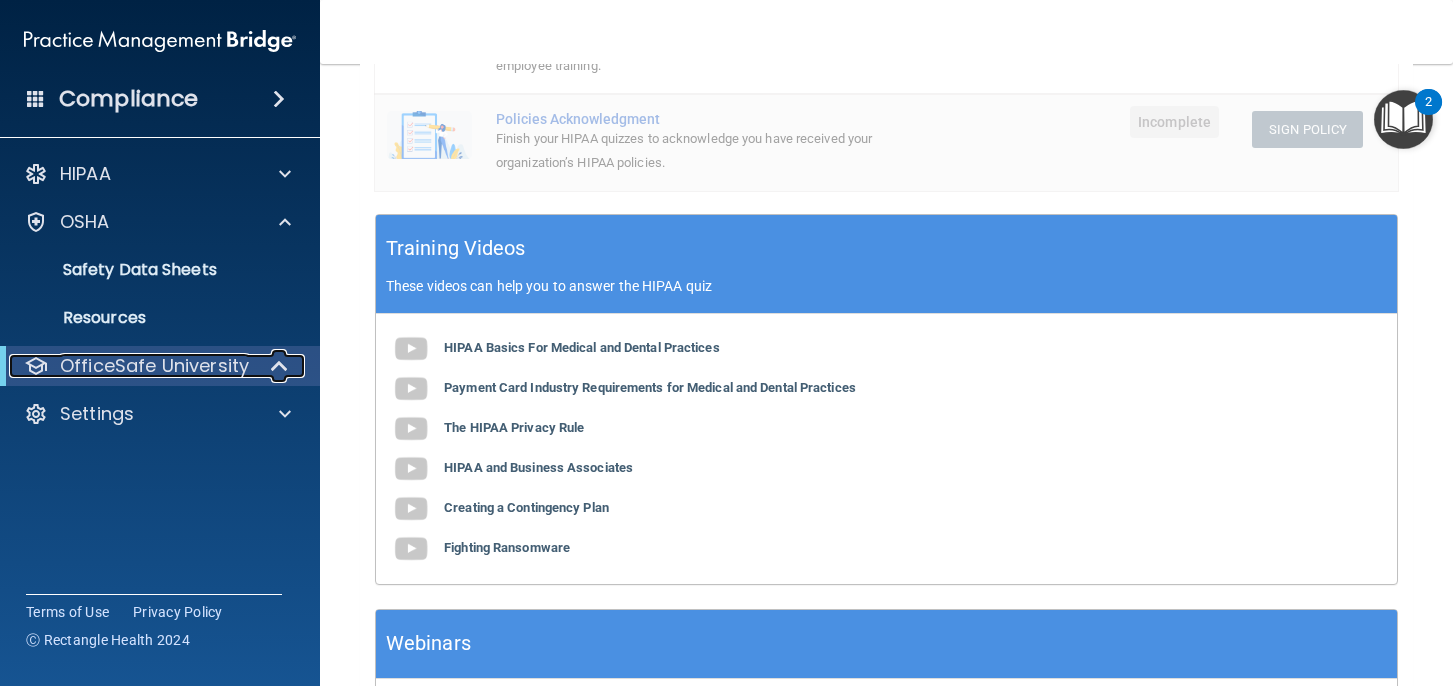 click at bounding box center [281, 366] 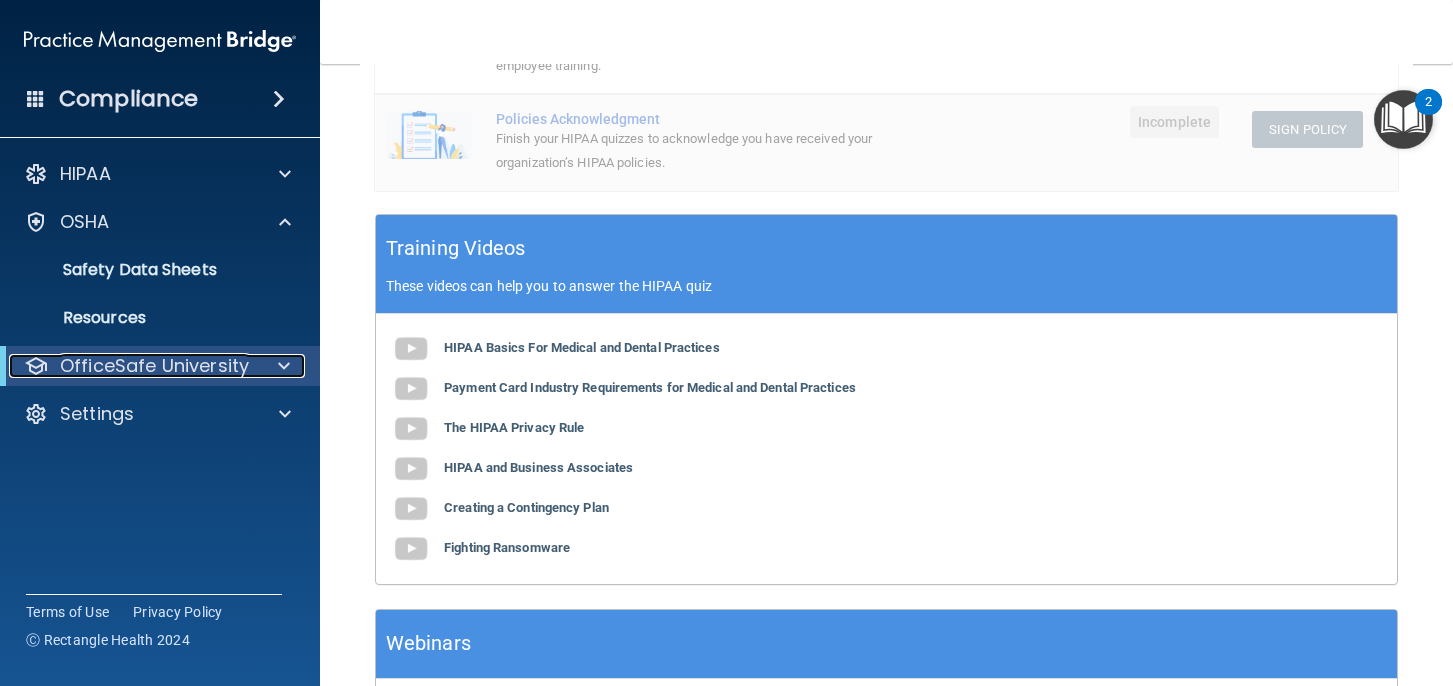 click at bounding box center (280, 366) 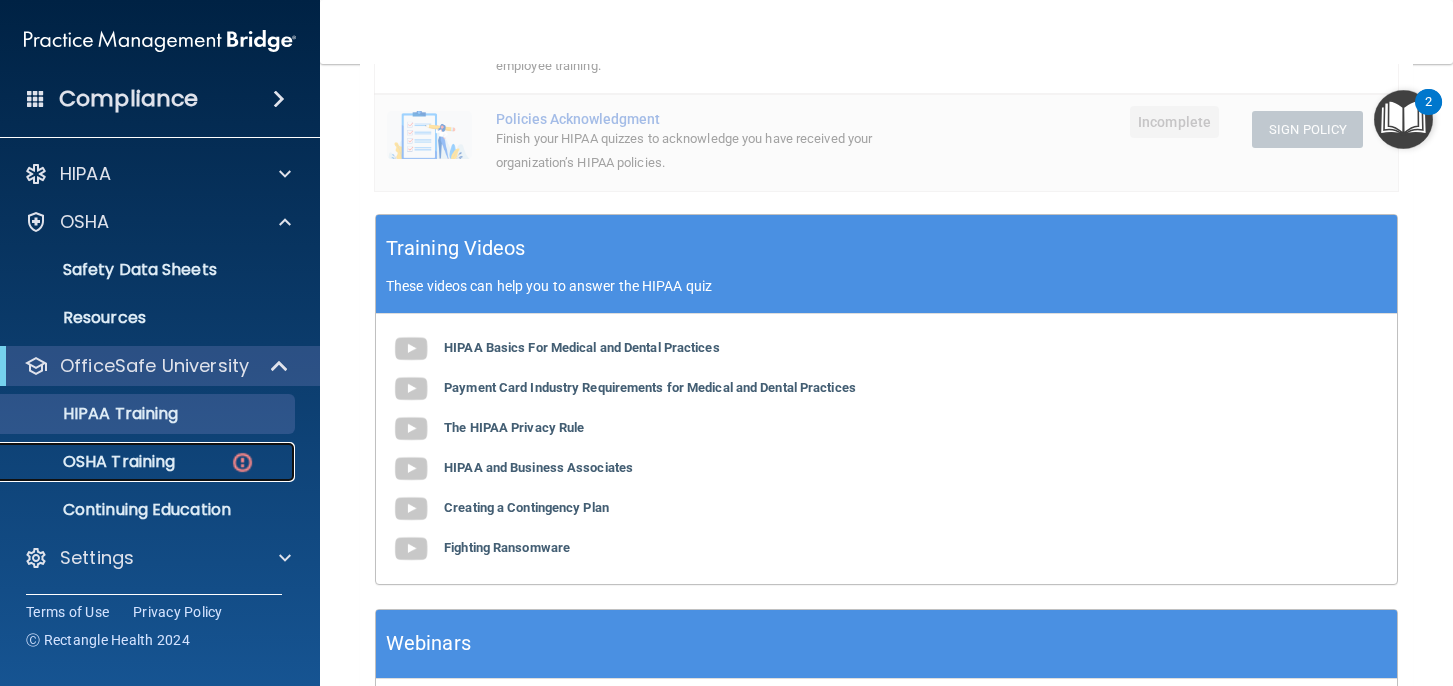 click at bounding box center (242, 462) 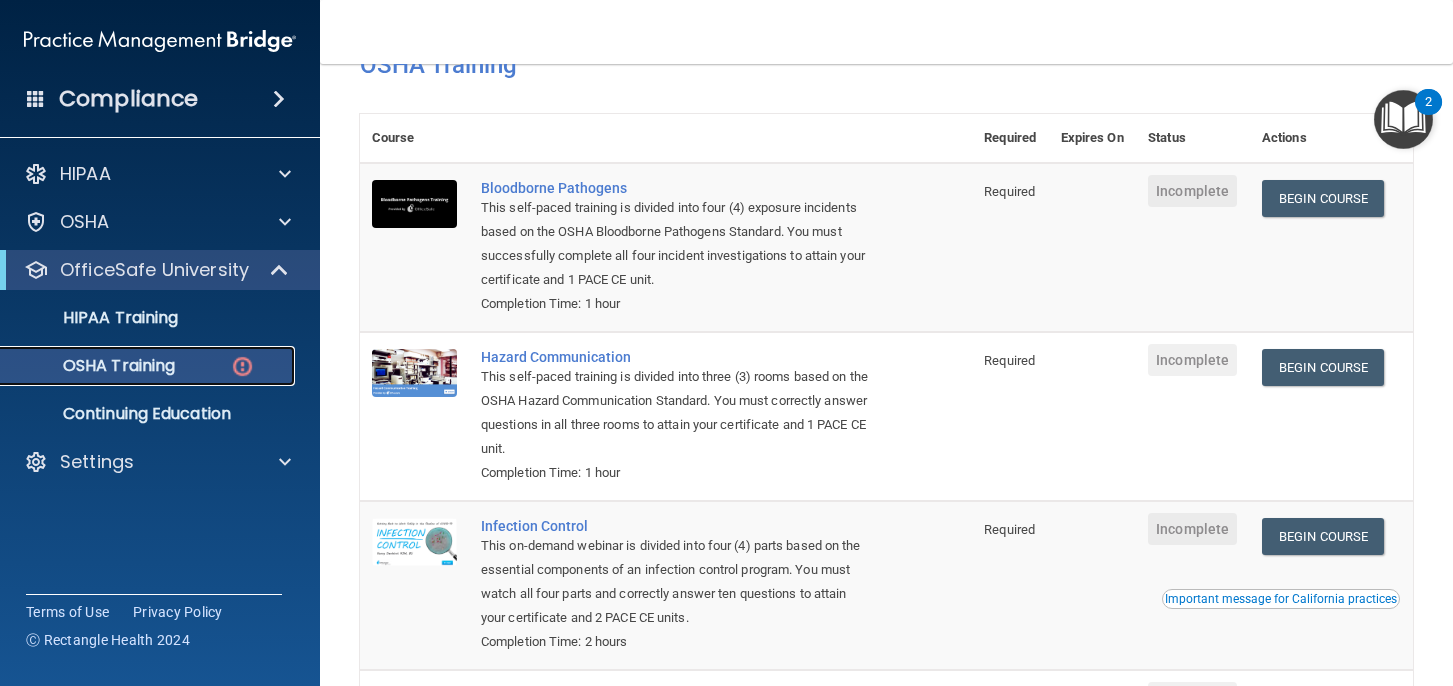 scroll, scrollTop: 0, scrollLeft: 0, axis: both 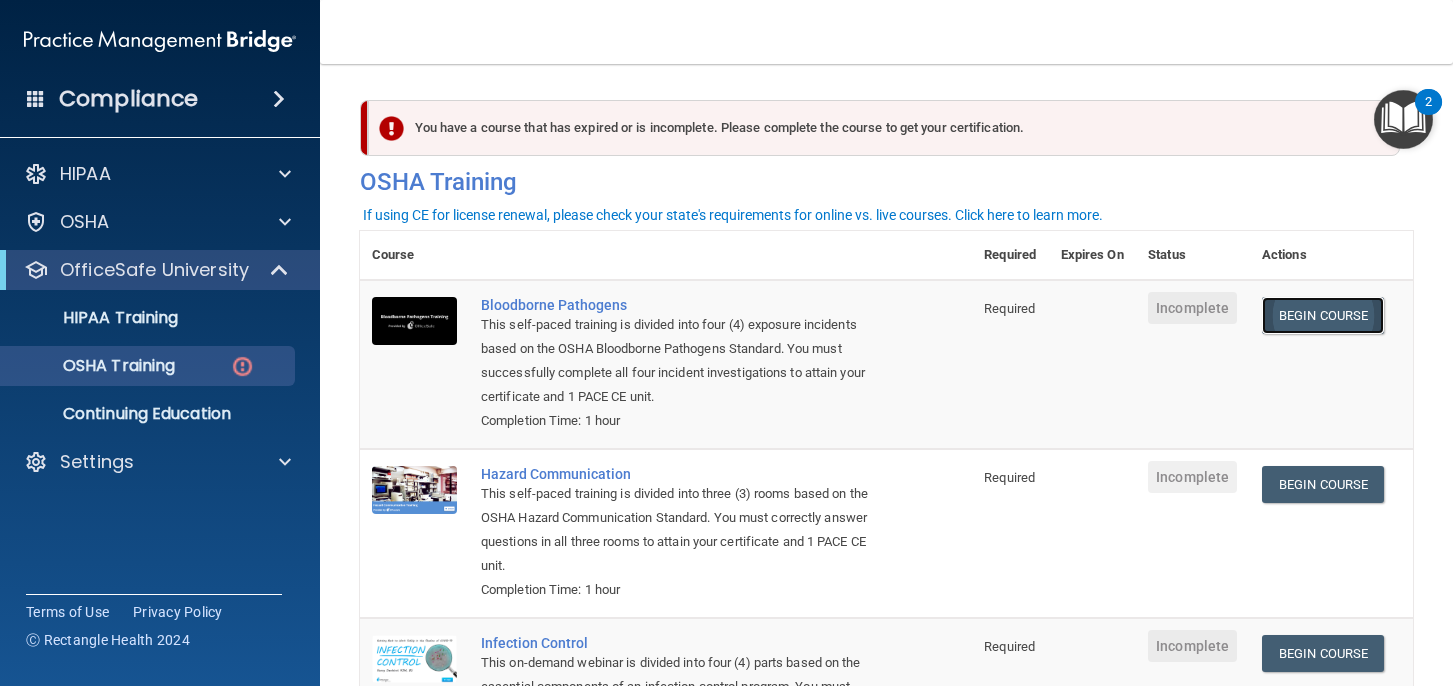 click on "Begin Course" at bounding box center (1323, 315) 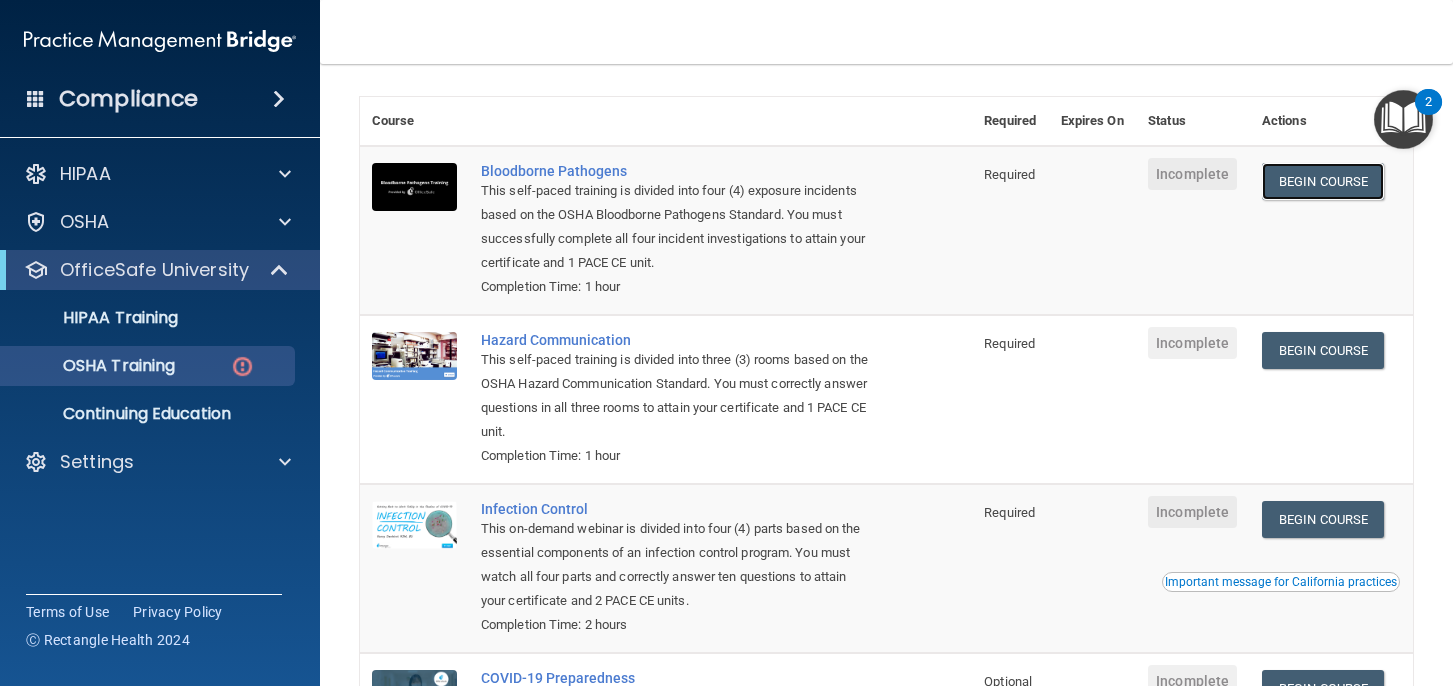 scroll, scrollTop: 0, scrollLeft: 0, axis: both 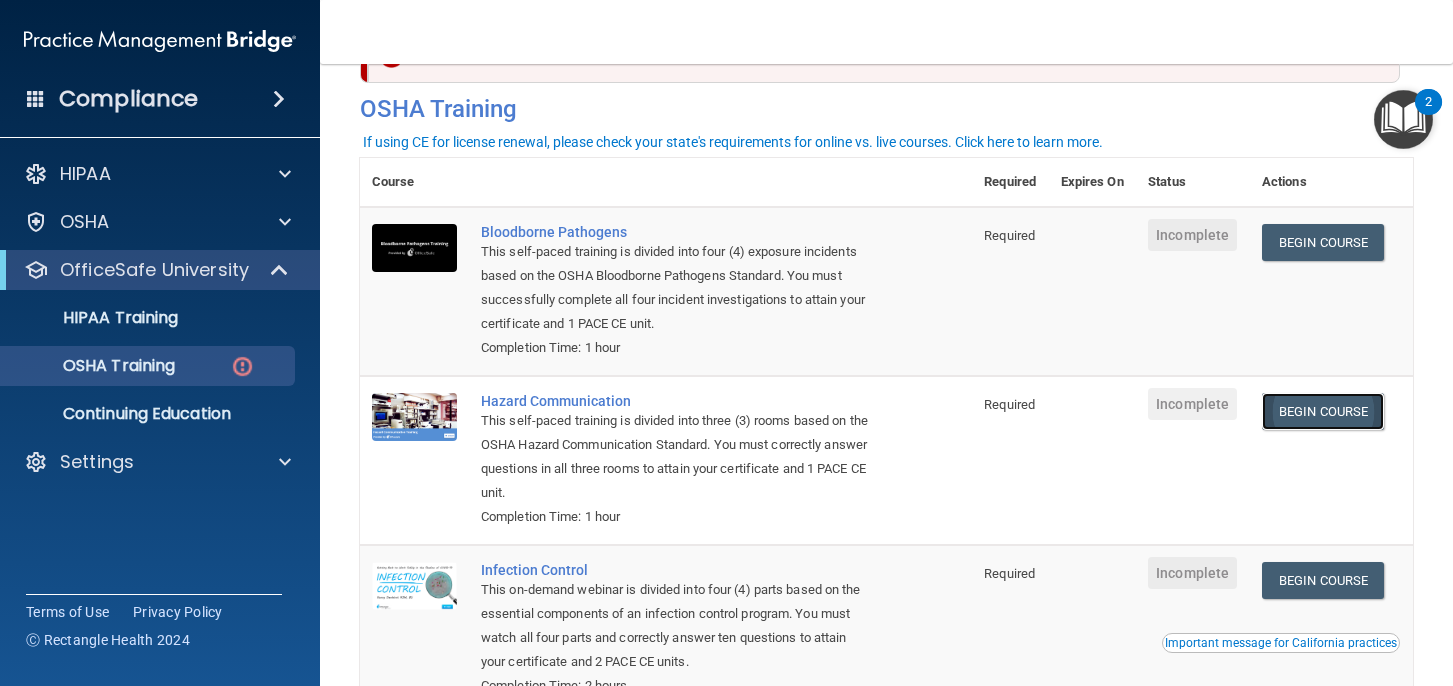 click on "Begin Course" at bounding box center (1323, 411) 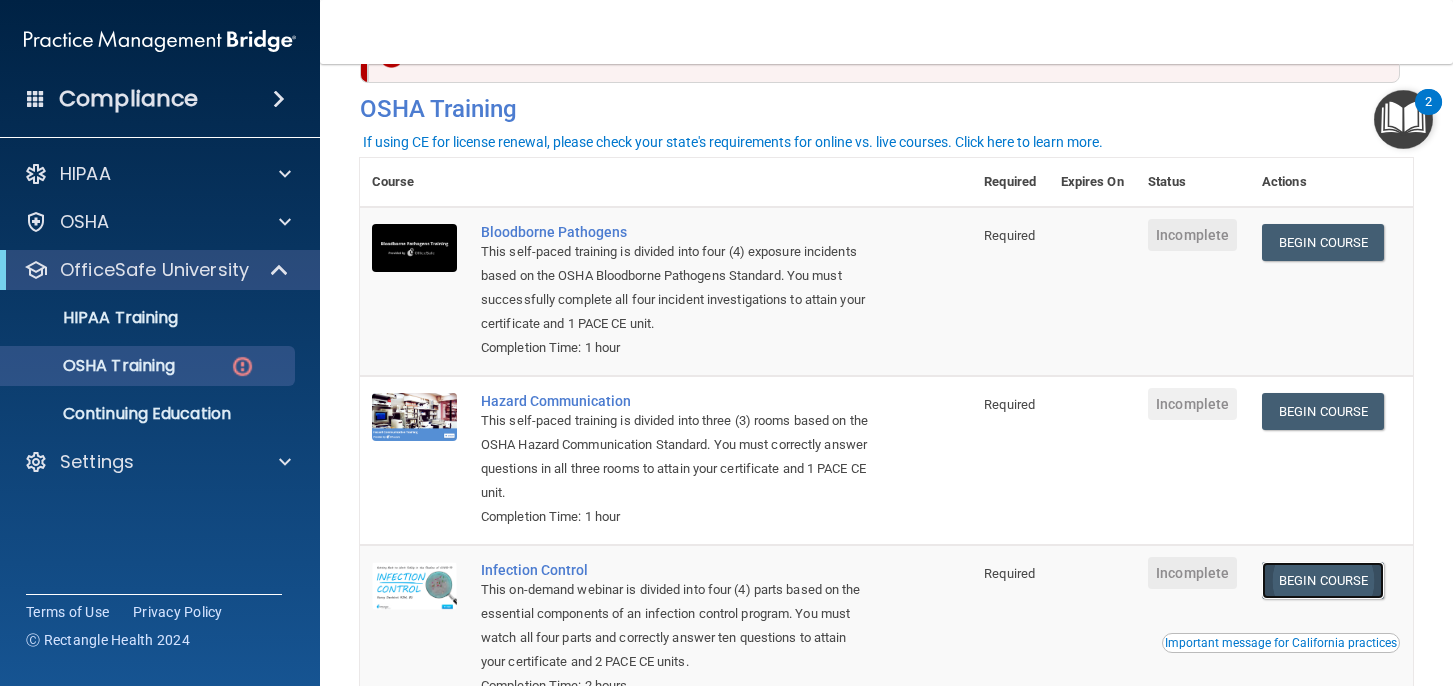 click on "Begin Course" at bounding box center (1323, 580) 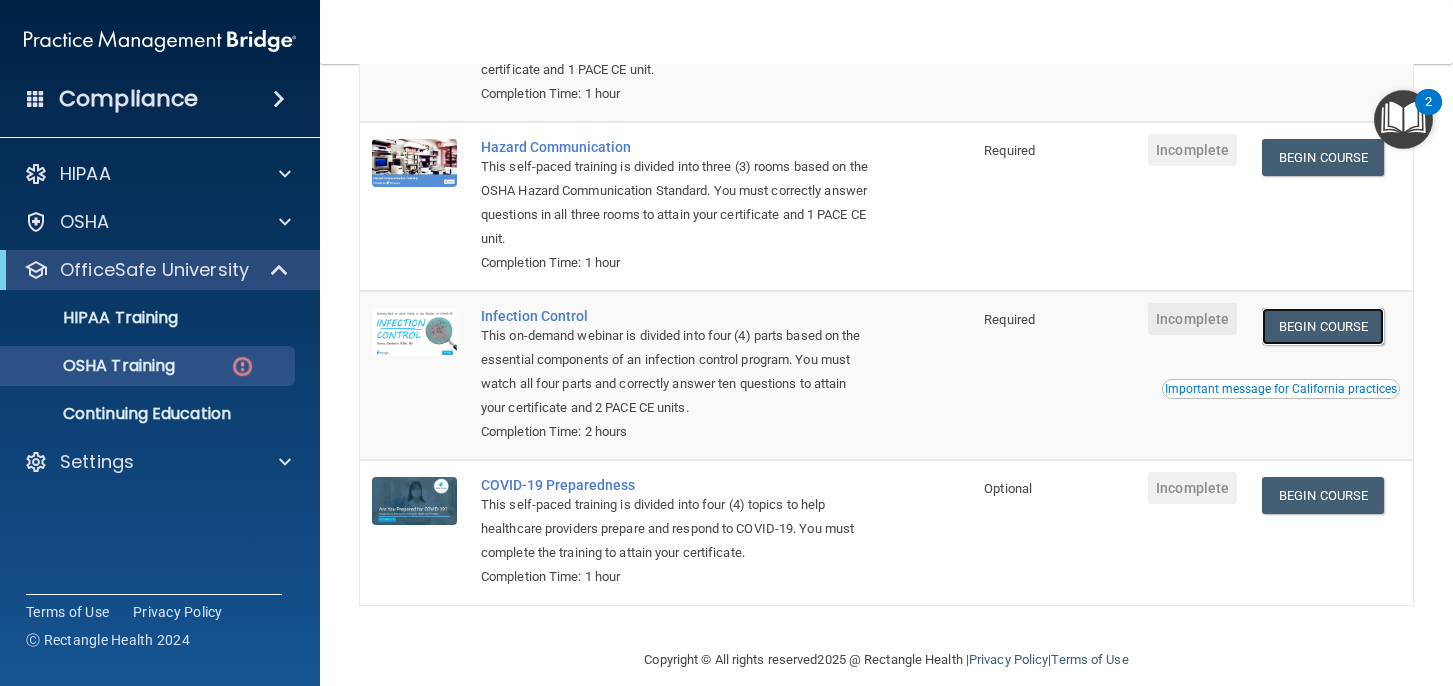 scroll, scrollTop: 352, scrollLeft: 0, axis: vertical 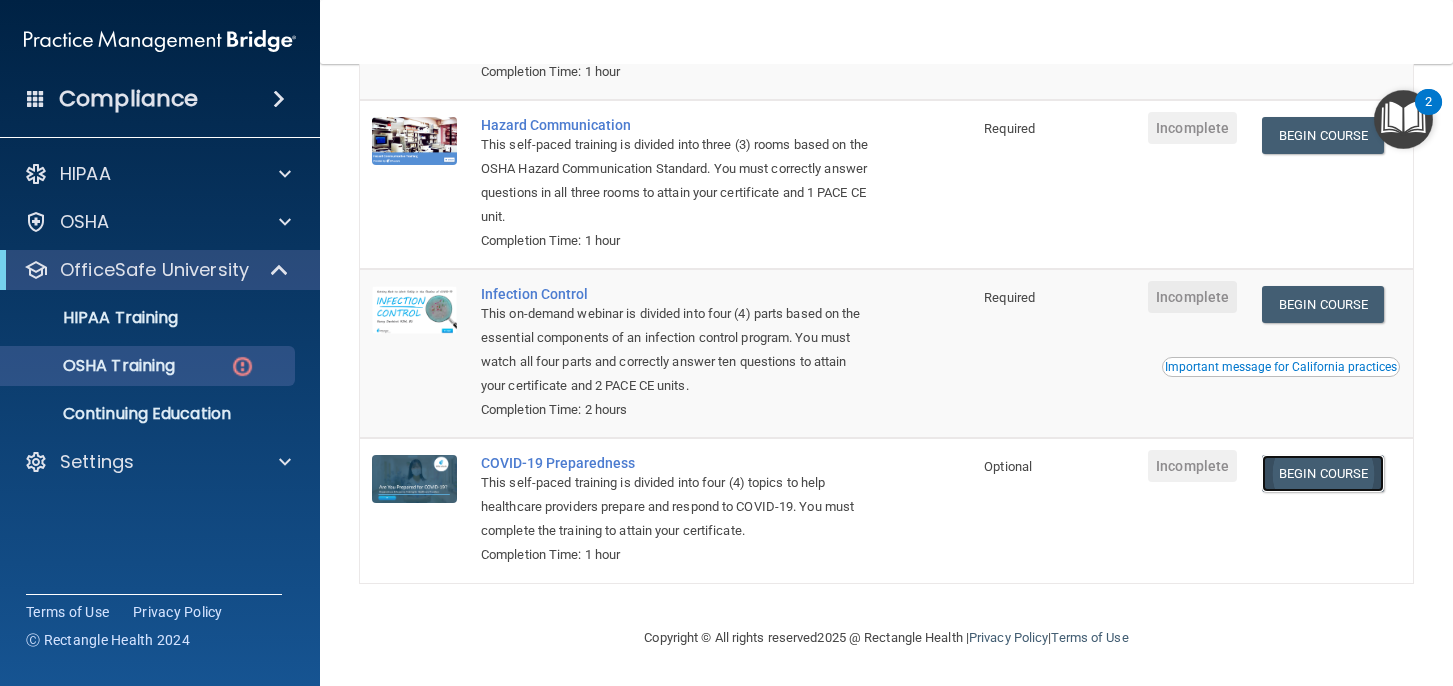 click on "Begin Course" at bounding box center (1323, 473) 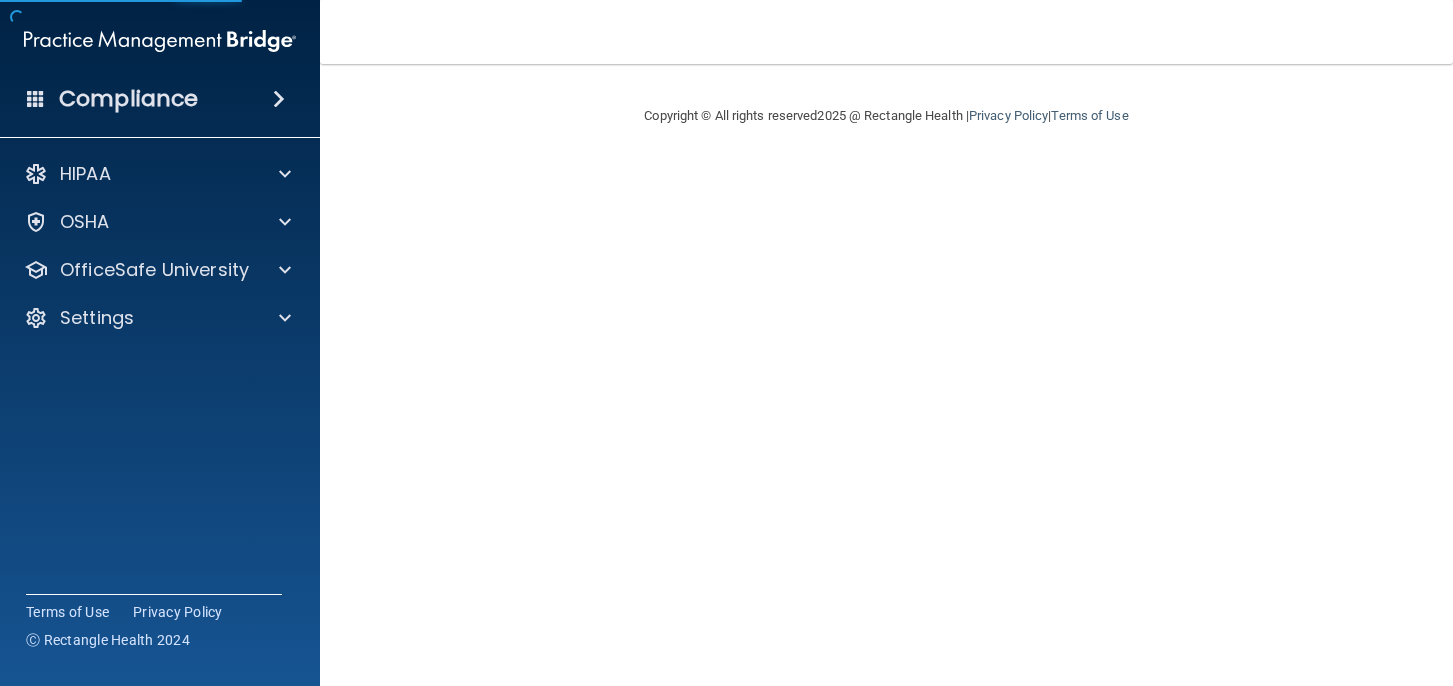 scroll, scrollTop: 0, scrollLeft: 0, axis: both 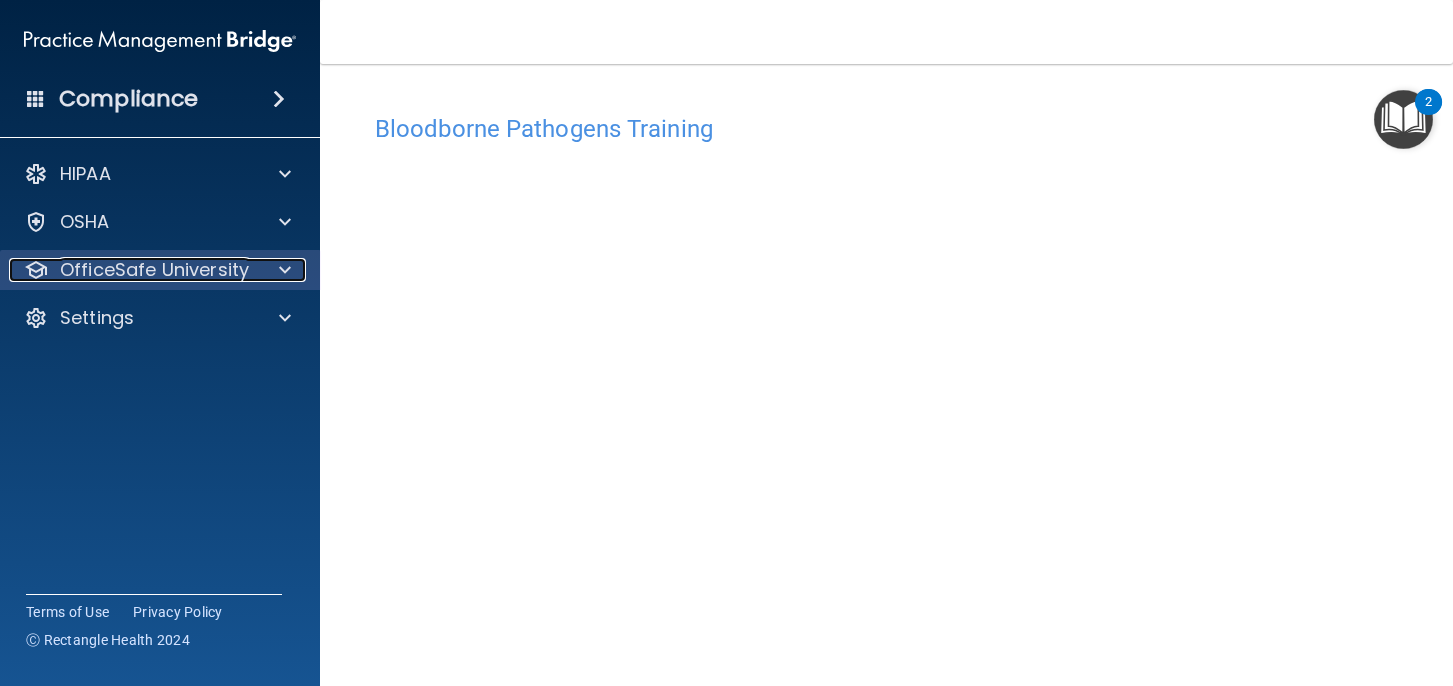 click at bounding box center (285, 270) 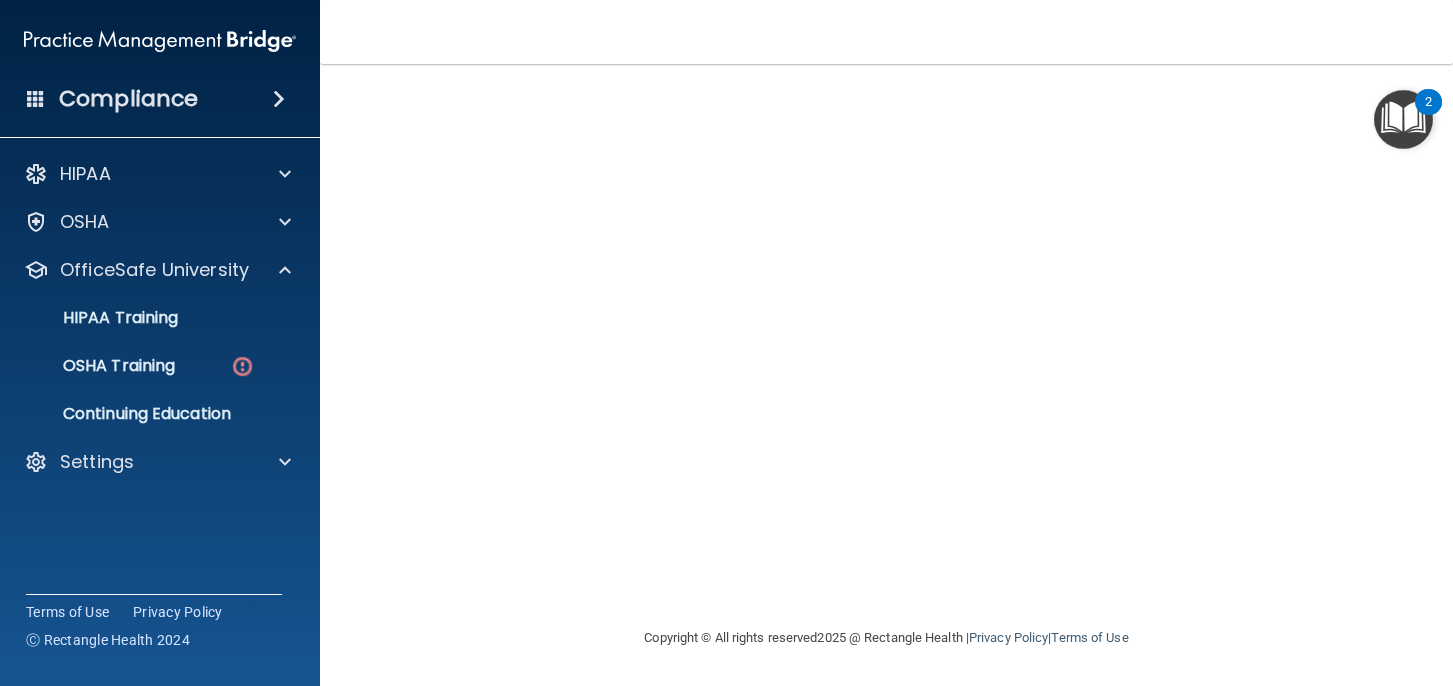 scroll, scrollTop: 0, scrollLeft: 0, axis: both 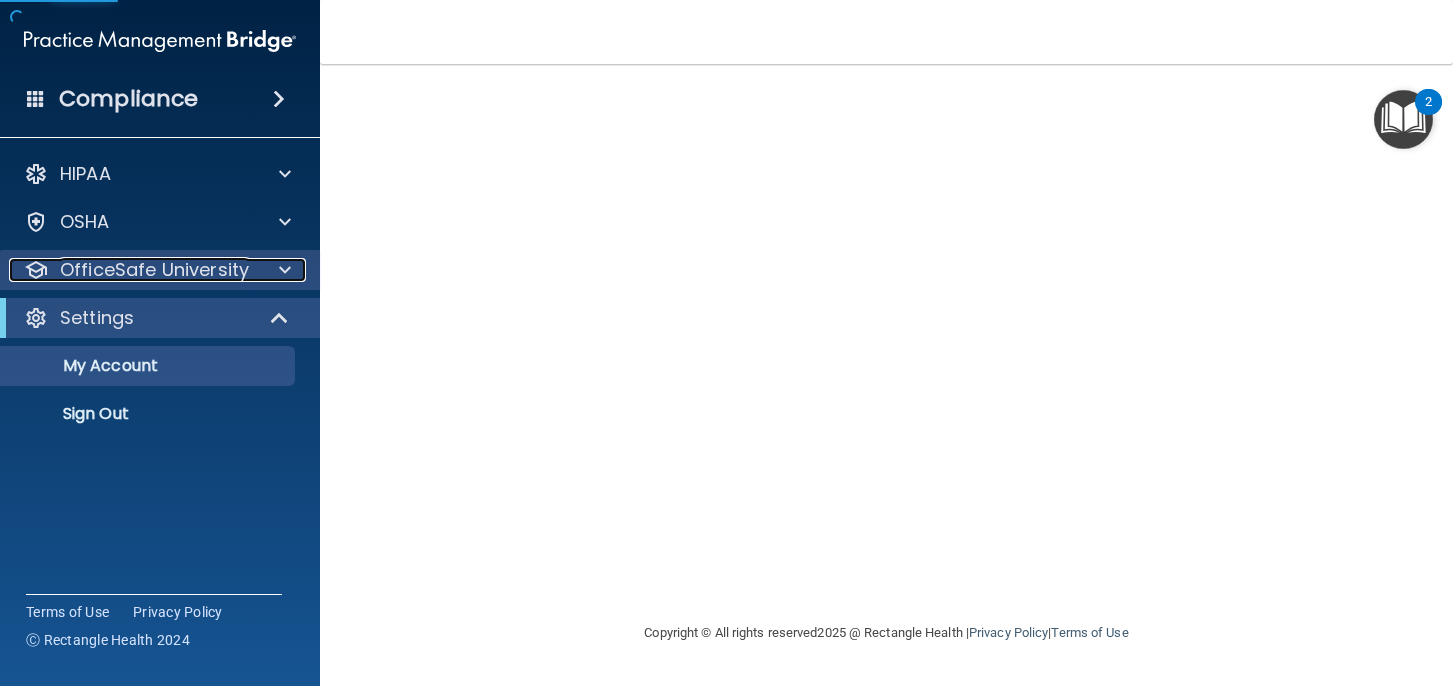 click at bounding box center [282, 270] 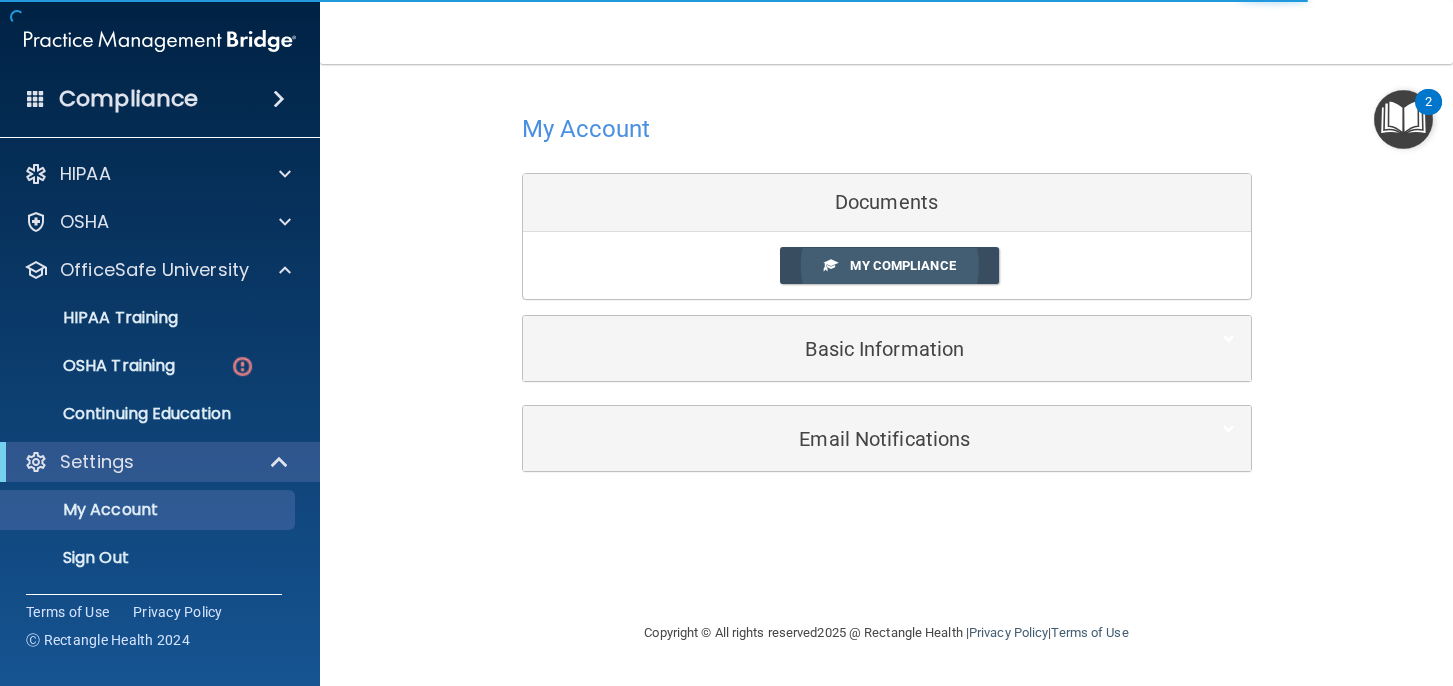 click on "My Compliance" at bounding box center (889, 265) 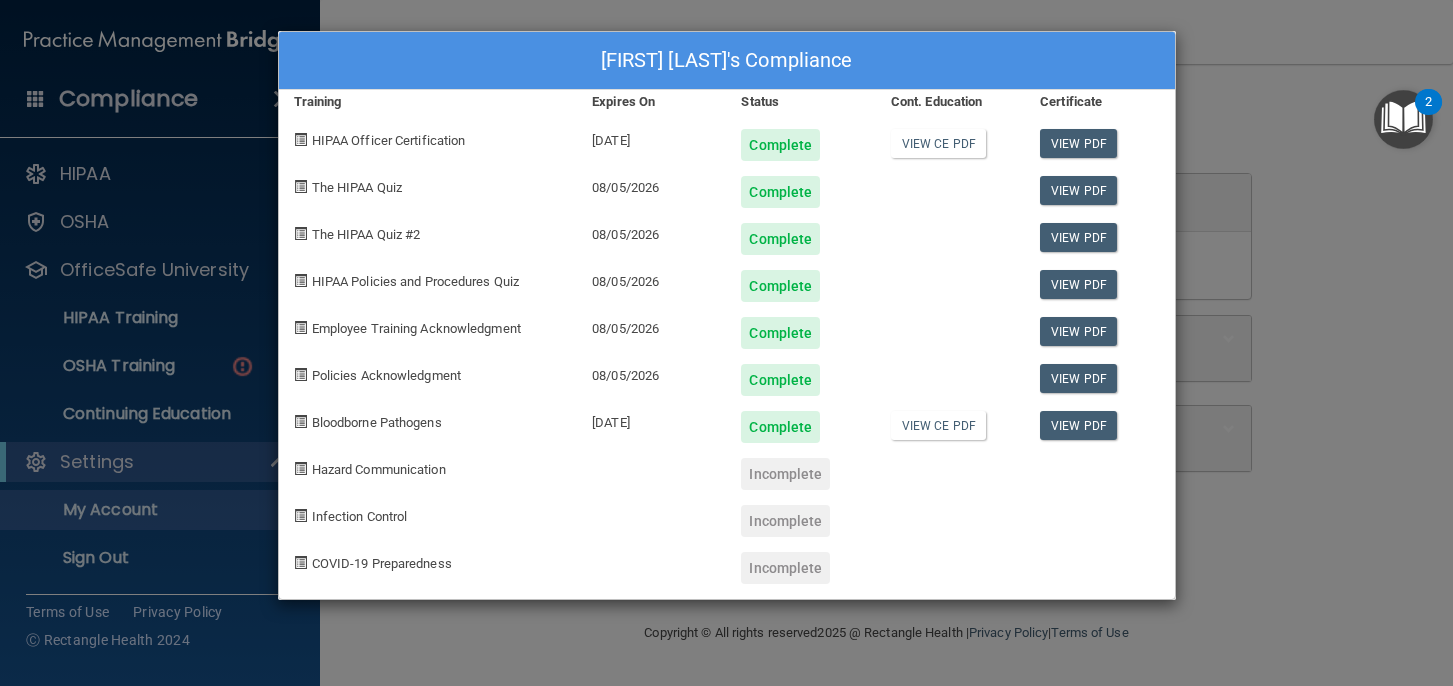 click on "Katherine Blanco's Compliance      Training   Expires On   Status   Cont. Education   Certificate         HIPAA Officer Certification      08/06/2026       Complete        View CE PDF       View PDF         The HIPAA Quiz      08/05/2026       Complete              View PDF         The HIPAA Quiz #2      08/05/2026       Complete              View PDF         HIPAA Policies and Procedures Quiz      08/05/2026       Complete              View PDF         Employee Training Acknowledgment      08/05/2026       Complete              View PDF         Policies Acknowledgment      08/05/2026       Complete              View PDF         Bloodborne Pathogens      08/06/2026       Complete        View CE PDF       View PDF         Hazard Communication             Incomplete                      Infection Control             Incomplete                      COVID-19 Preparedness             Incomplete" at bounding box center (726, 343) 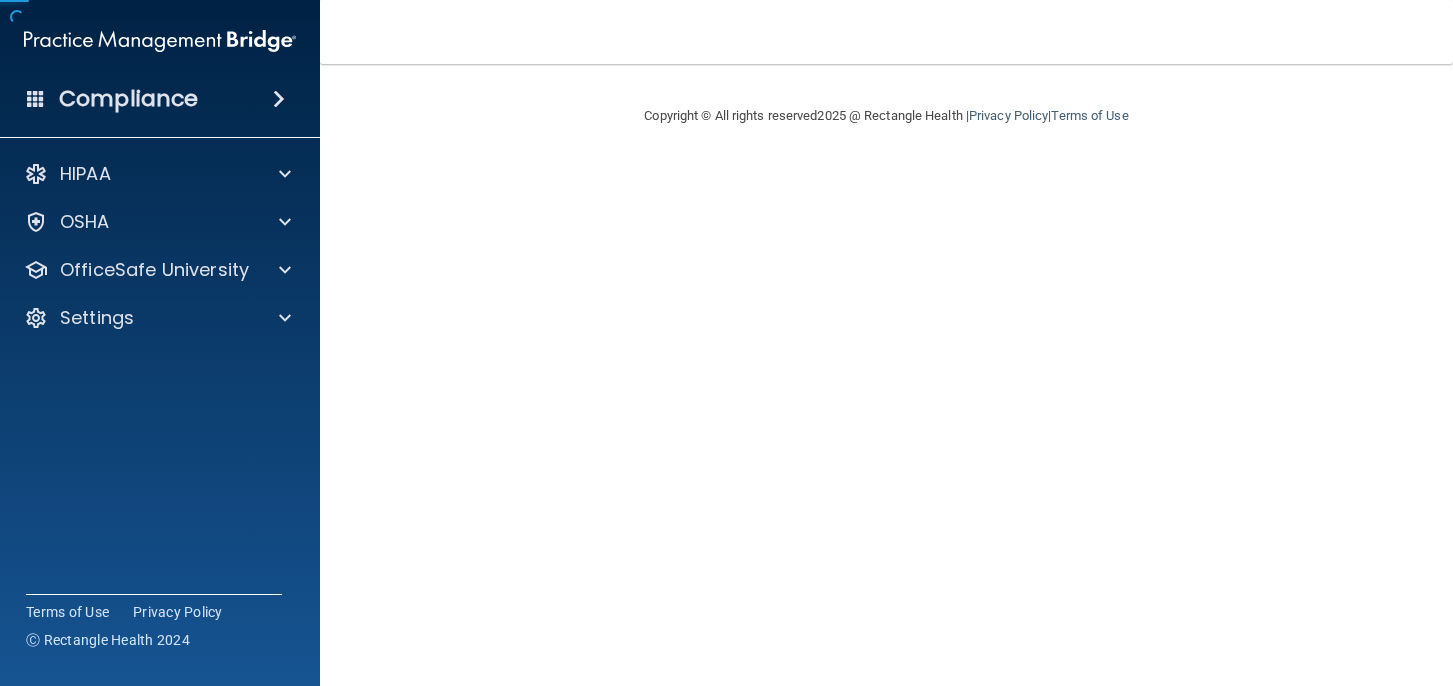 scroll, scrollTop: 0, scrollLeft: 0, axis: both 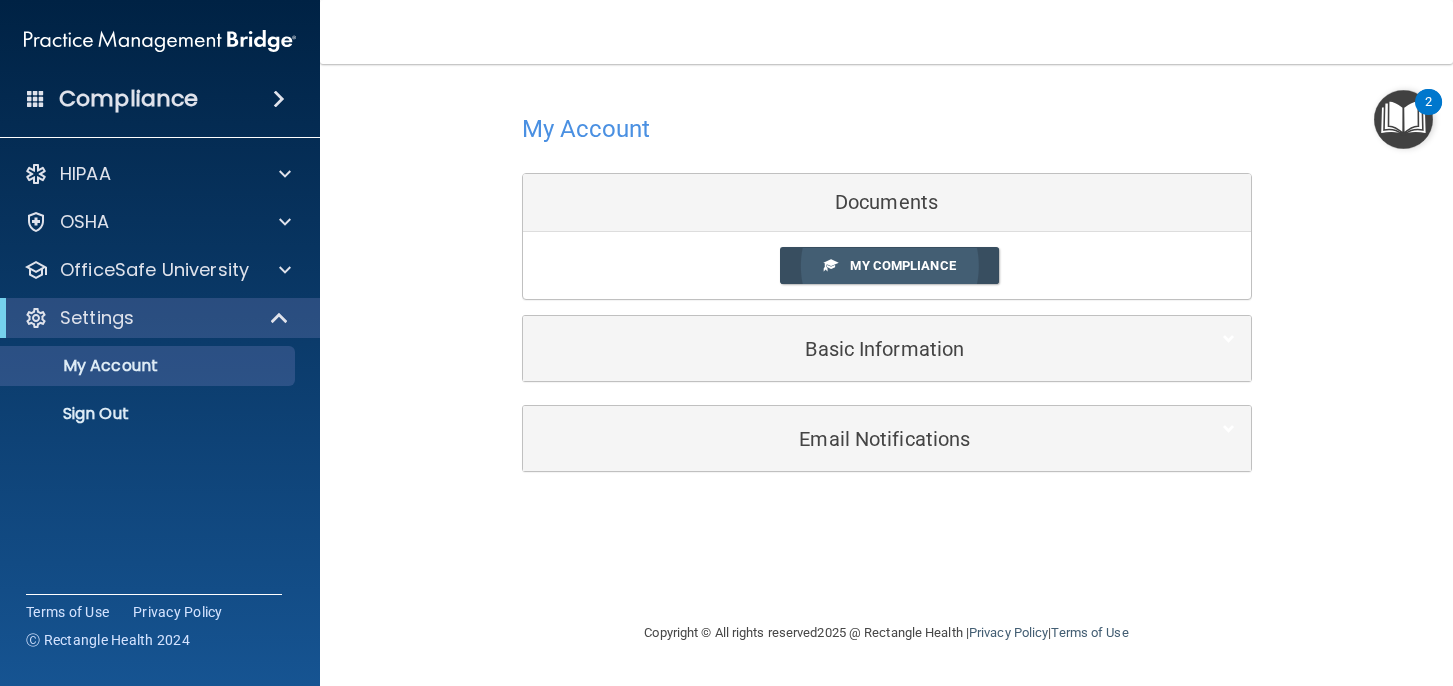 click on "My Compliance" at bounding box center [889, 265] 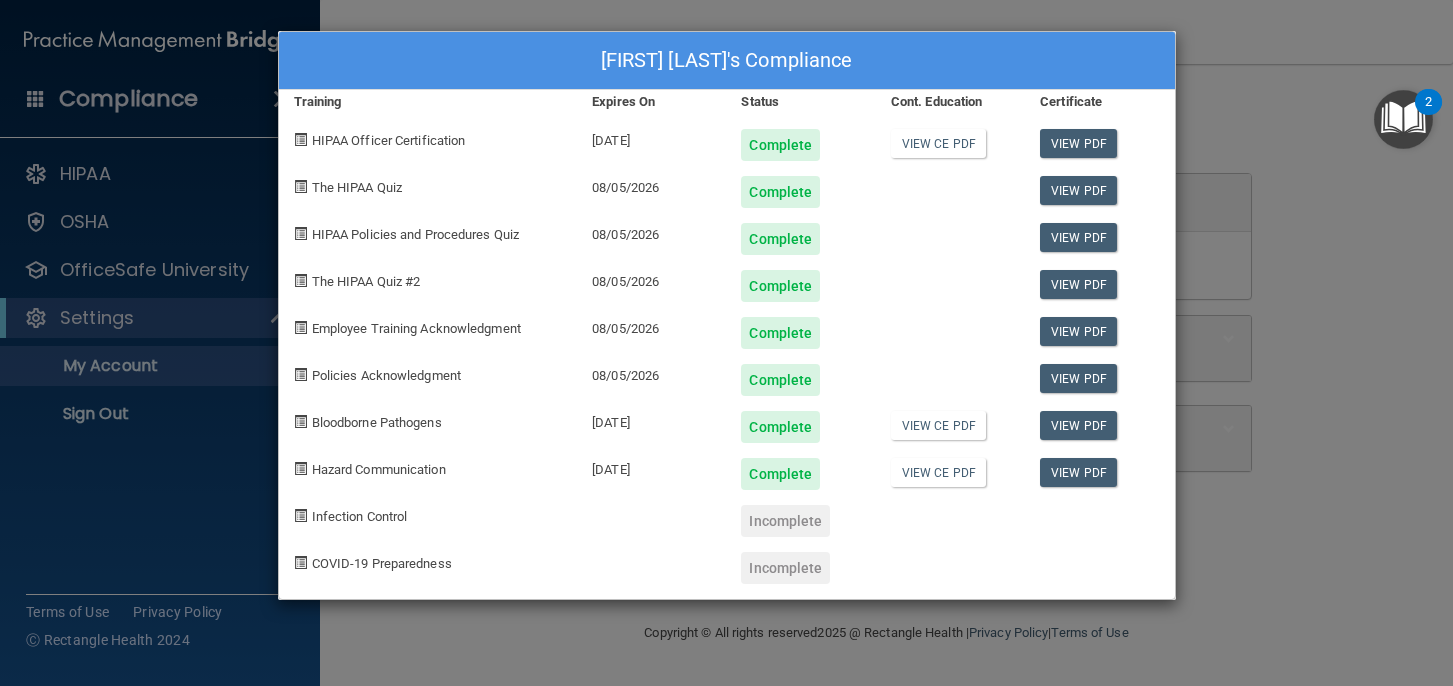 click on "Infection Control" at bounding box center [360, 516] 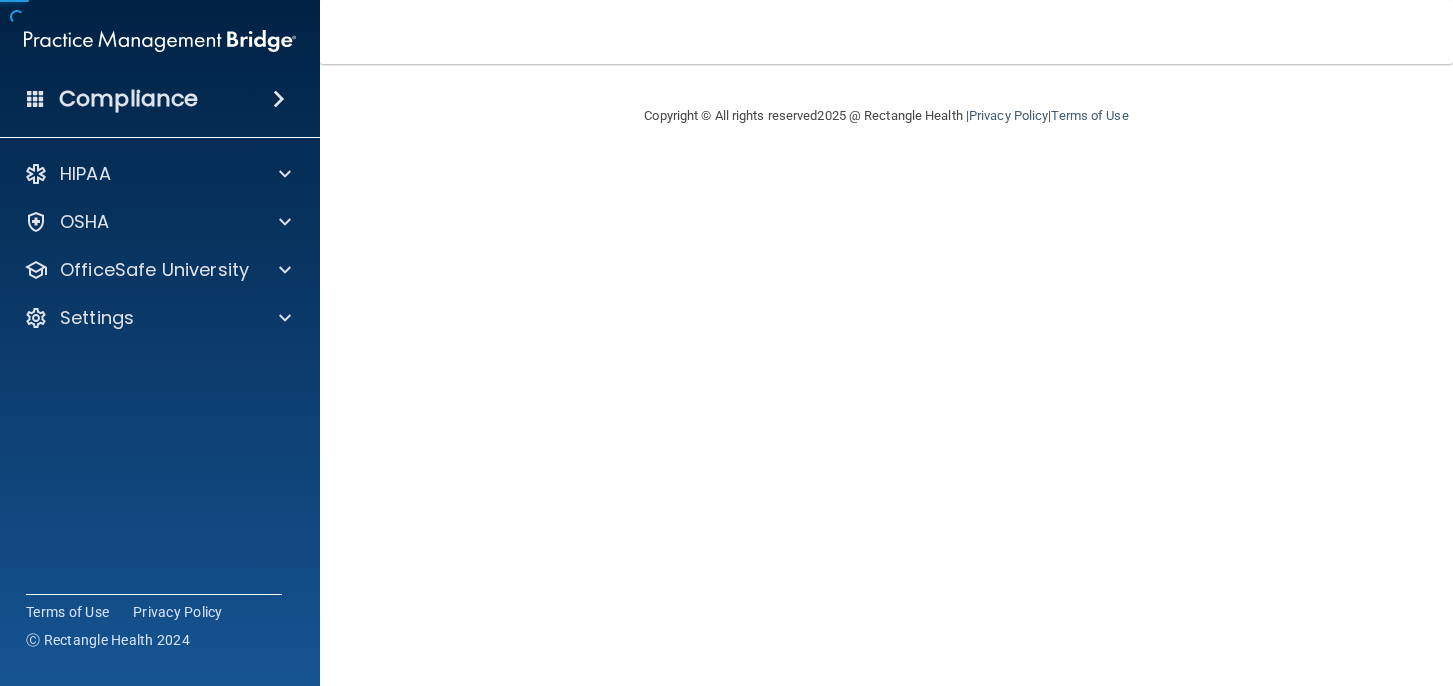 scroll, scrollTop: 0, scrollLeft: 0, axis: both 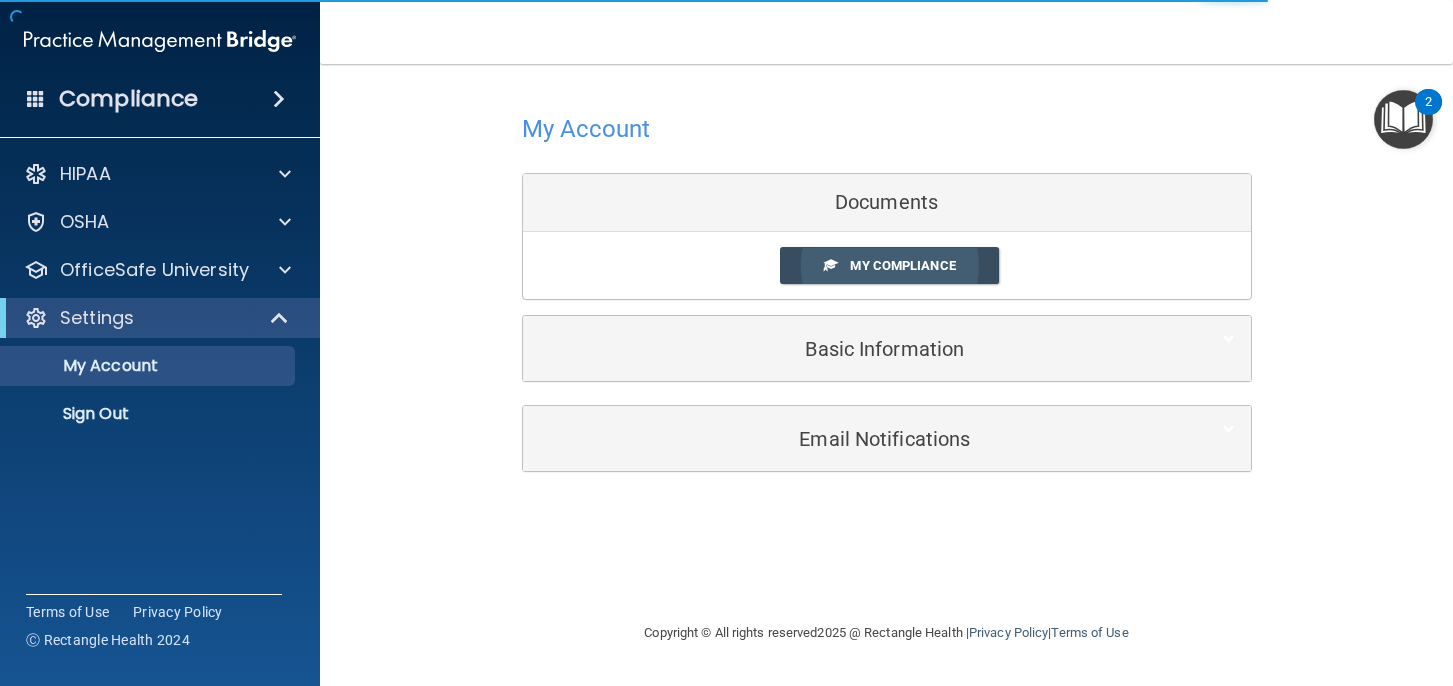 click on "My Compliance" at bounding box center (902, 265) 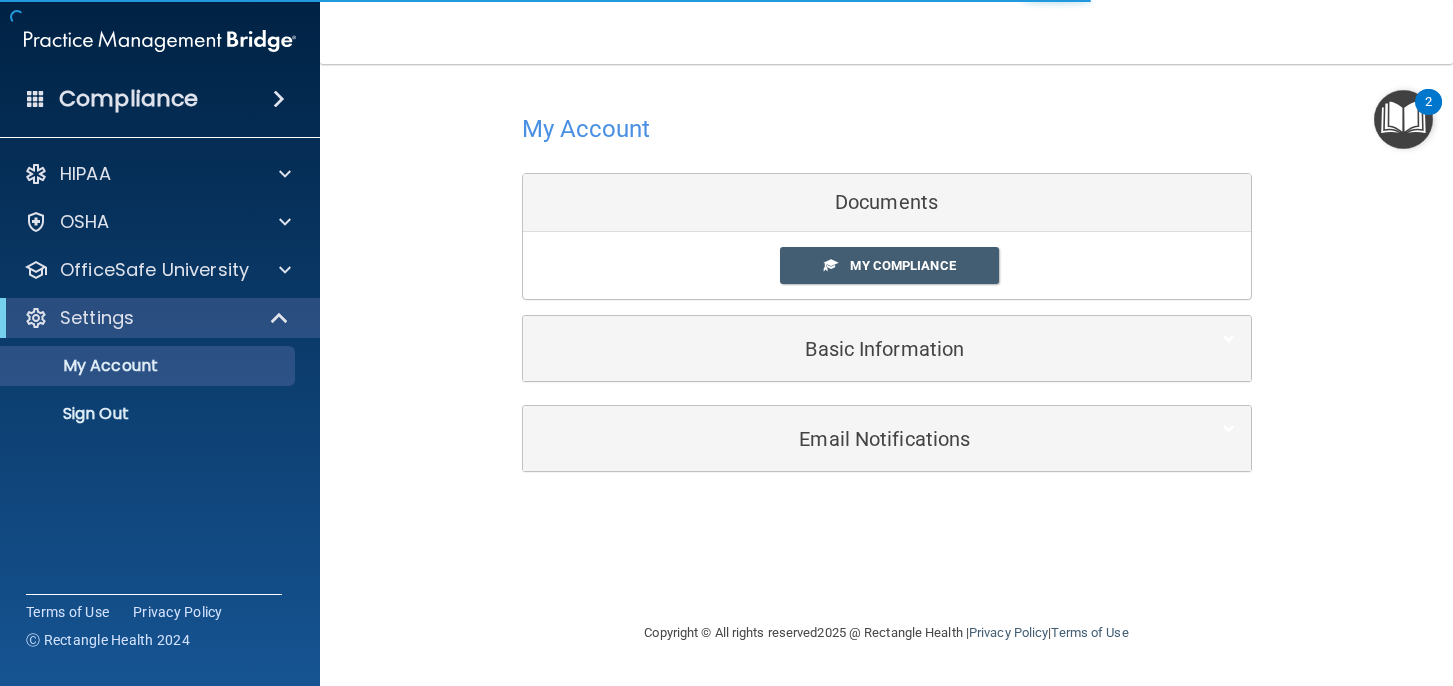 click at bounding box center [1403, 119] 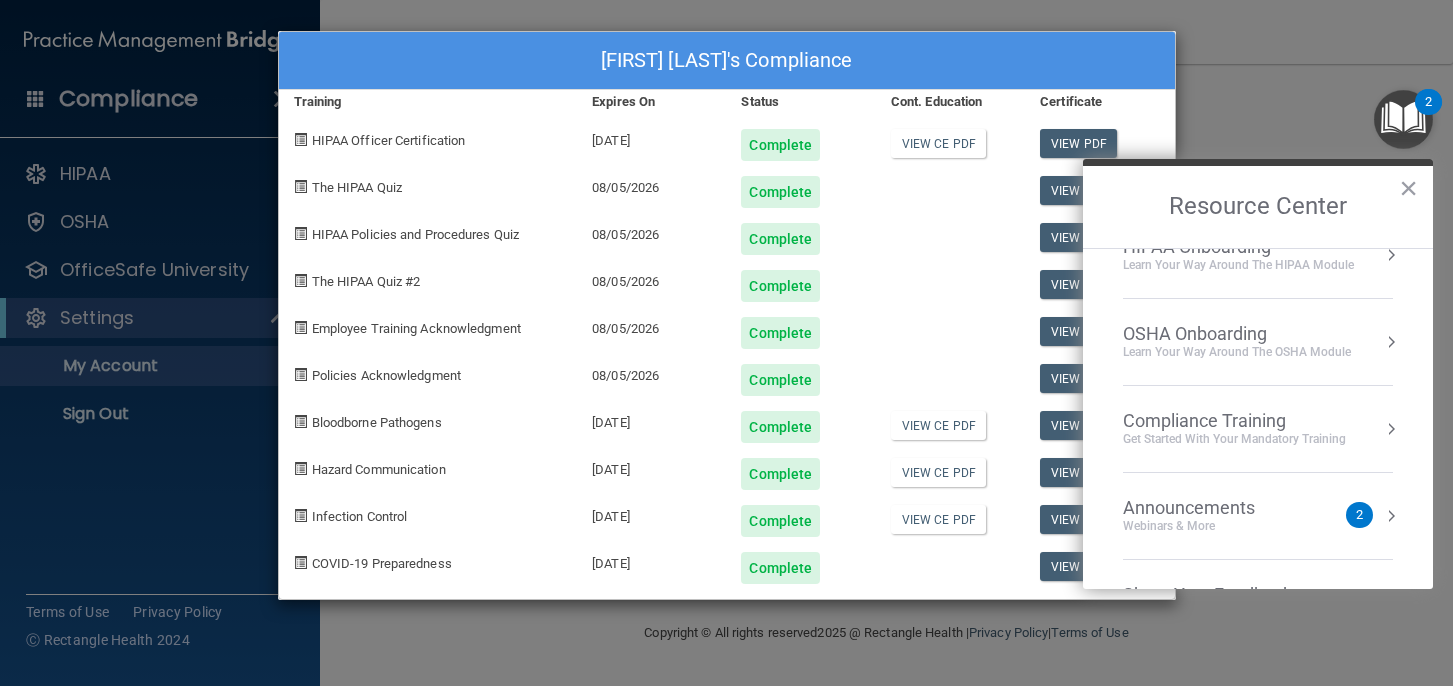 click on "OSHA Onboarding" at bounding box center (1237, 334) 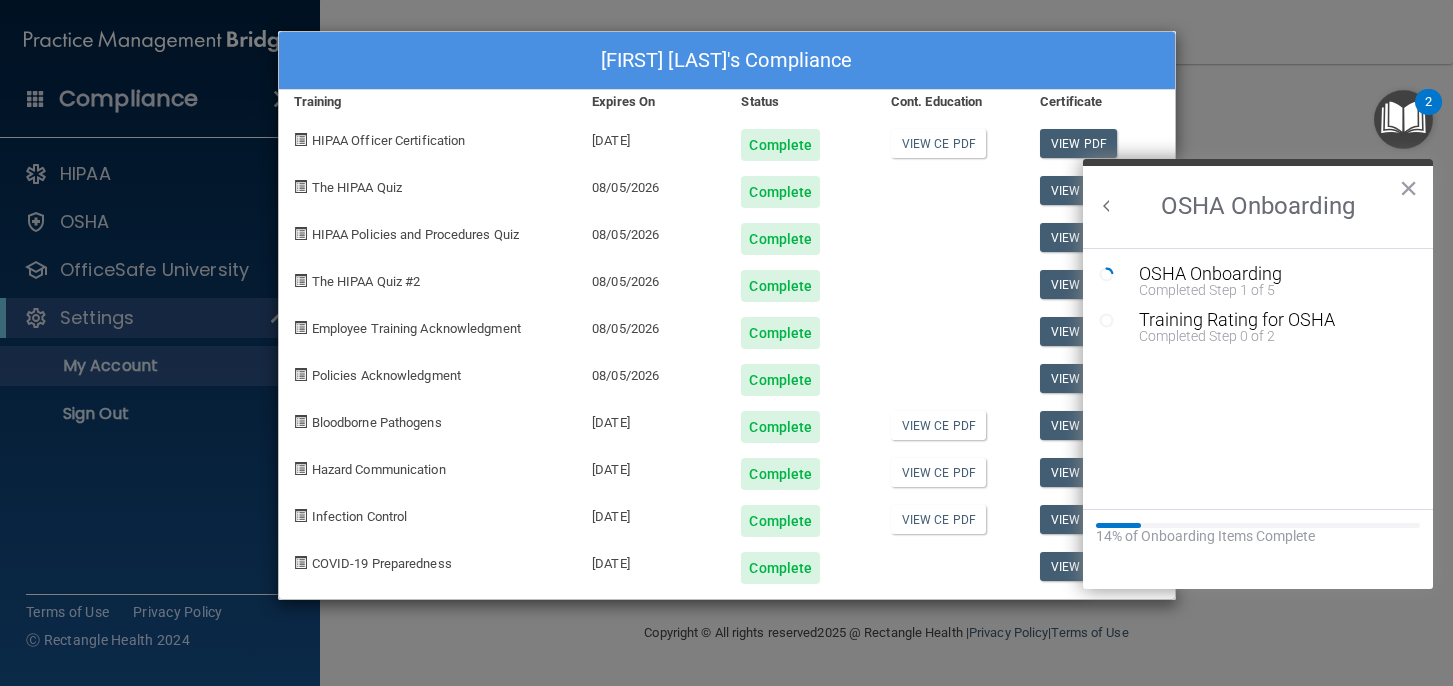scroll, scrollTop: 0, scrollLeft: 0, axis: both 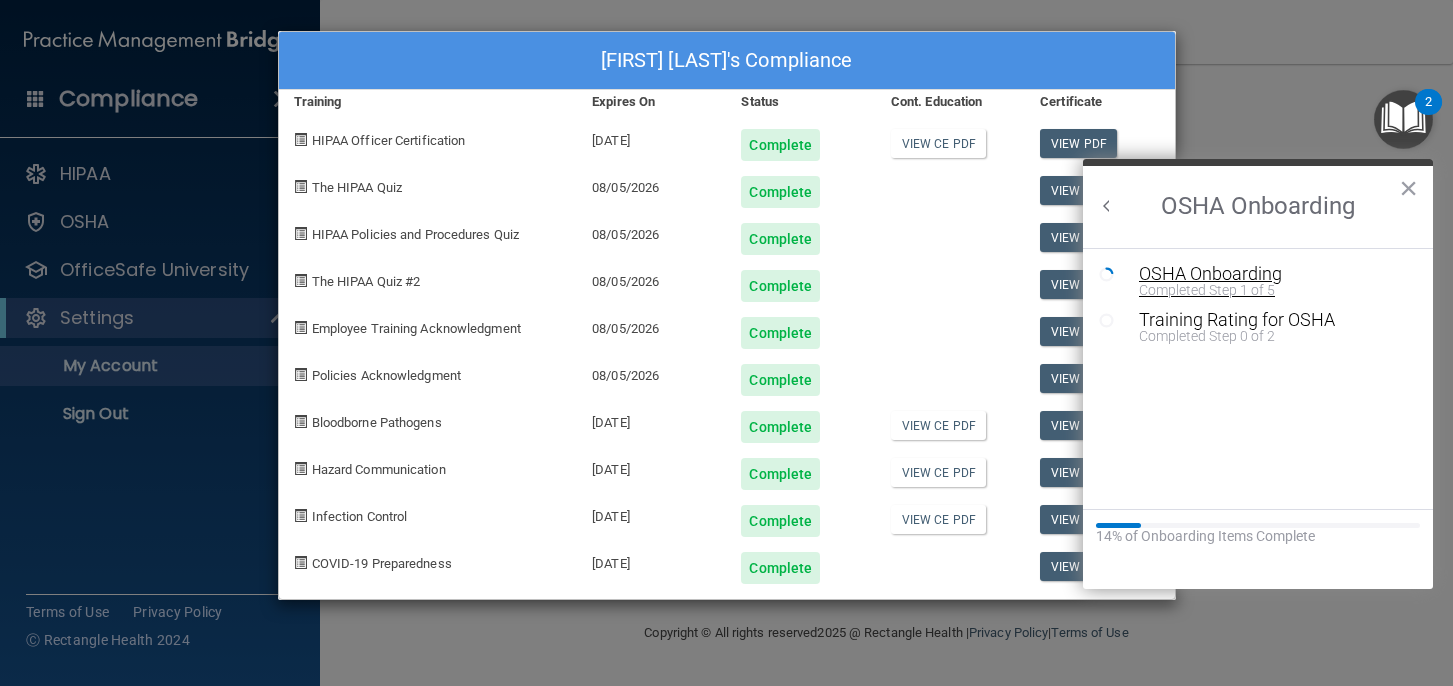 click on "Completed Step 1 of 5" at bounding box center [1273, 290] 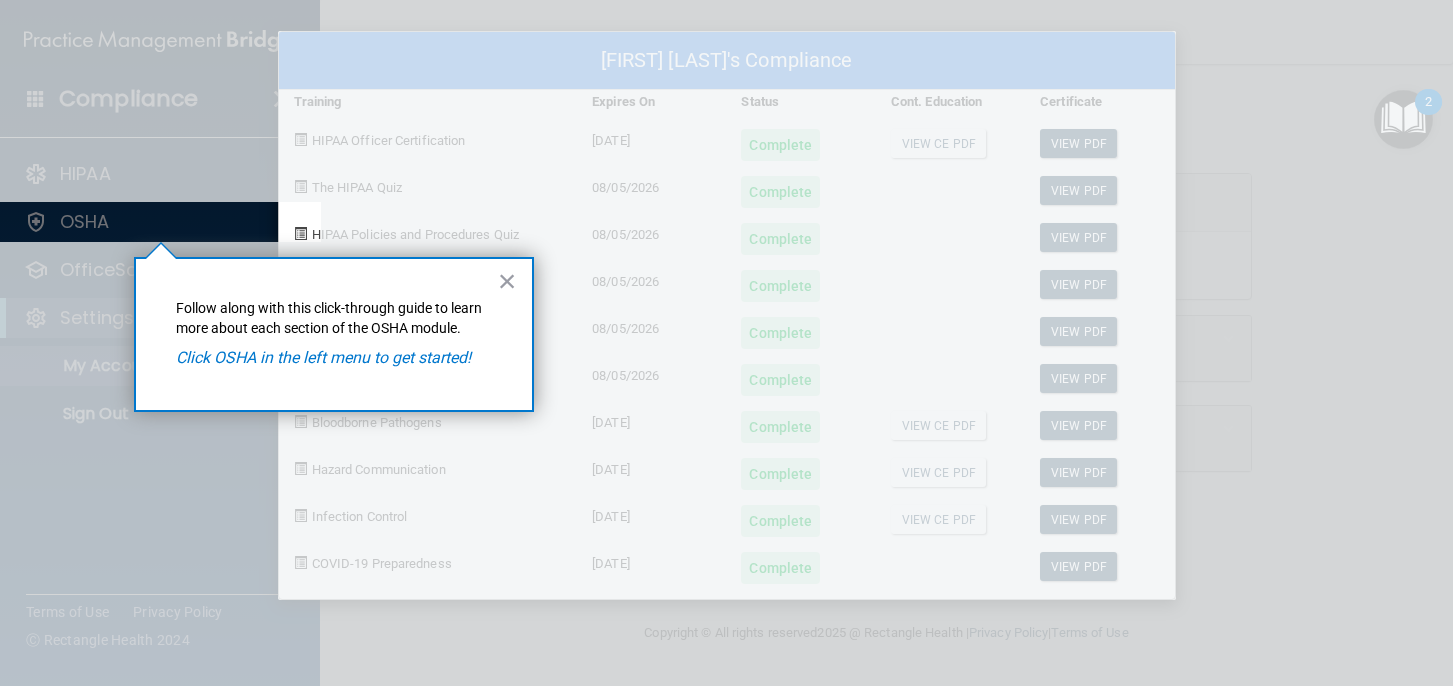 click on "× Follow along with this click-through guide to learn more about each section of the OSHA module. Click OSHA in the left menu to get started!" at bounding box center (334, 334) 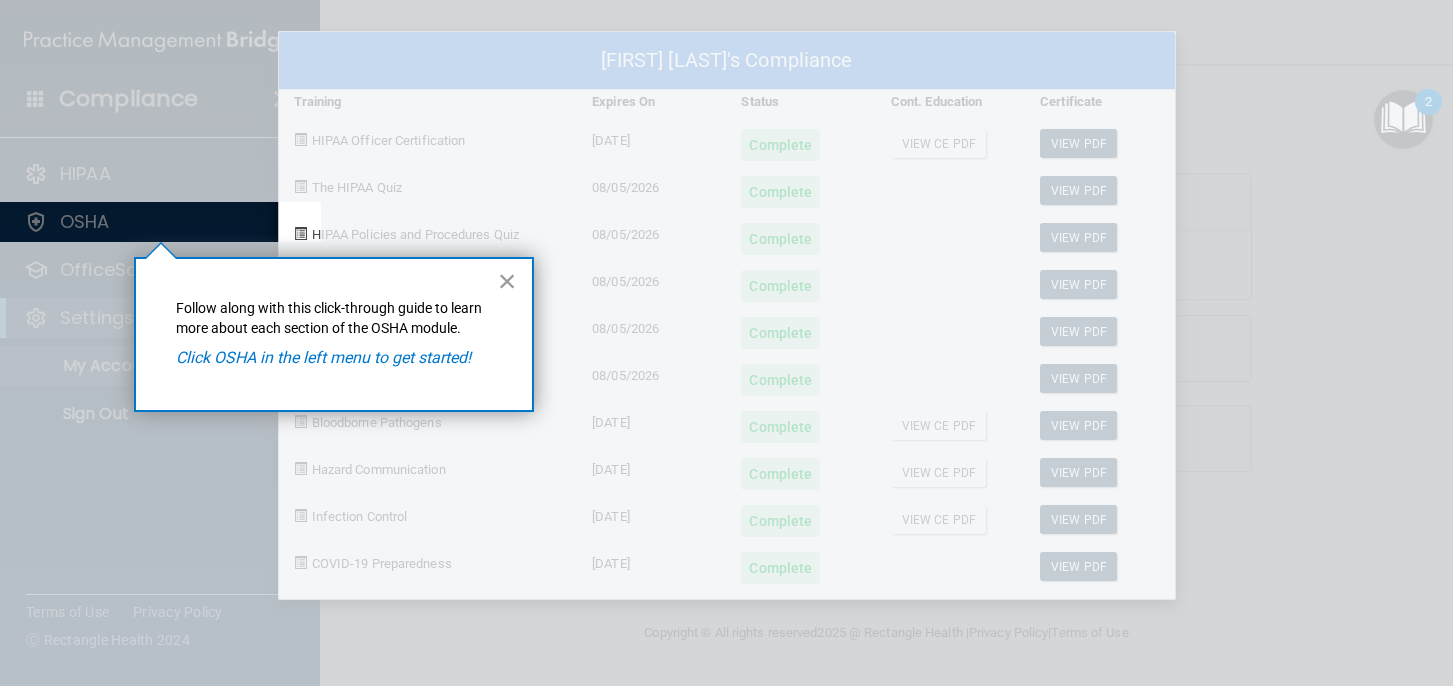 click on "×" at bounding box center (507, 281) 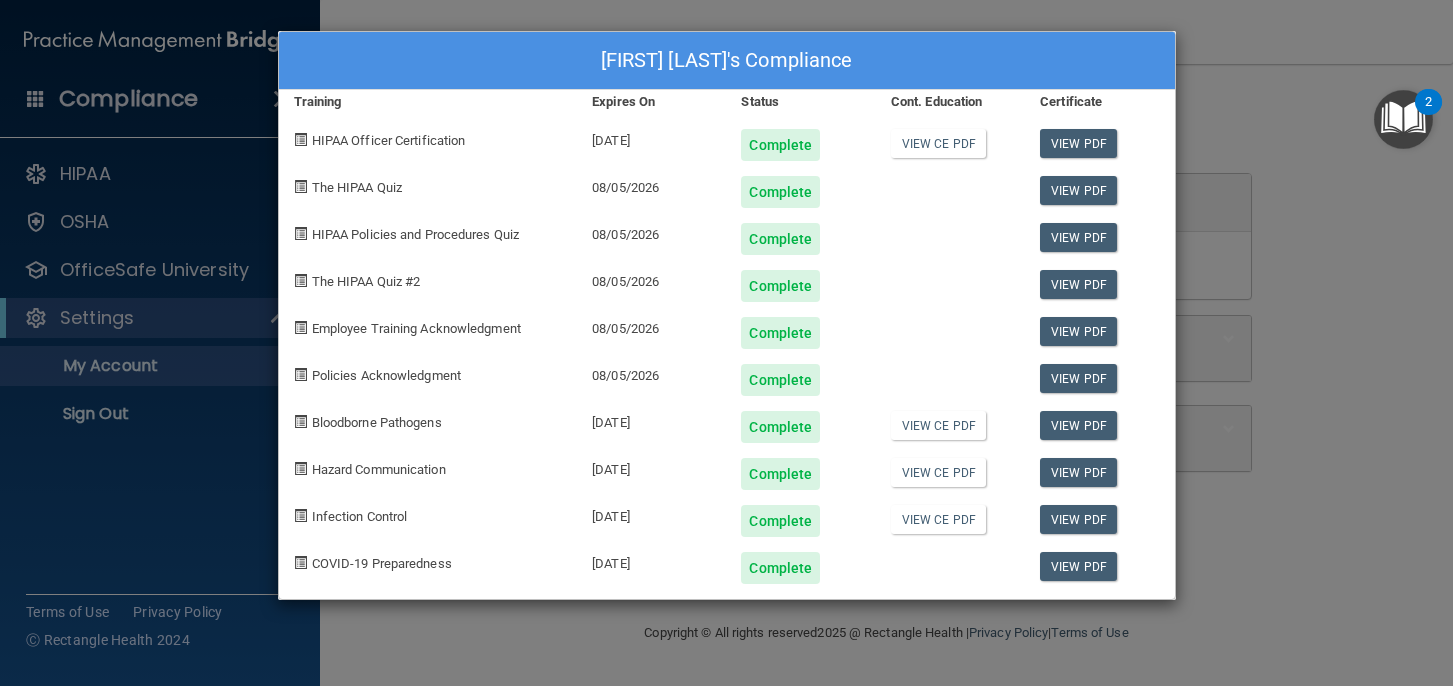 click on "[FIRST] [LAST]'s Compliance      Training   Expires On   Status   Cont. Education   Certificate         HIPAA Officer Certification      [DATE]       Complete        View CE PDF       View PDF         The HIPAA Quiz      [DATE]       Complete              View PDF         HIPAA Policies and Procedures Quiz      [DATE]       Complete              View PDF         The HIPAA Quiz #2      [DATE]       Complete              View PDF         Employee Training Acknowledgment      [DATE]       Complete              View PDF         Policies Acknowledgment      [DATE]       Complete              View PDF         Bloodborne Pathogens      [DATE]       Complete        View CE PDF       View PDF         Hazard Communication      [DATE]       Complete        View CE PDF       View PDF         Infection Control      [DATE]       Complete        View CE PDF       View PDF         COVID-19 Preparedness      [DATE]       Complete              View PDF" at bounding box center [726, 343] 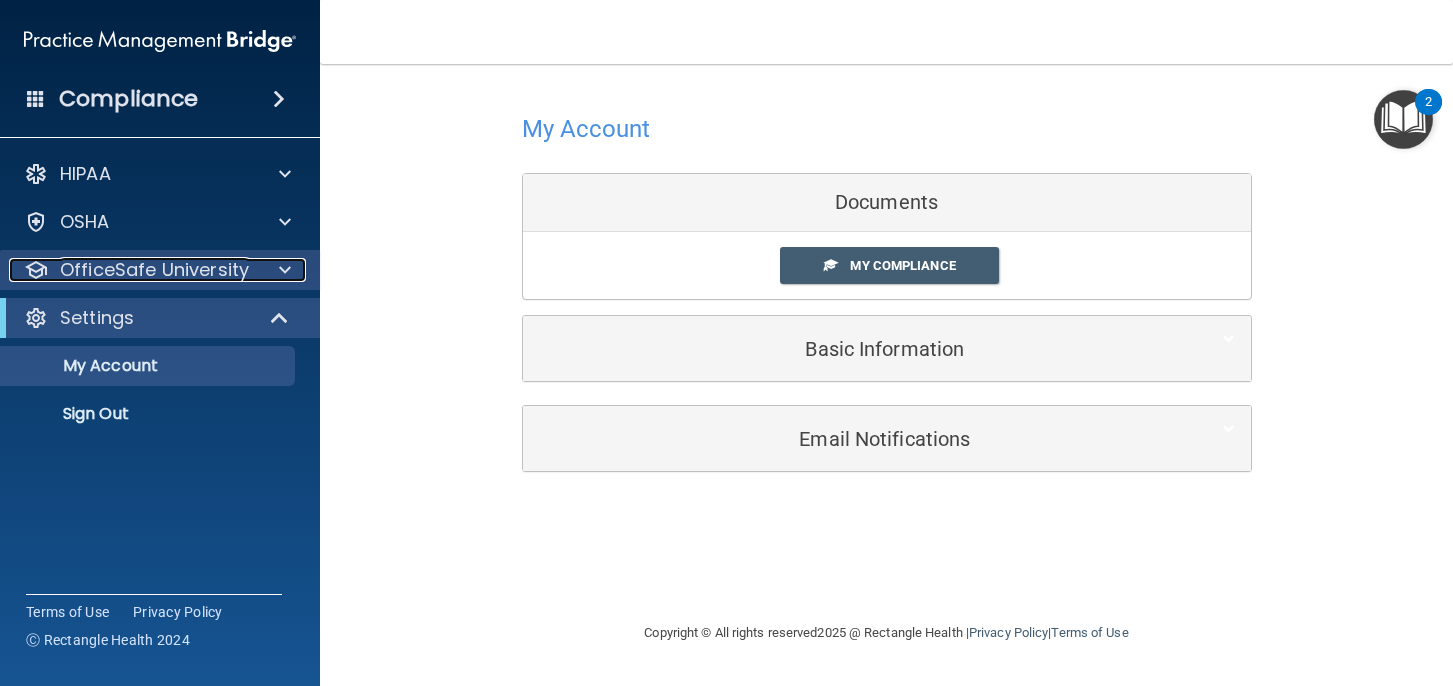 click at bounding box center (282, 270) 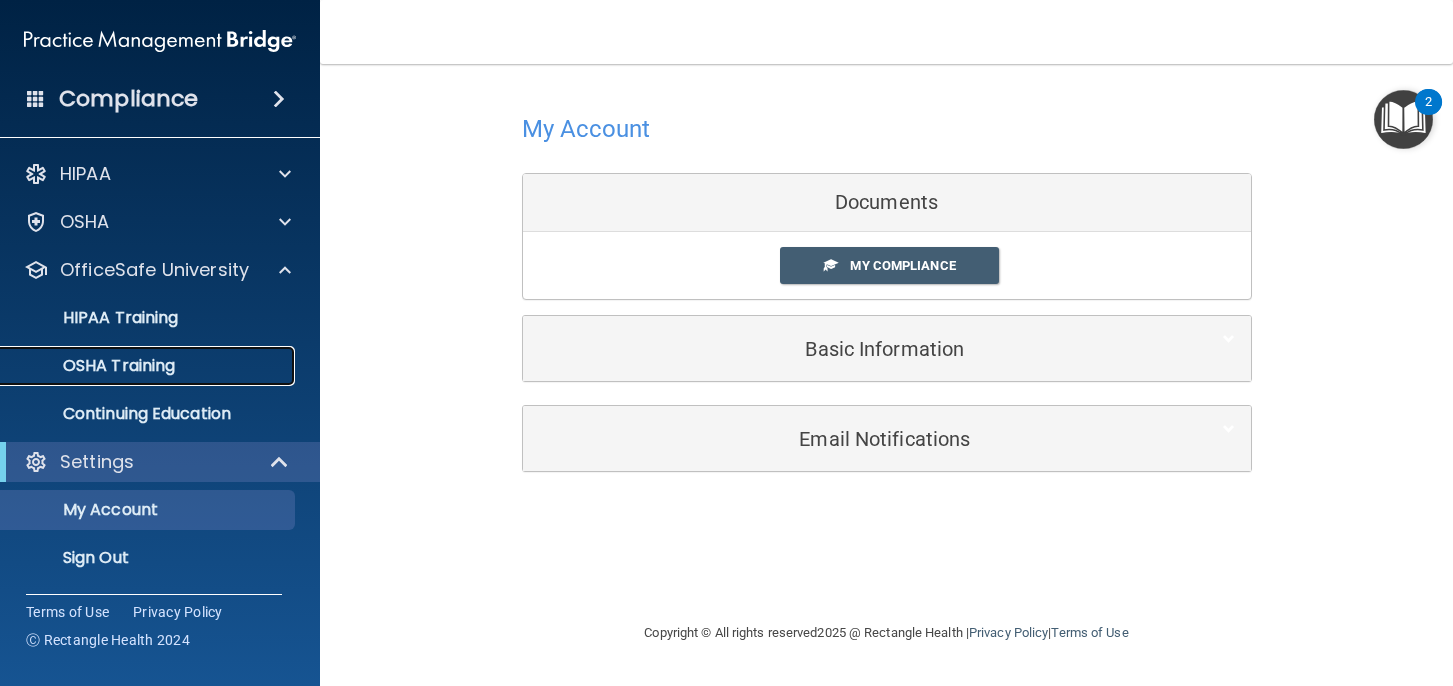 click on "OSHA Training" at bounding box center (149, 366) 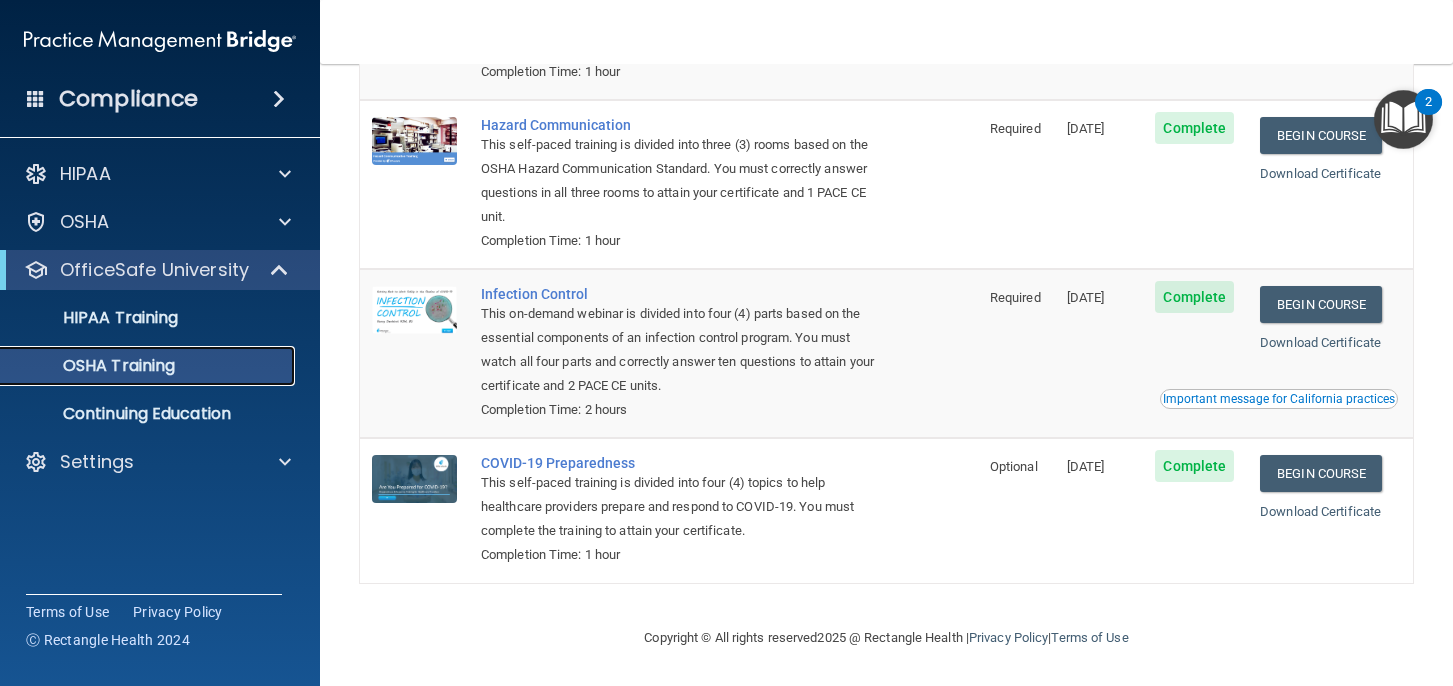 scroll, scrollTop: 0, scrollLeft: 0, axis: both 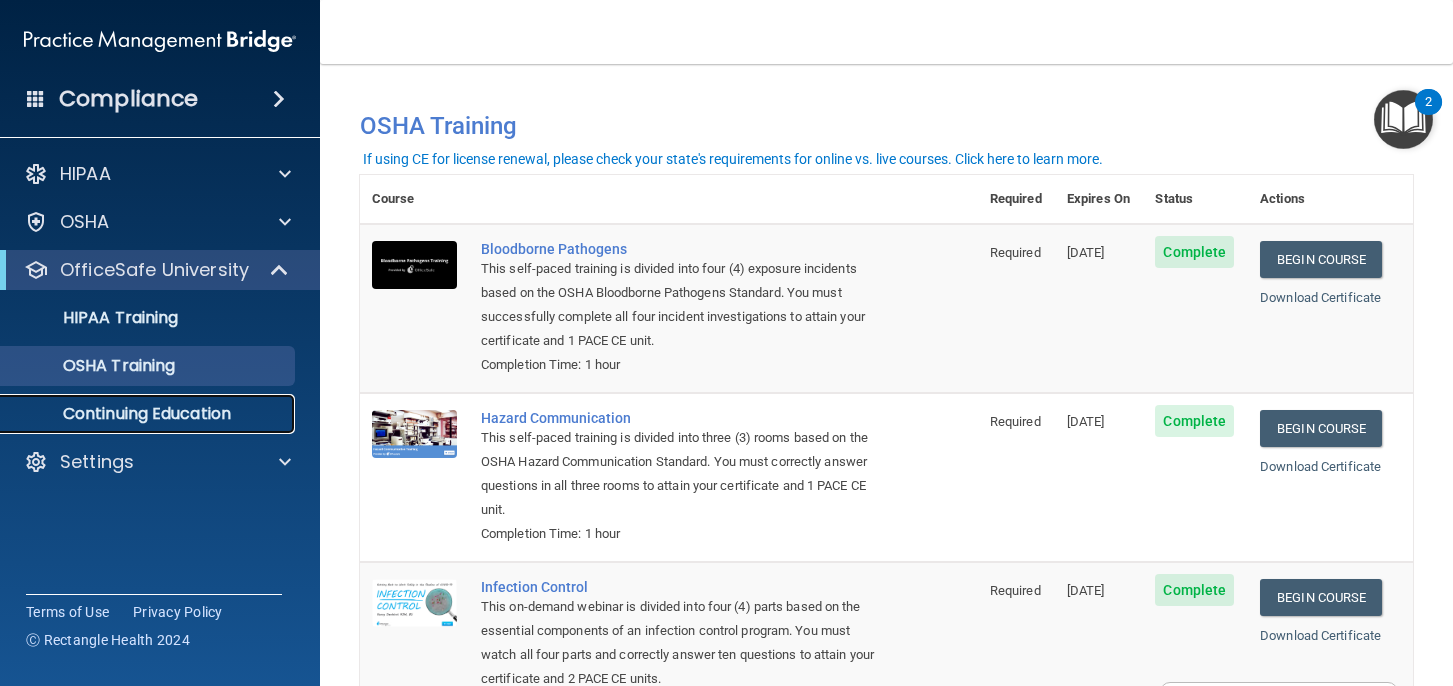 click on "Continuing Education" at bounding box center (149, 414) 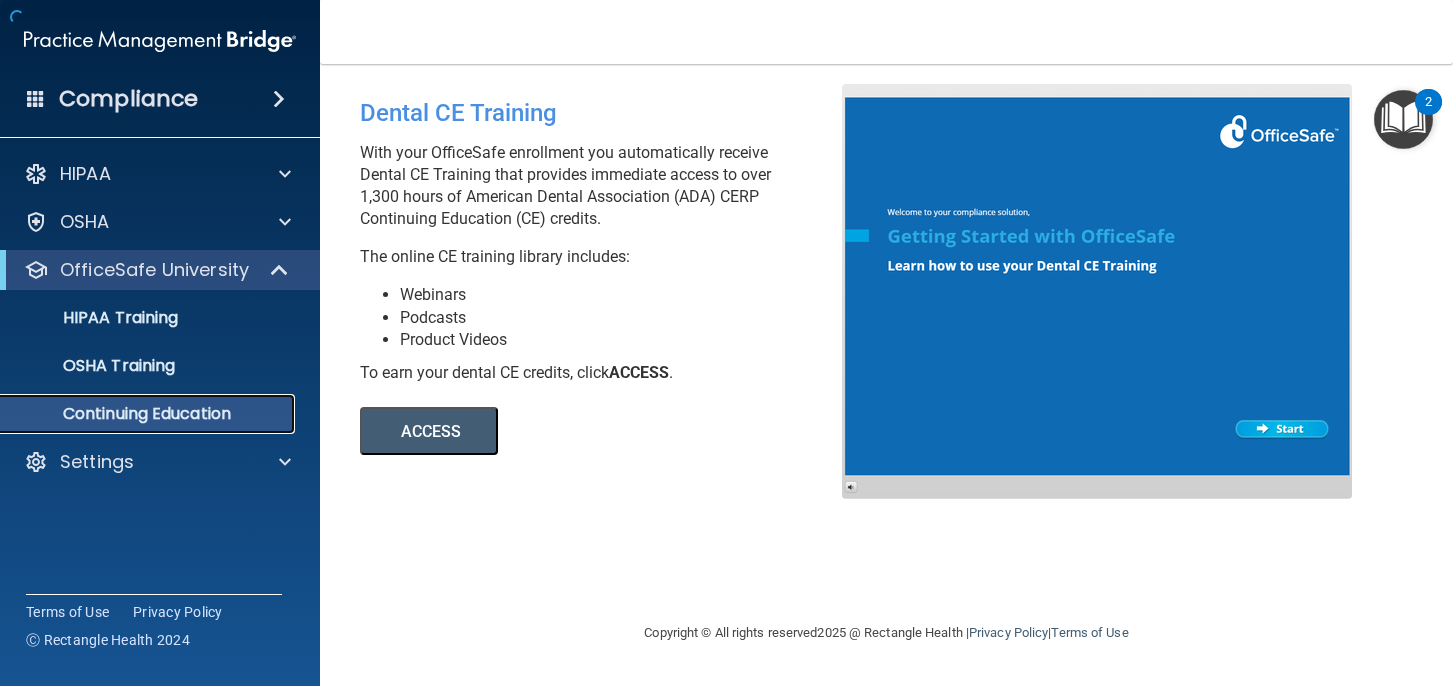 scroll, scrollTop: 0, scrollLeft: 0, axis: both 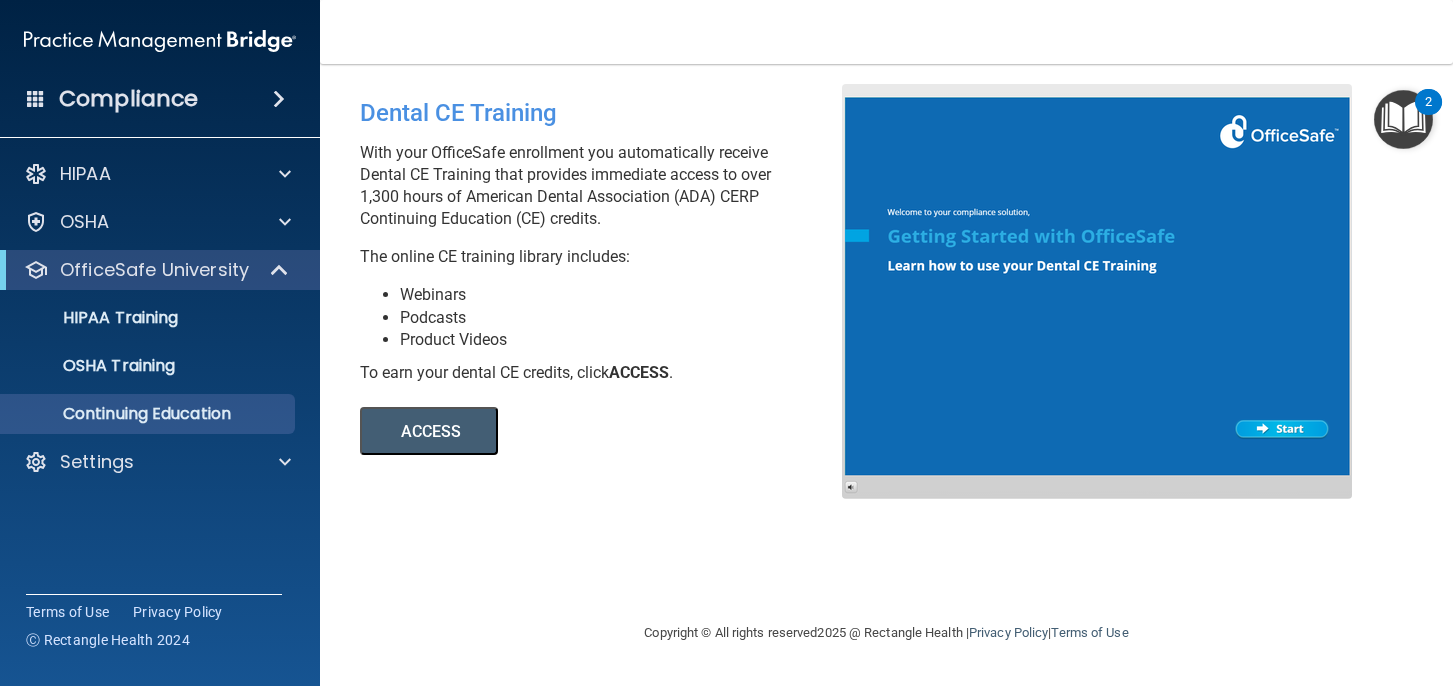 click on "2" at bounding box center [1428, 102] 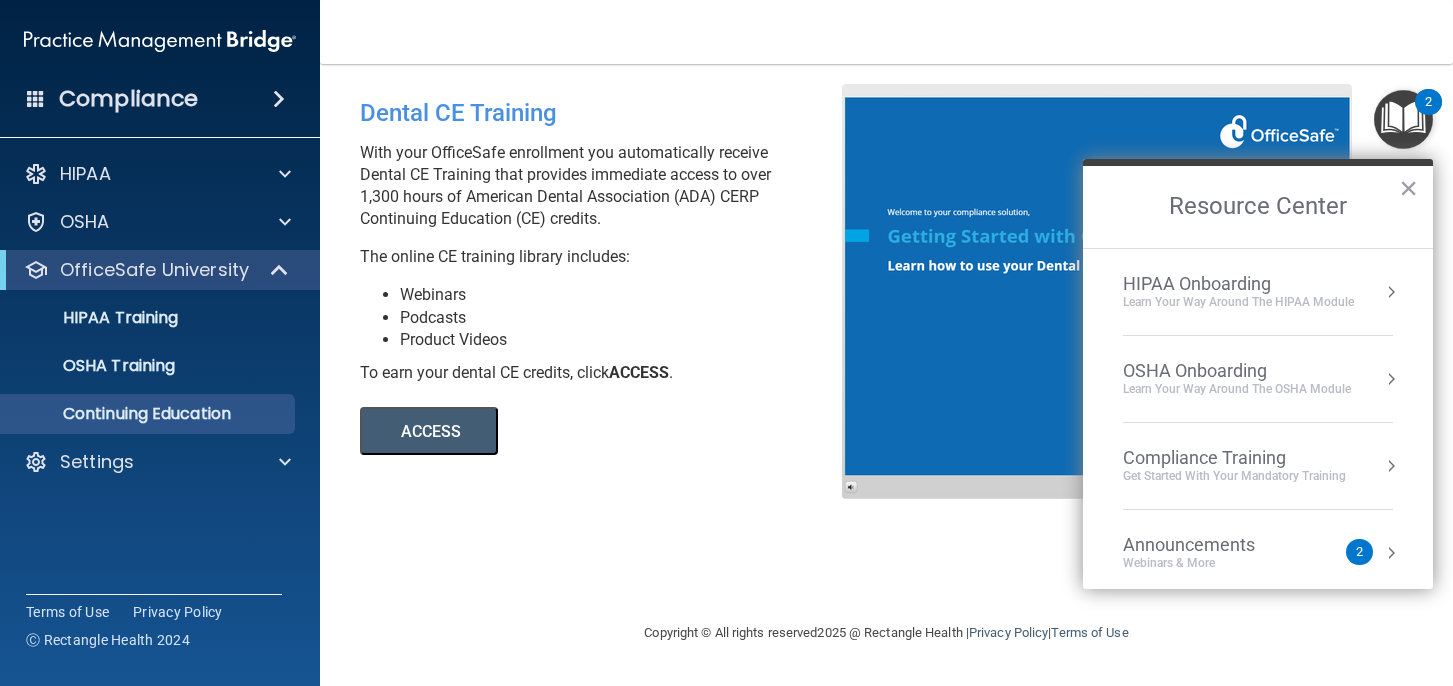 click on "OSHA Onboarding" at bounding box center [1237, 371] 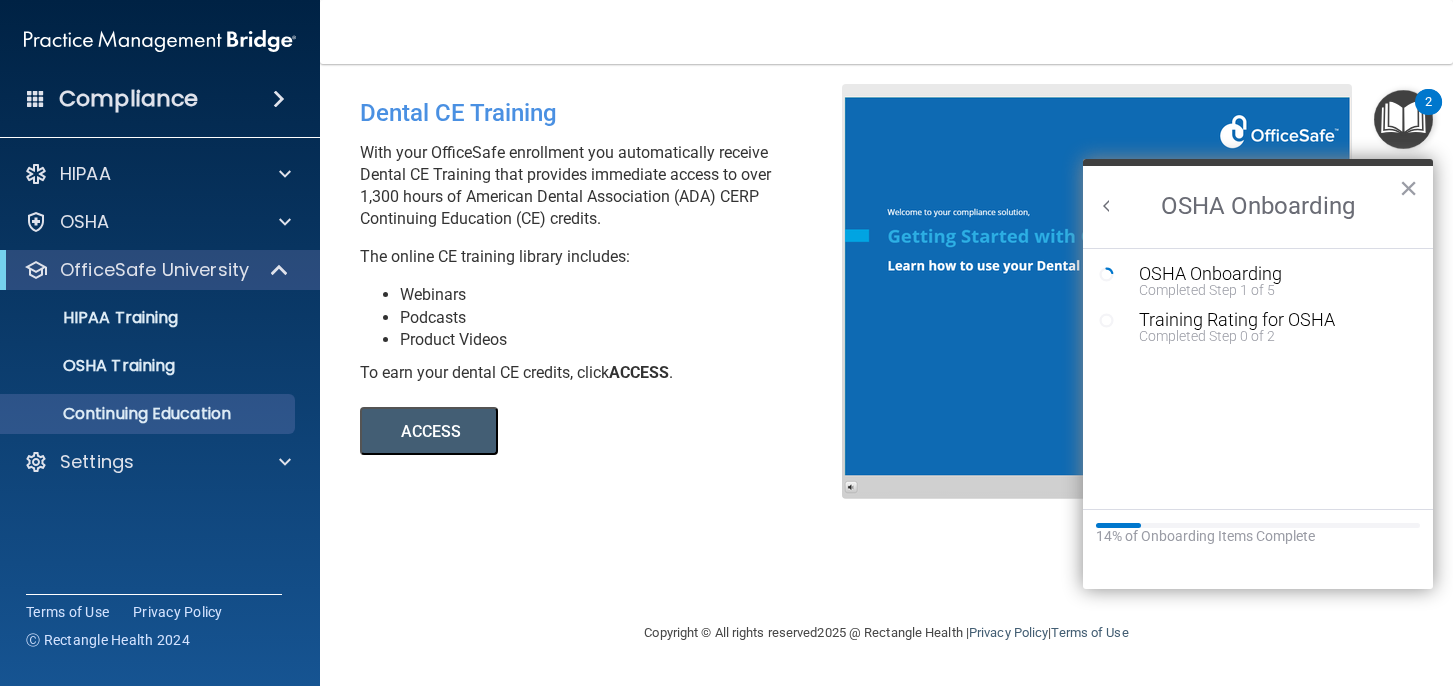 scroll, scrollTop: 0, scrollLeft: 0, axis: both 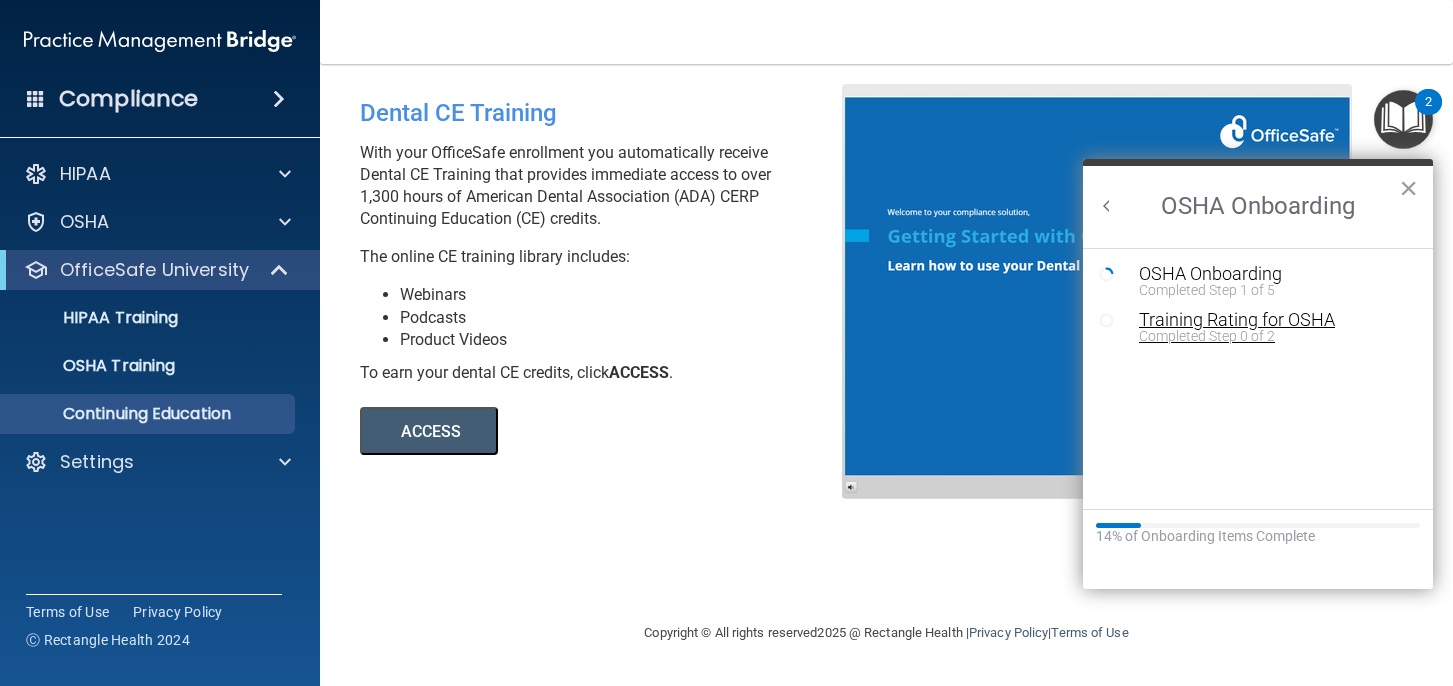 click on "Training Rating for OSHA" at bounding box center [1273, 320] 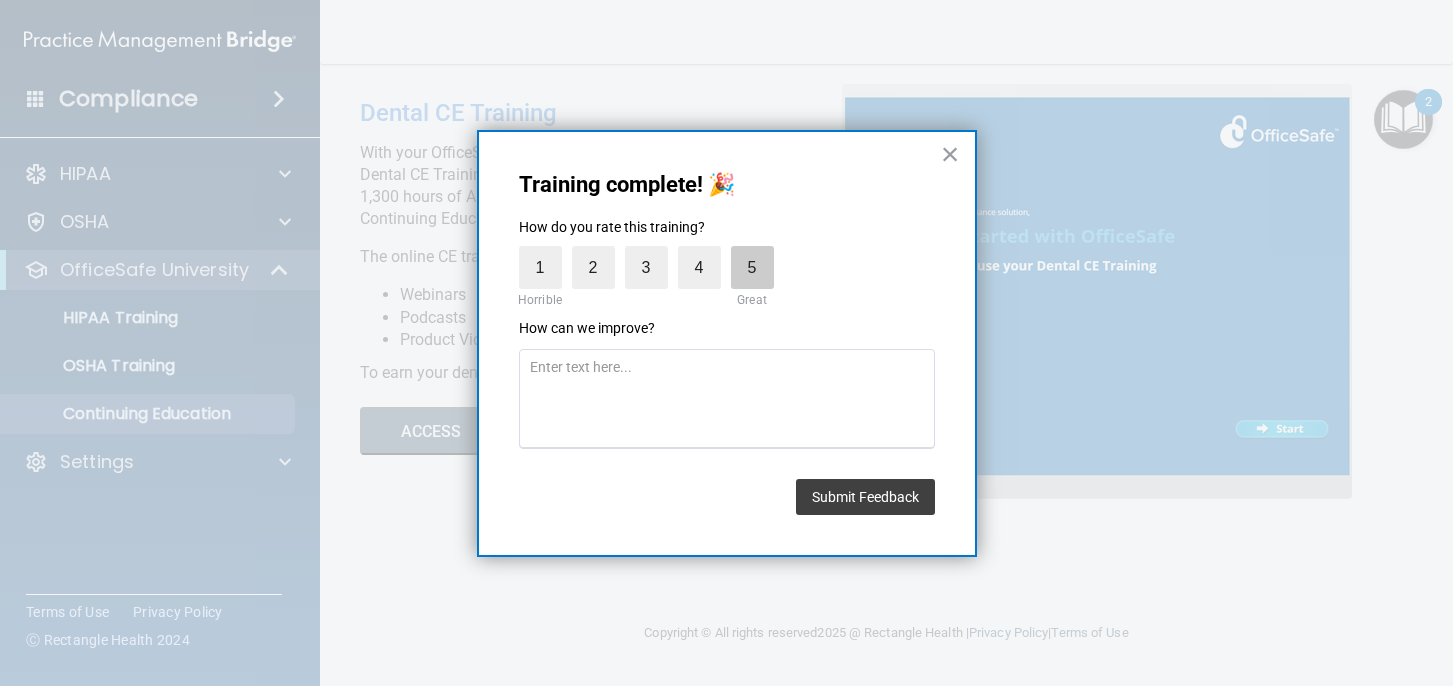 click on "5" at bounding box center [752, 267] 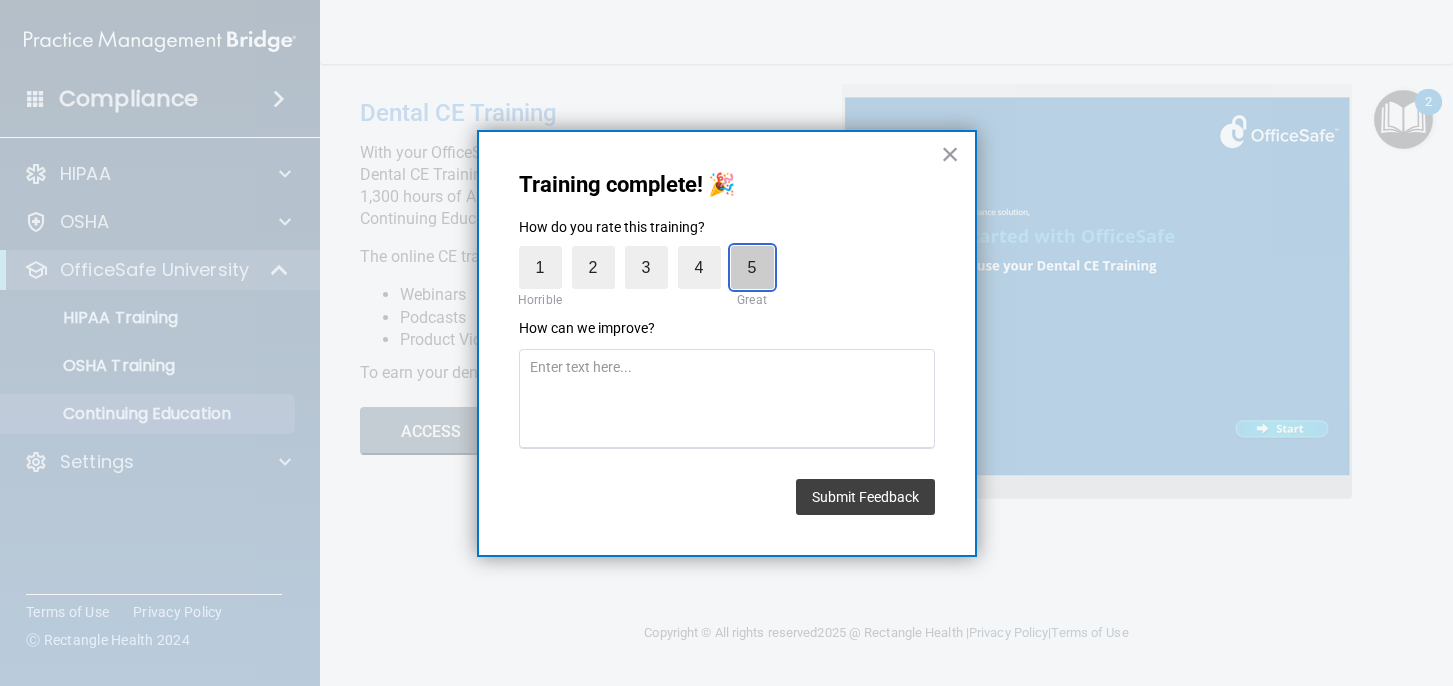 click on "5" at bounding box center [706, 251] 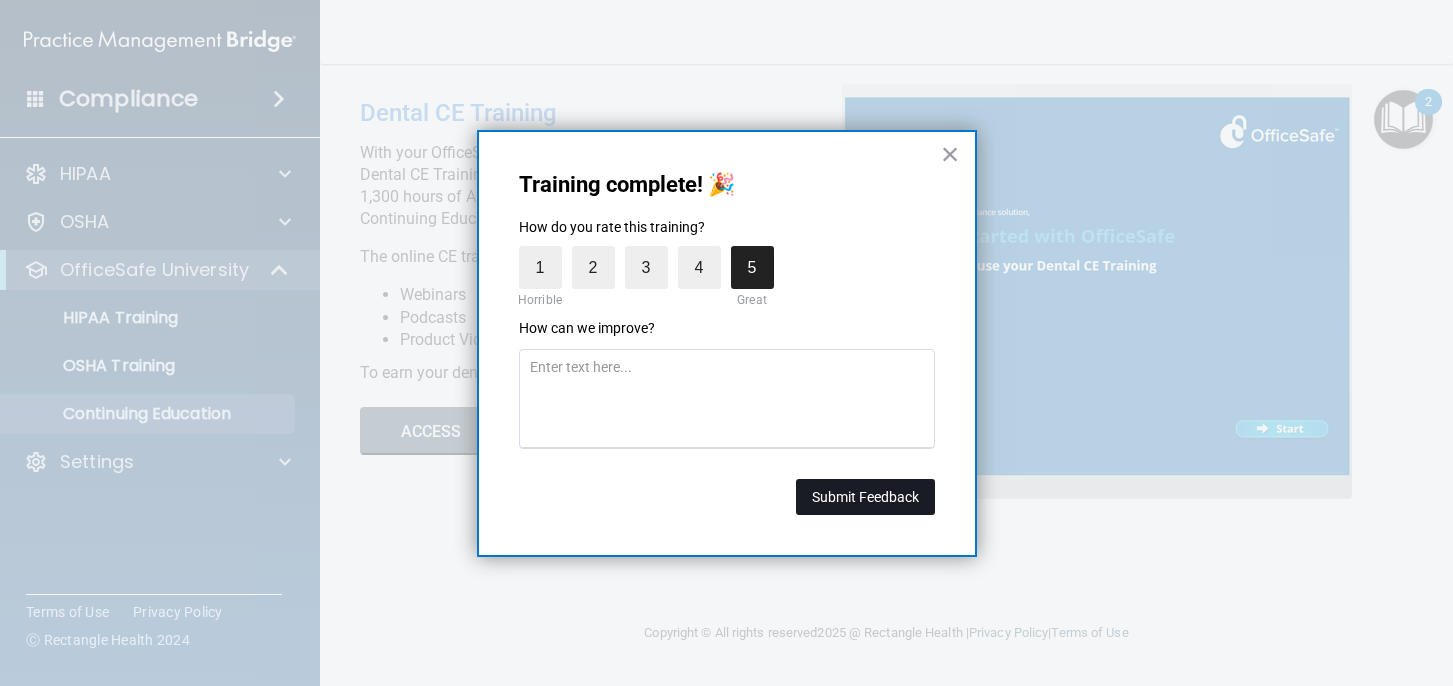 click on "Submit Feedback" at bounding box center [865, 497] 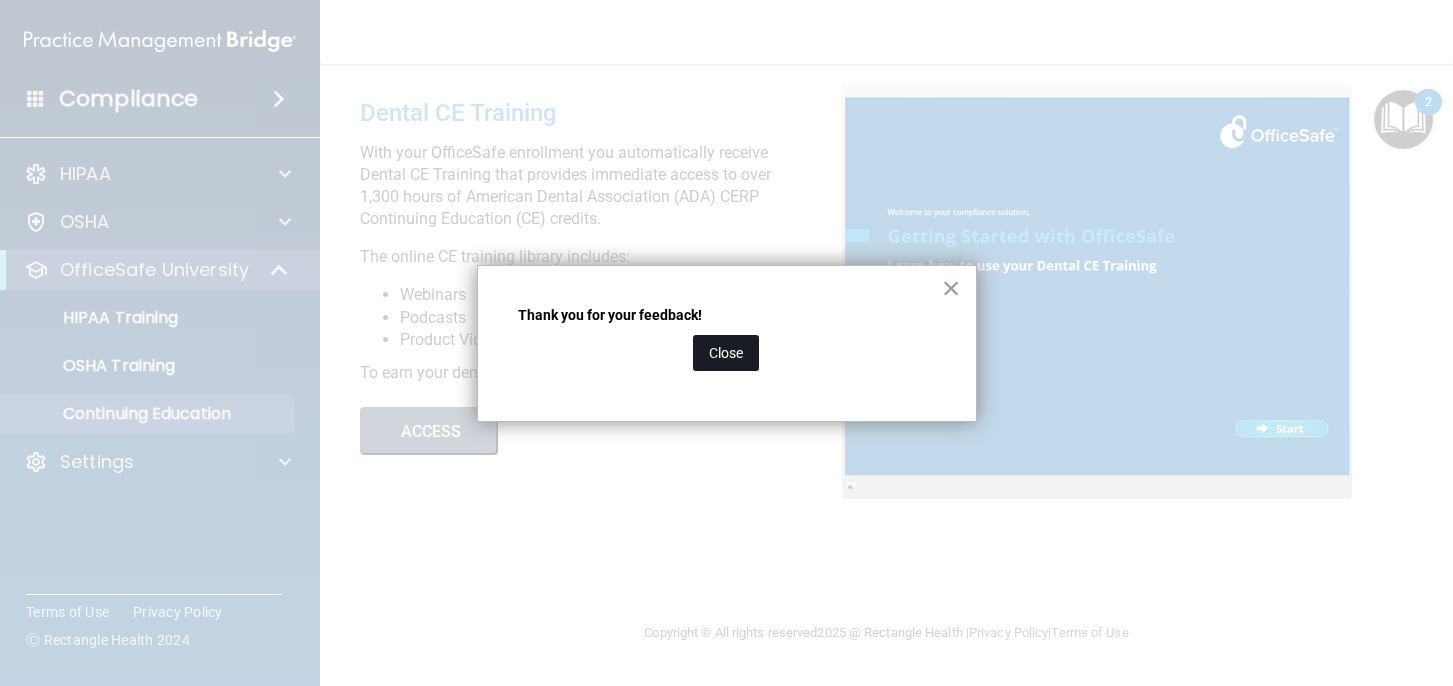 click on "Close" at bounding box center [726, 353] 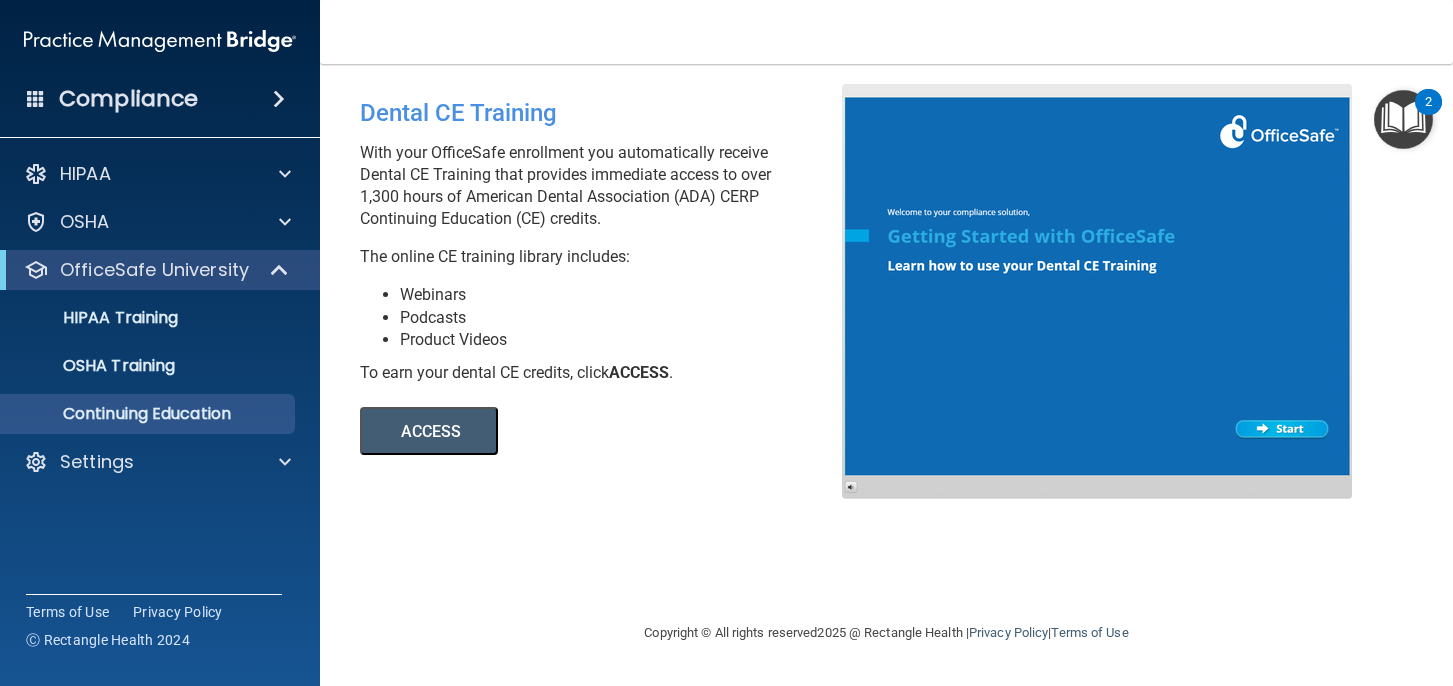 click at bounding box center [1403, 119] 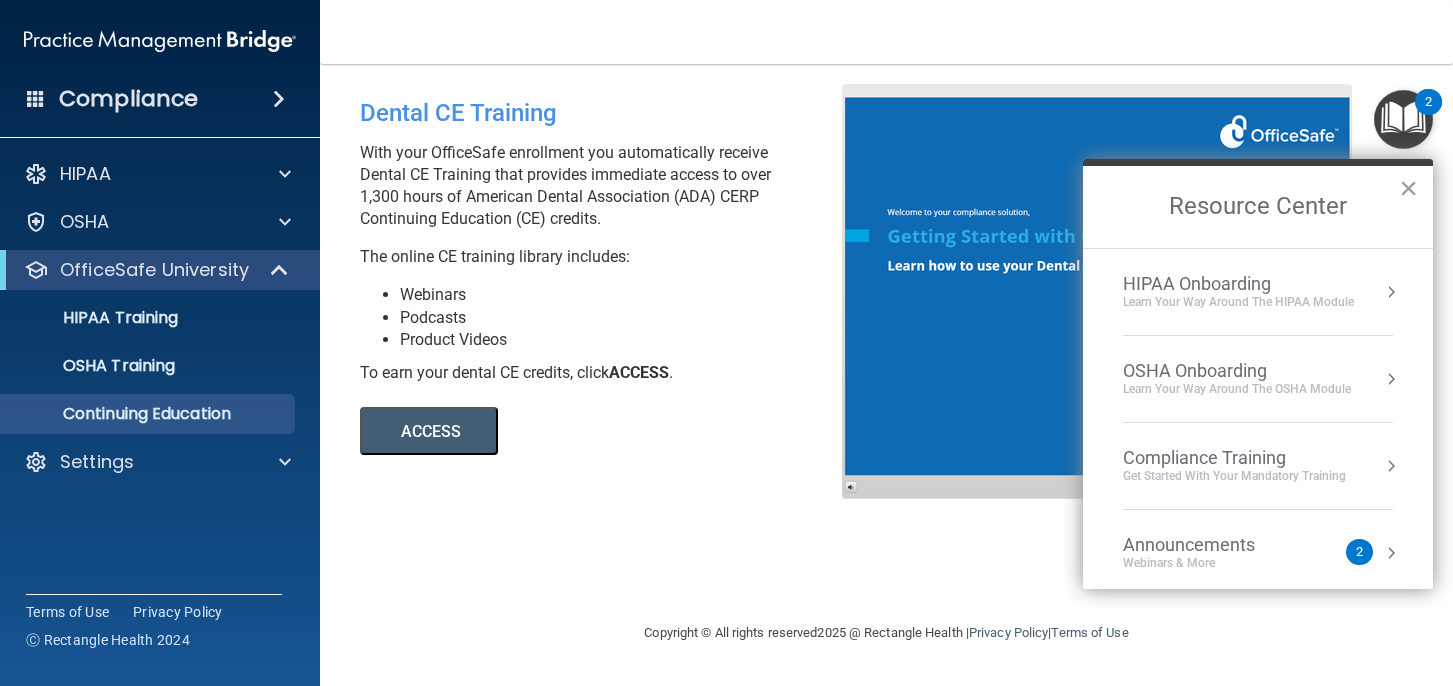 click on "Announcements" at bounding box center [1209, 545] 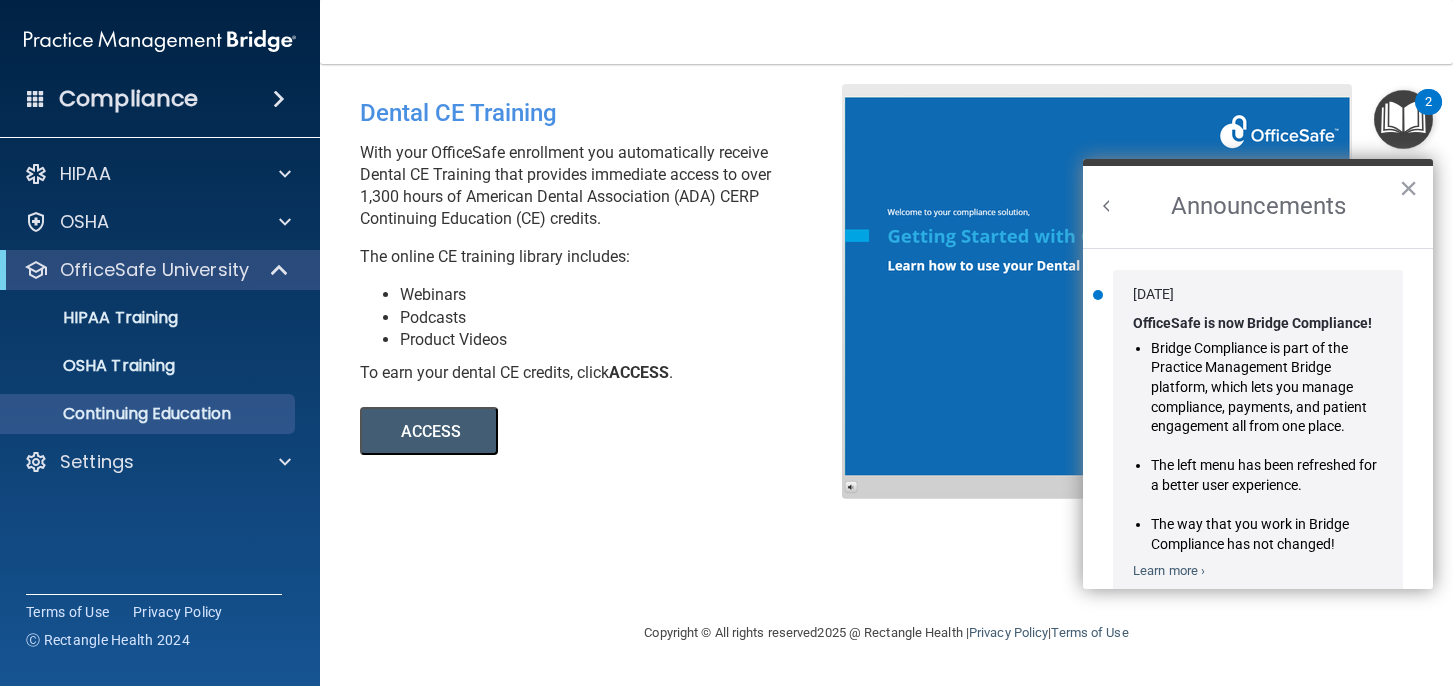 scroll, scrollTop: 0, scrollLeft: 0, axis: both 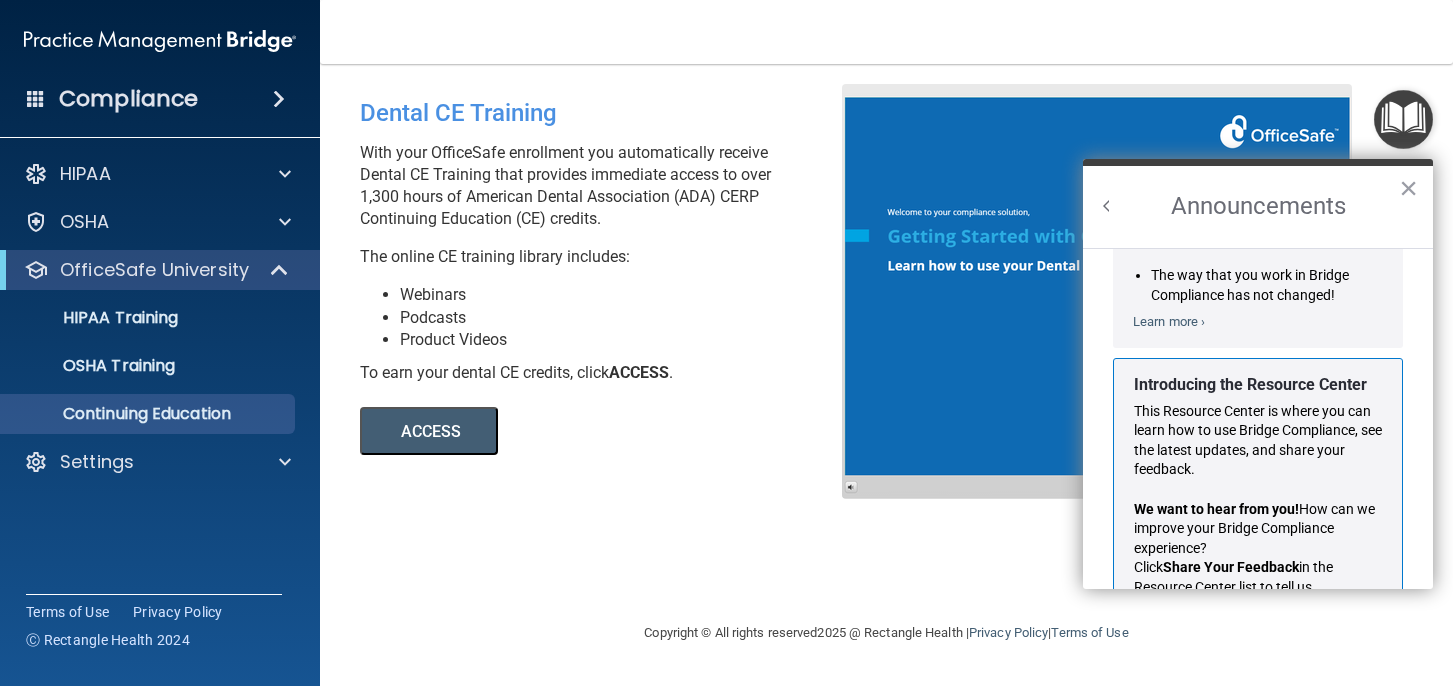 click on "This Resource Center is where you can learn how to use Bridge Compliance, see the latest updates, and share your feedback." at bounding box center (1258, 441) 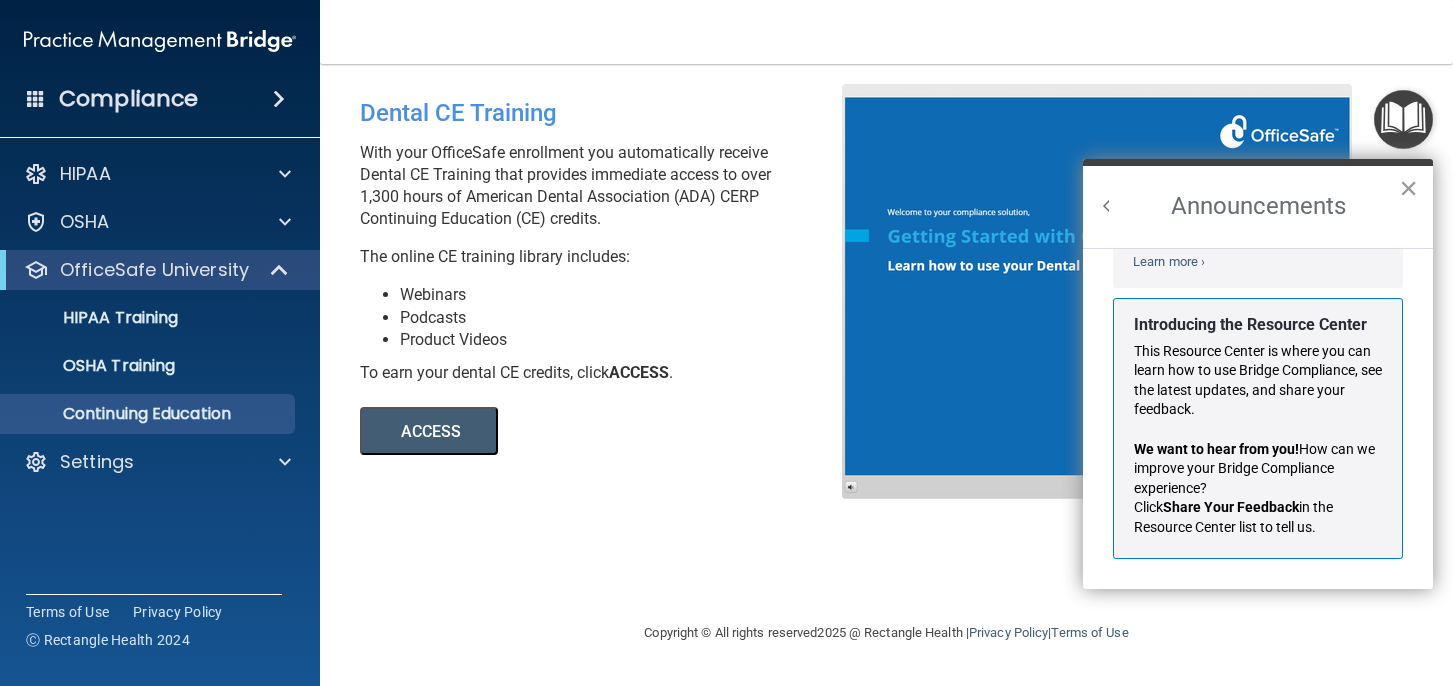 click on "×" at bounding box center (1408, 188) 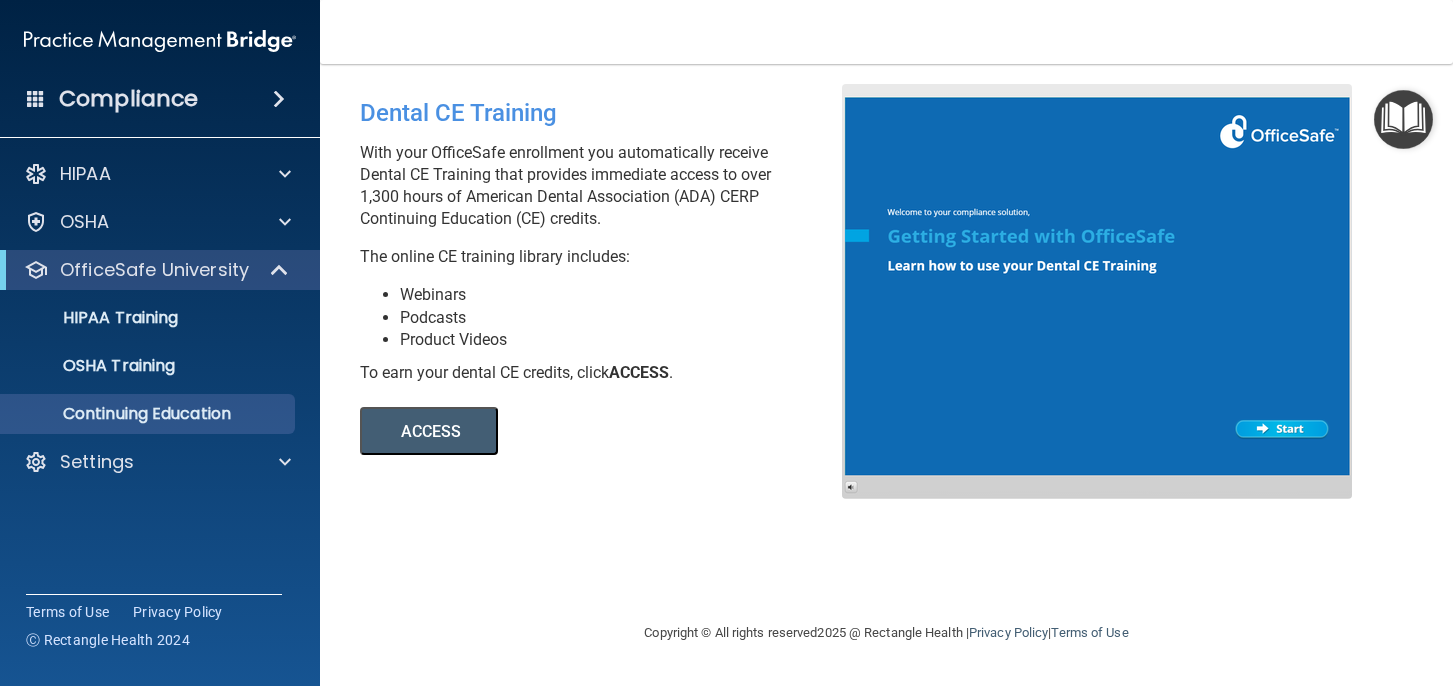 click at bounding box center [1403, 119] 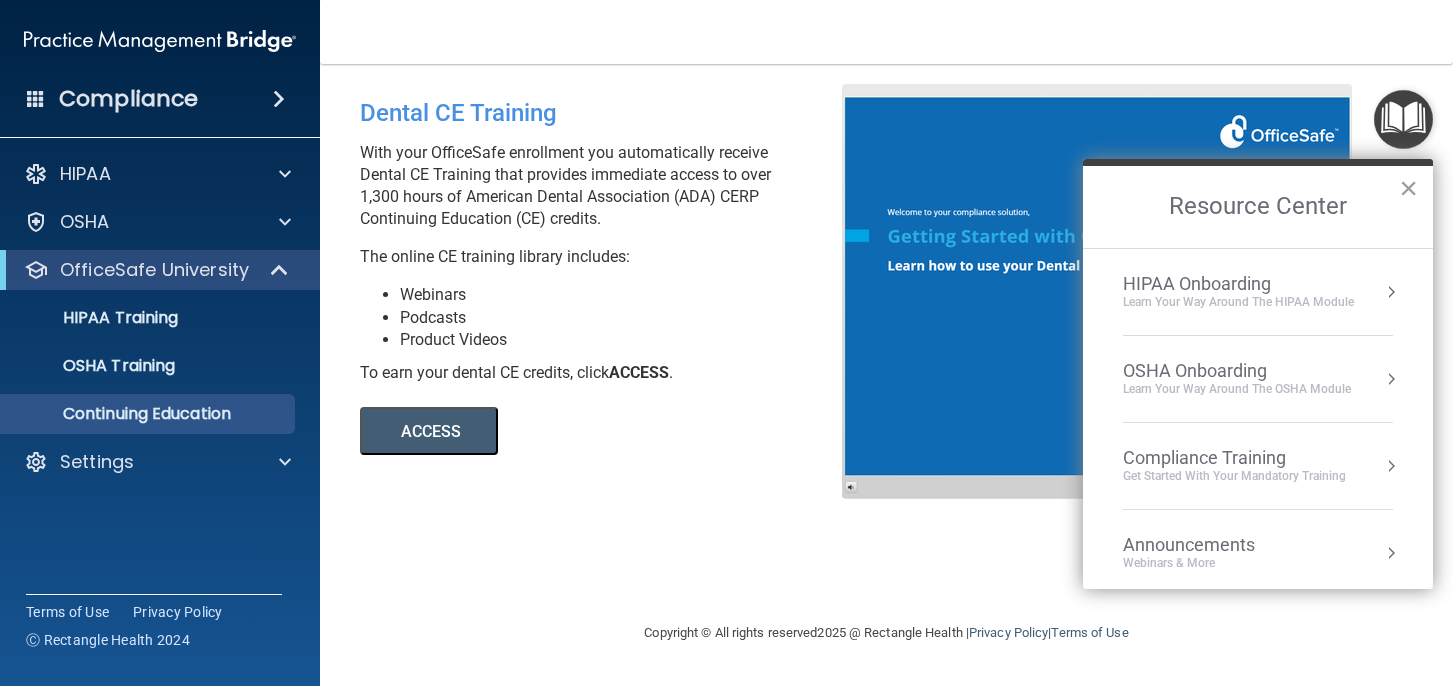 click on "Compliance Training" at bounding box center [1234, 458] 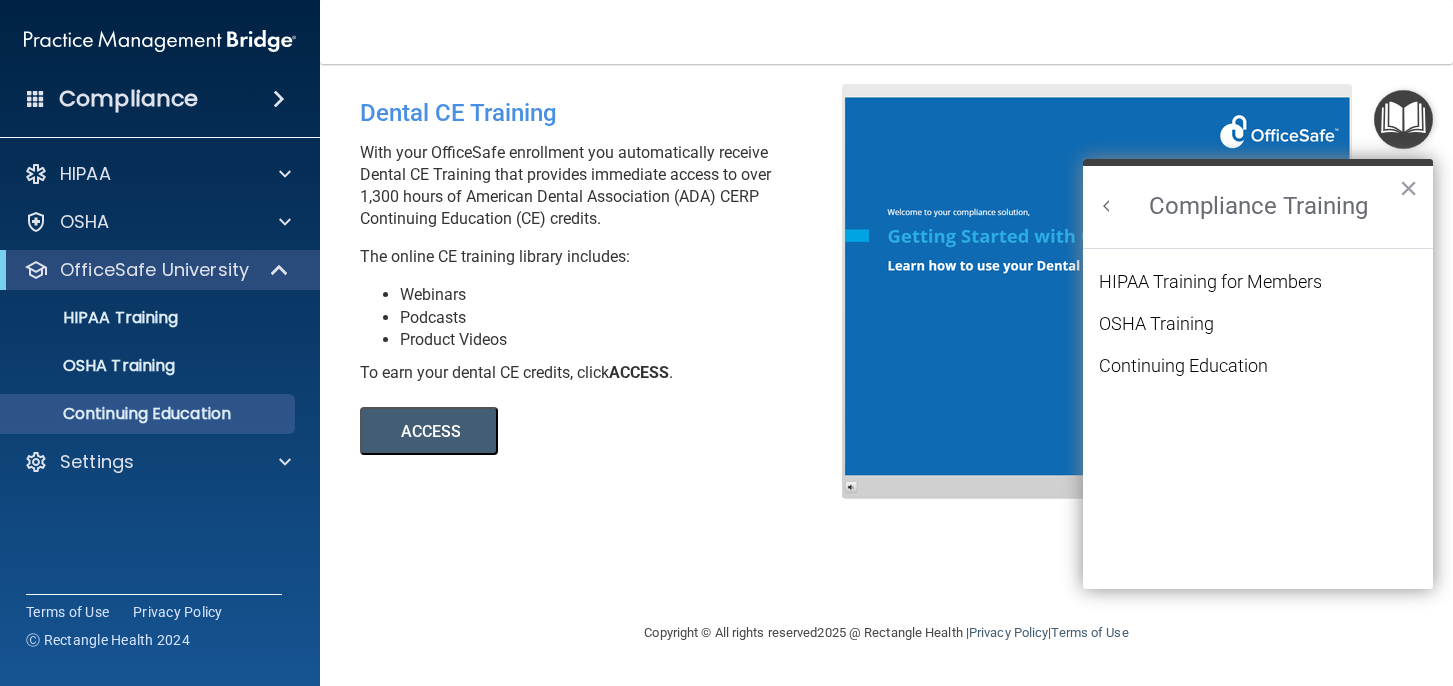 scroll, scrollTop: 0, scrollLeft: 0, axis: both 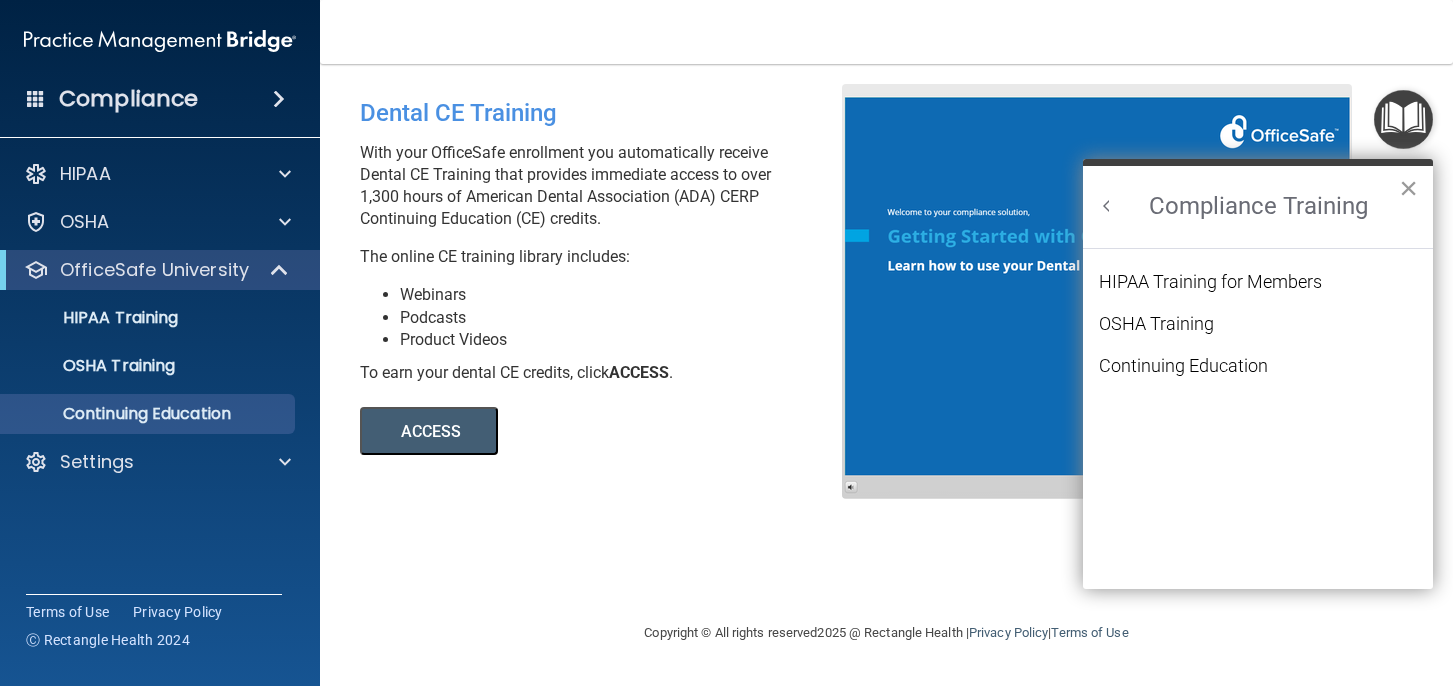 click on "×" at bounding box center (1408, 188) 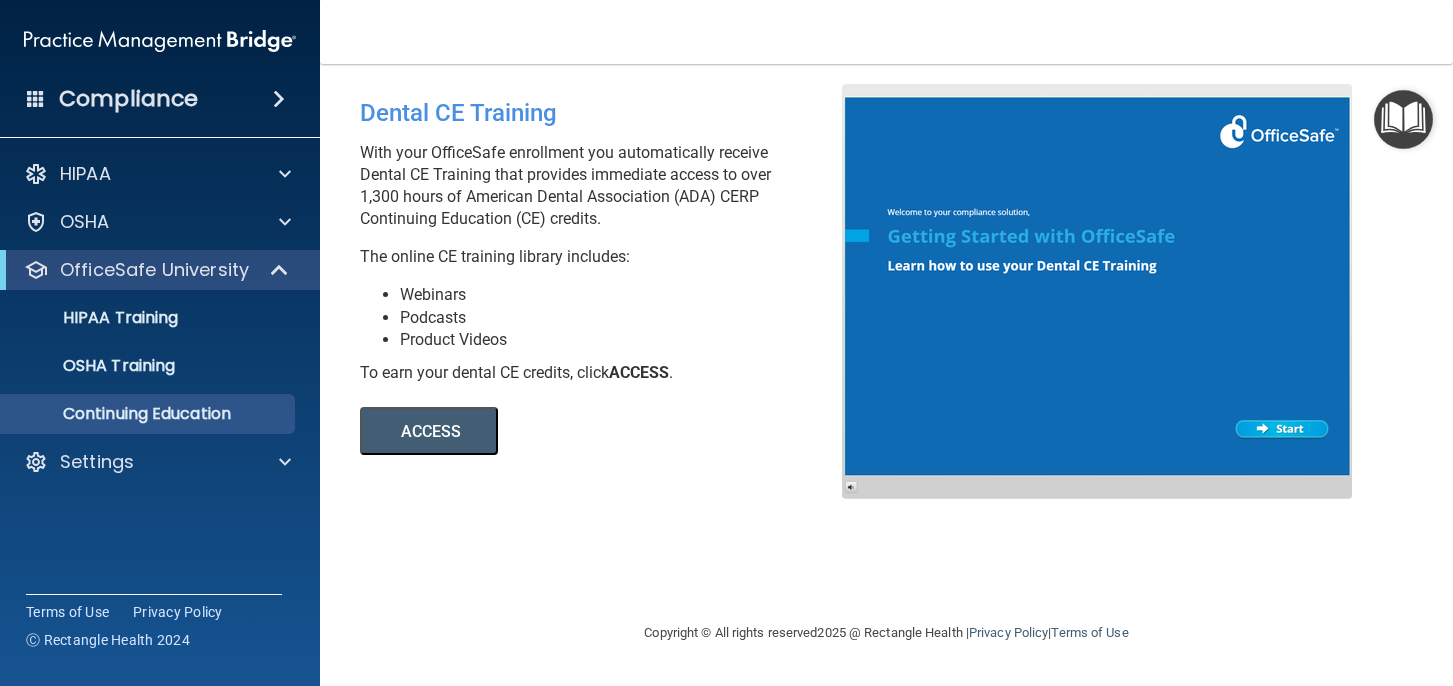 click on "Compliance" at bounding box center (160, 99) 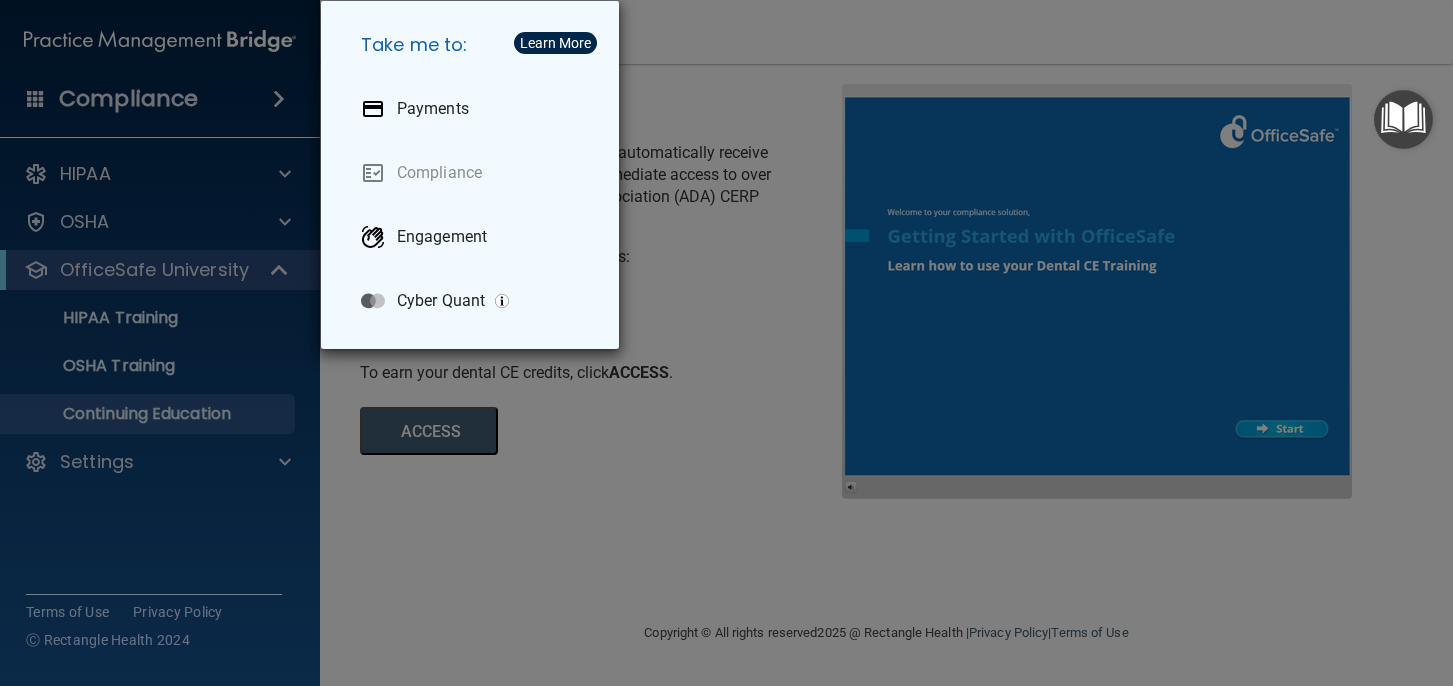 click on "Take me to:             Payments                   Compliance                     Engagement                     Cyber Quant" at bounding box center (726, 343) 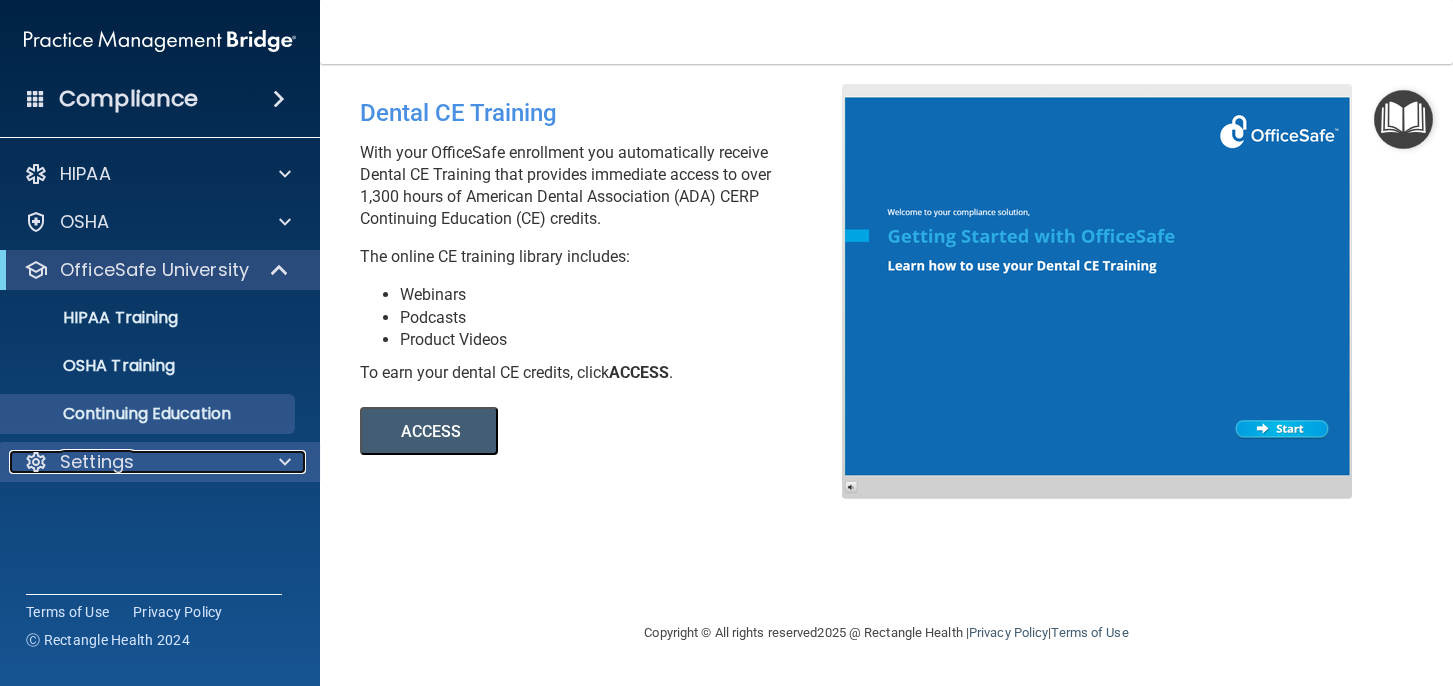 click on "Settings" at bounding box center [97, 462] 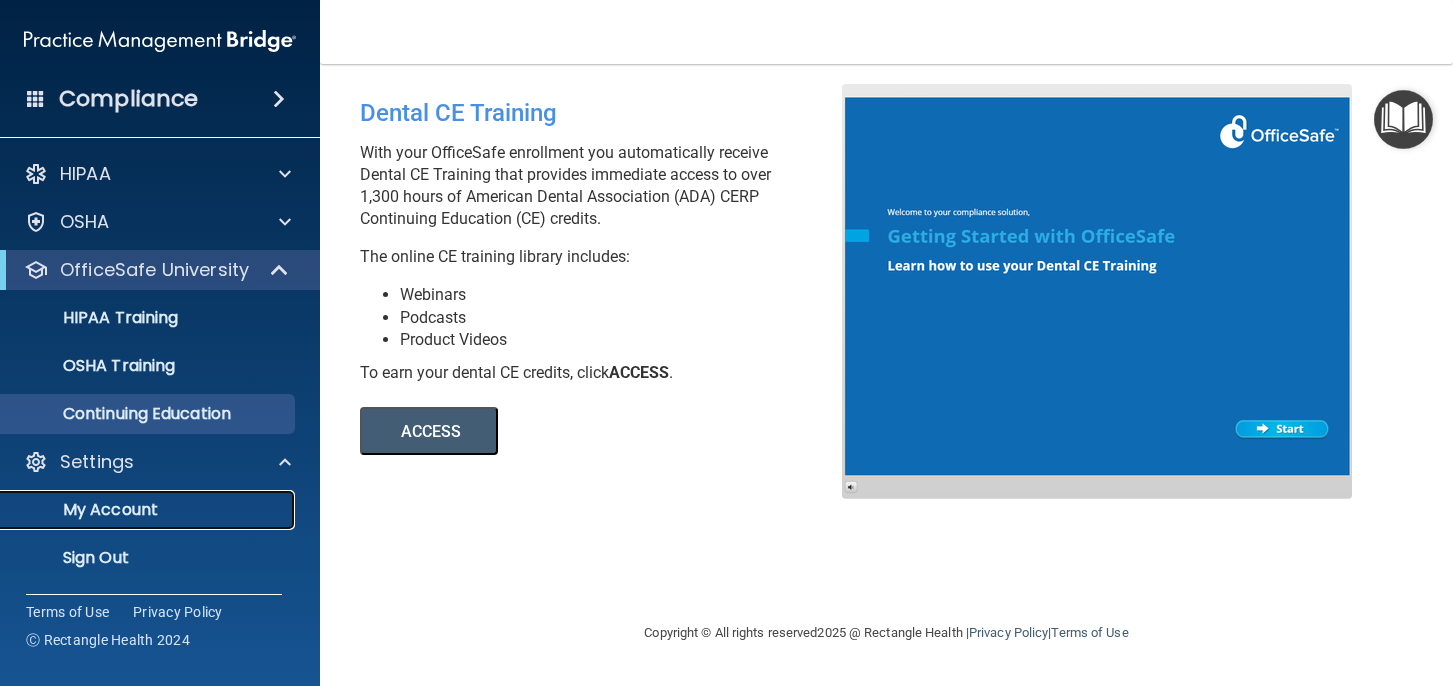 click on "My Account" at bounding box center [137, 510] 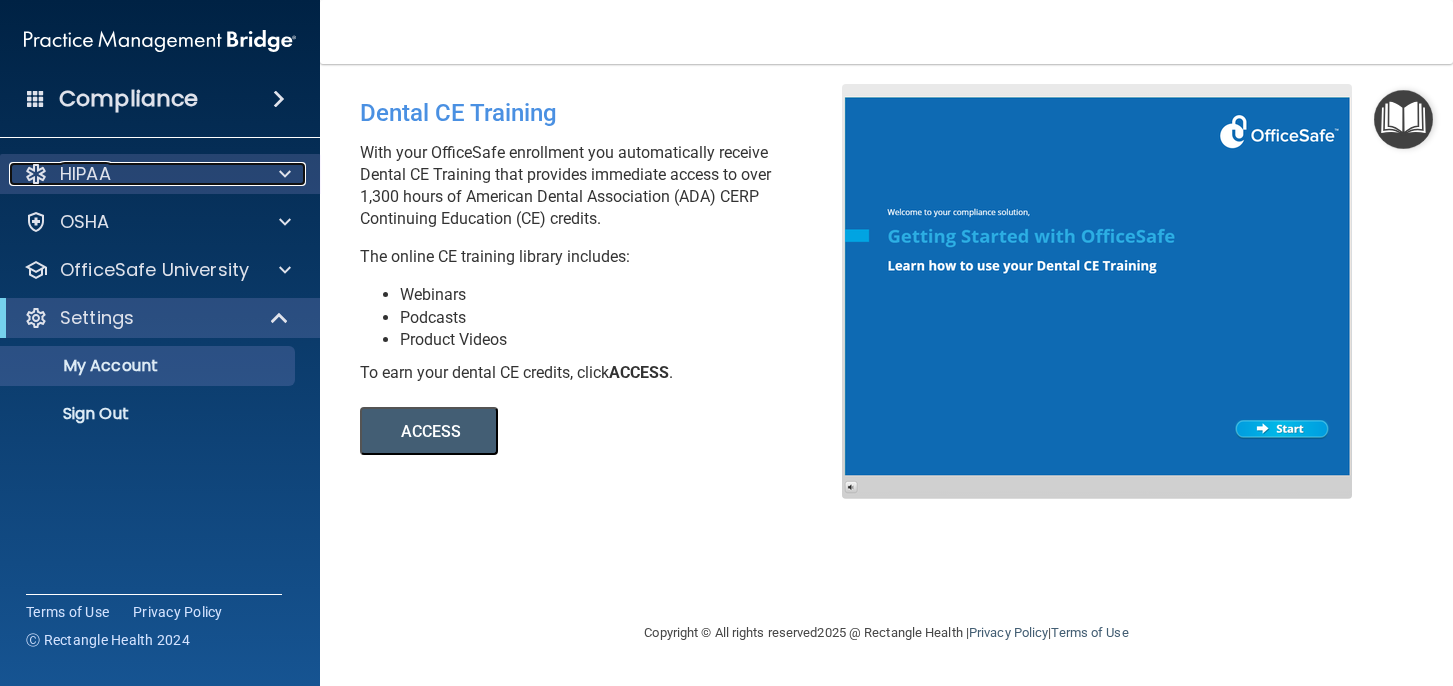 click at bounding box center [285, 174] 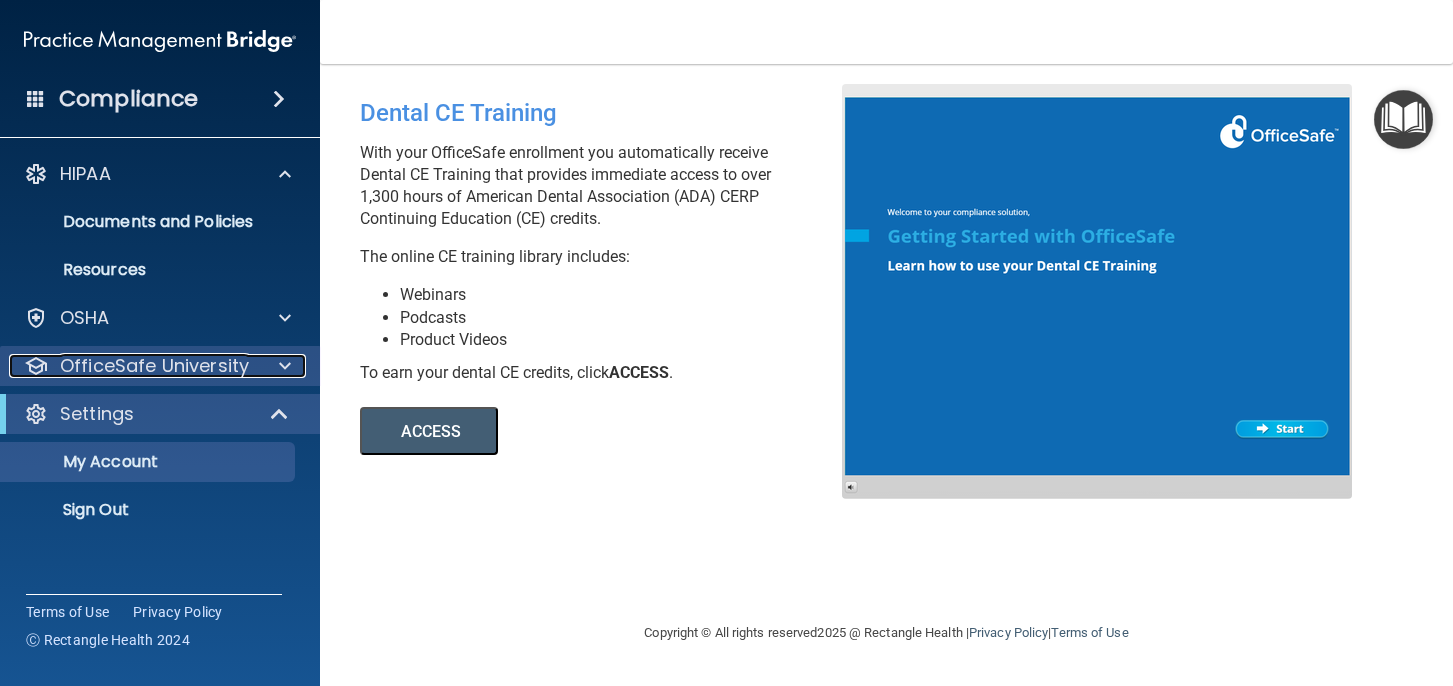 click at bounding box center (282, 366) 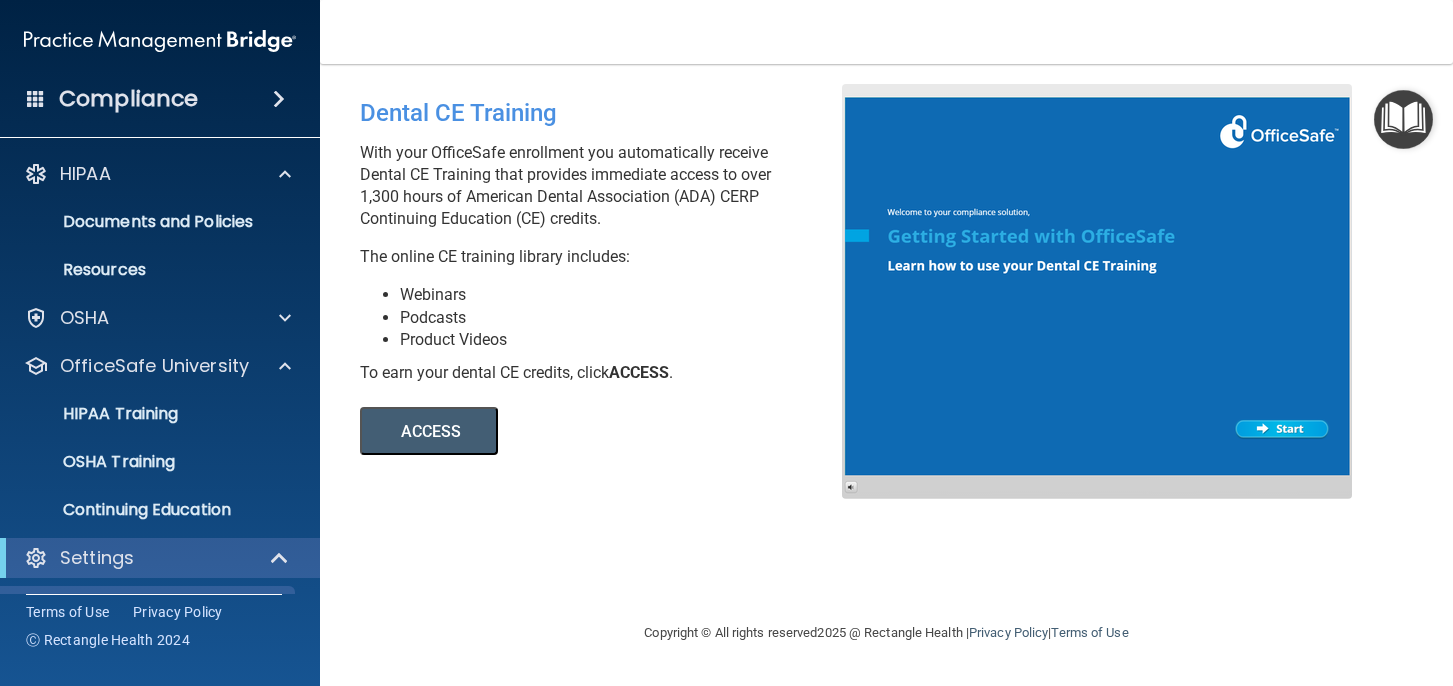 click at bounding box center (1403, 119) 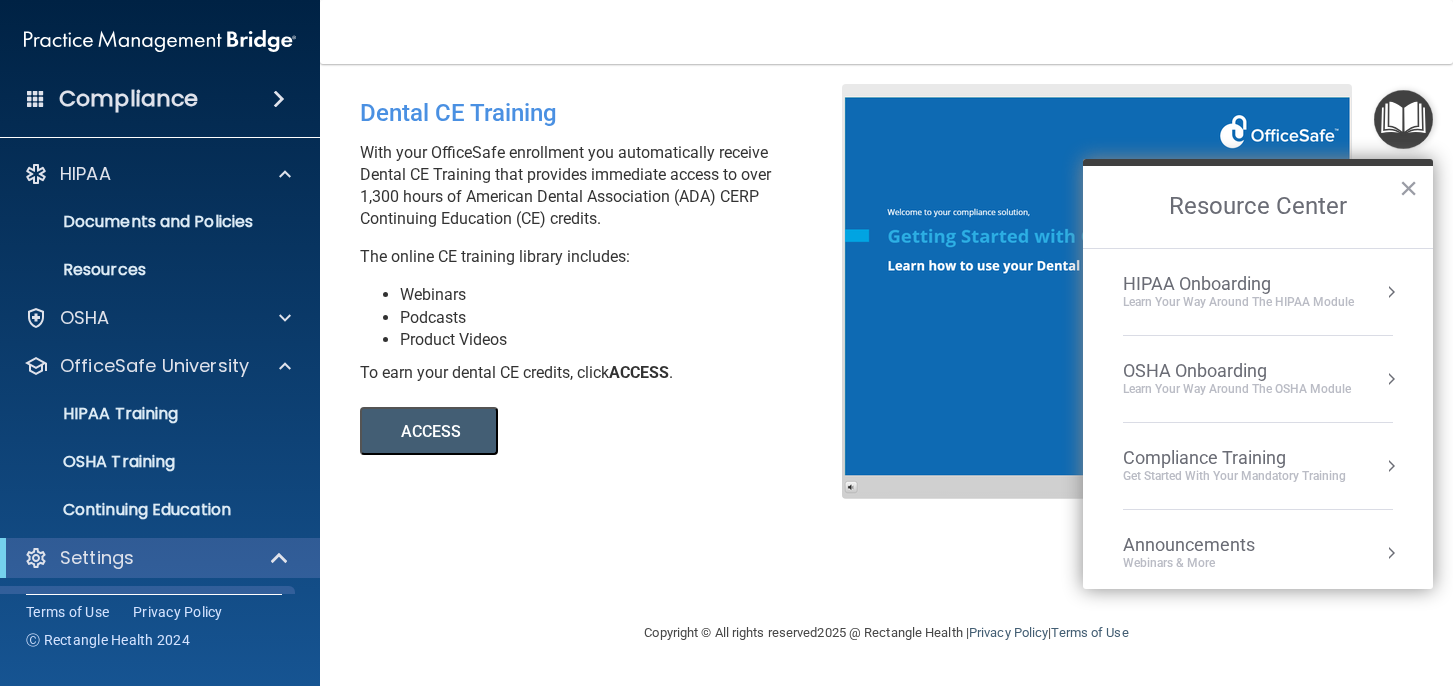 click on "HIPAA Onboarding Learn Your Way around the HIPAA module" at bounding box center [1258, 292] 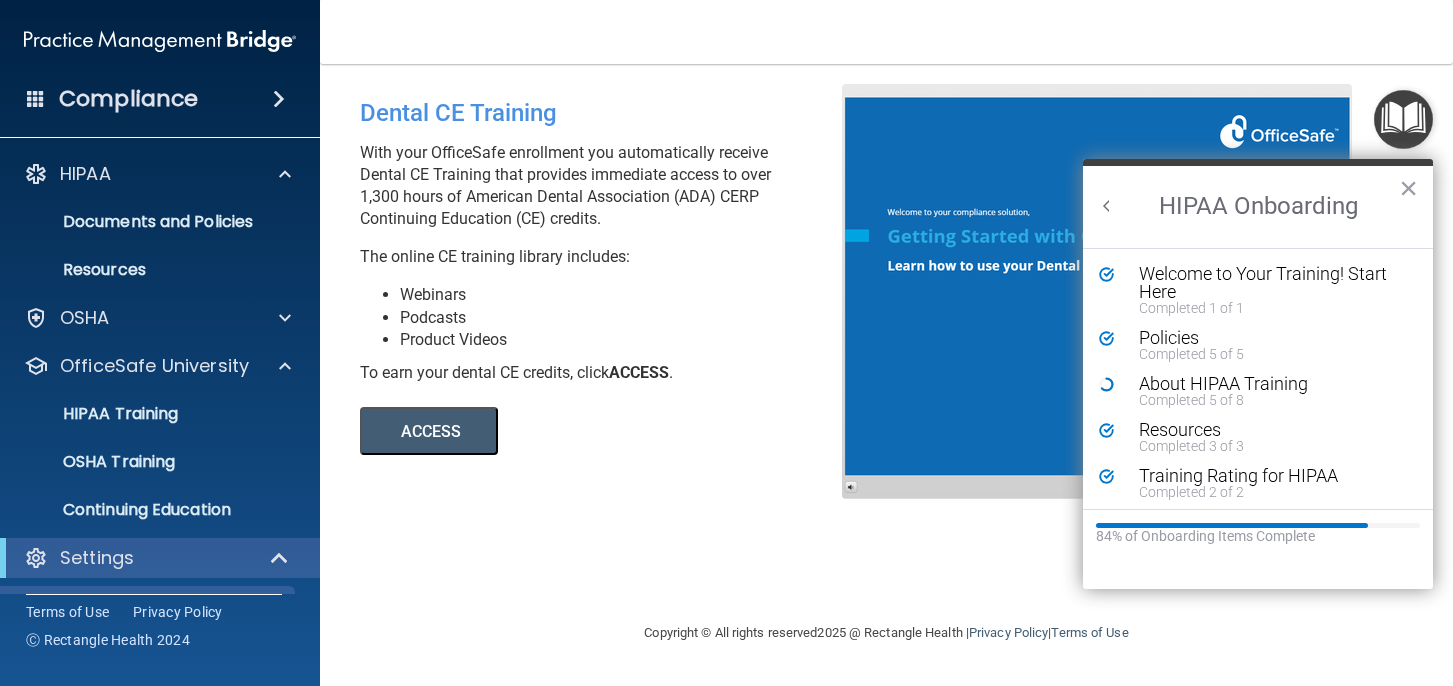 scroll, scrollTop: 0, scrollLeft: 0, axis: both 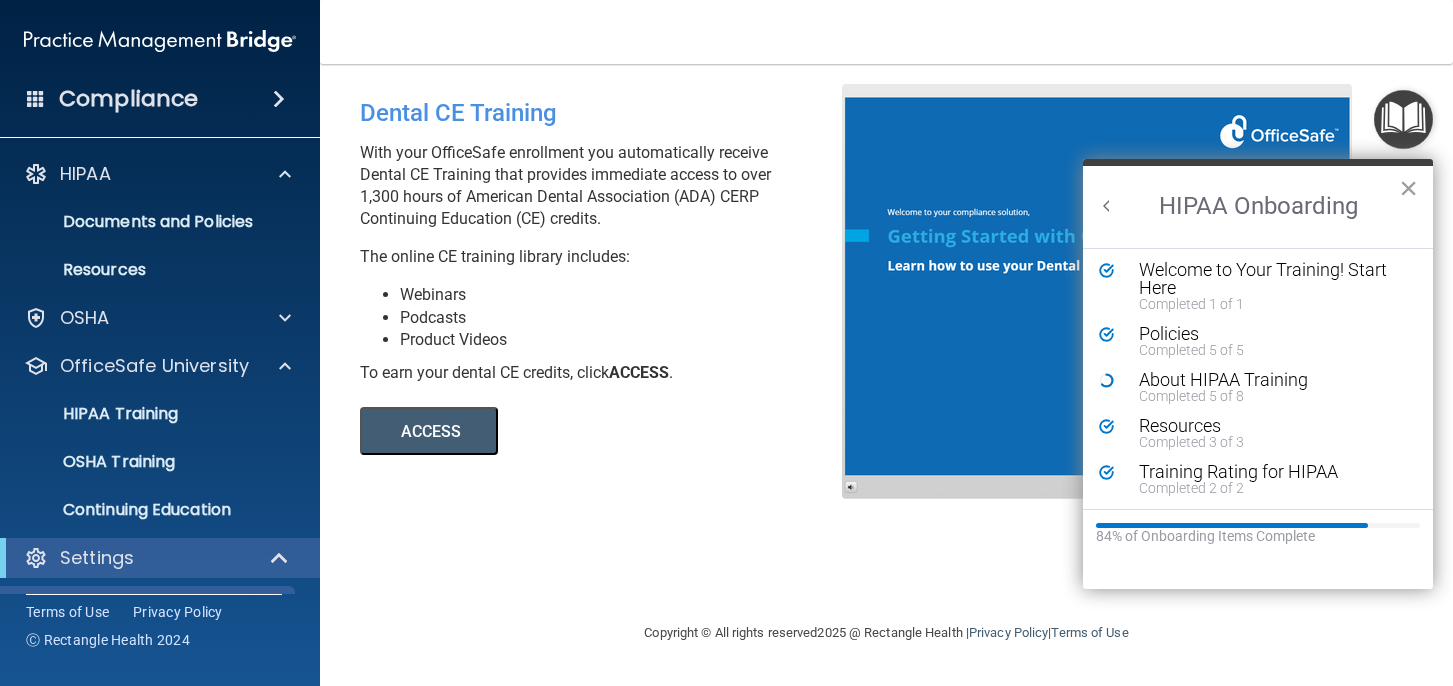 click at bounding box center (1232, 525) 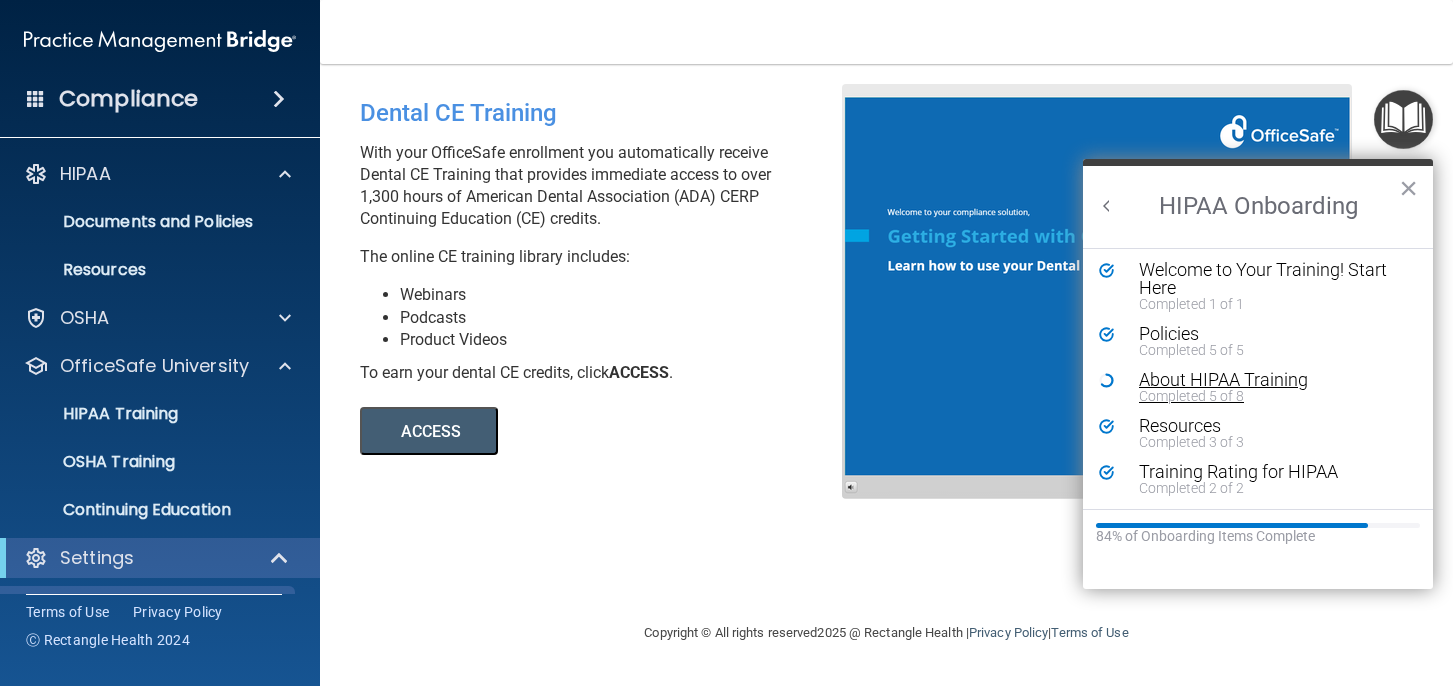 click on "About HIPAA Training" at bounding box center (1273, 380) 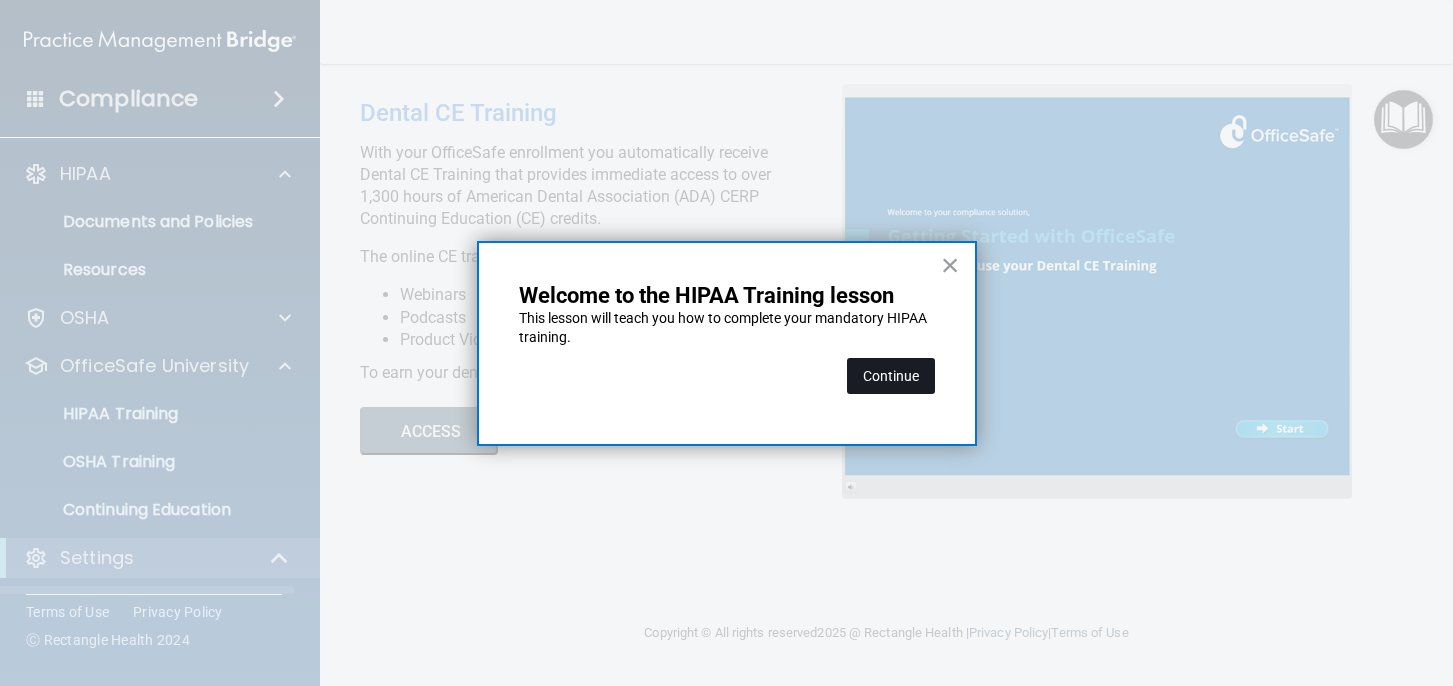 click on "Continue" at bounding box center [891, 376] 